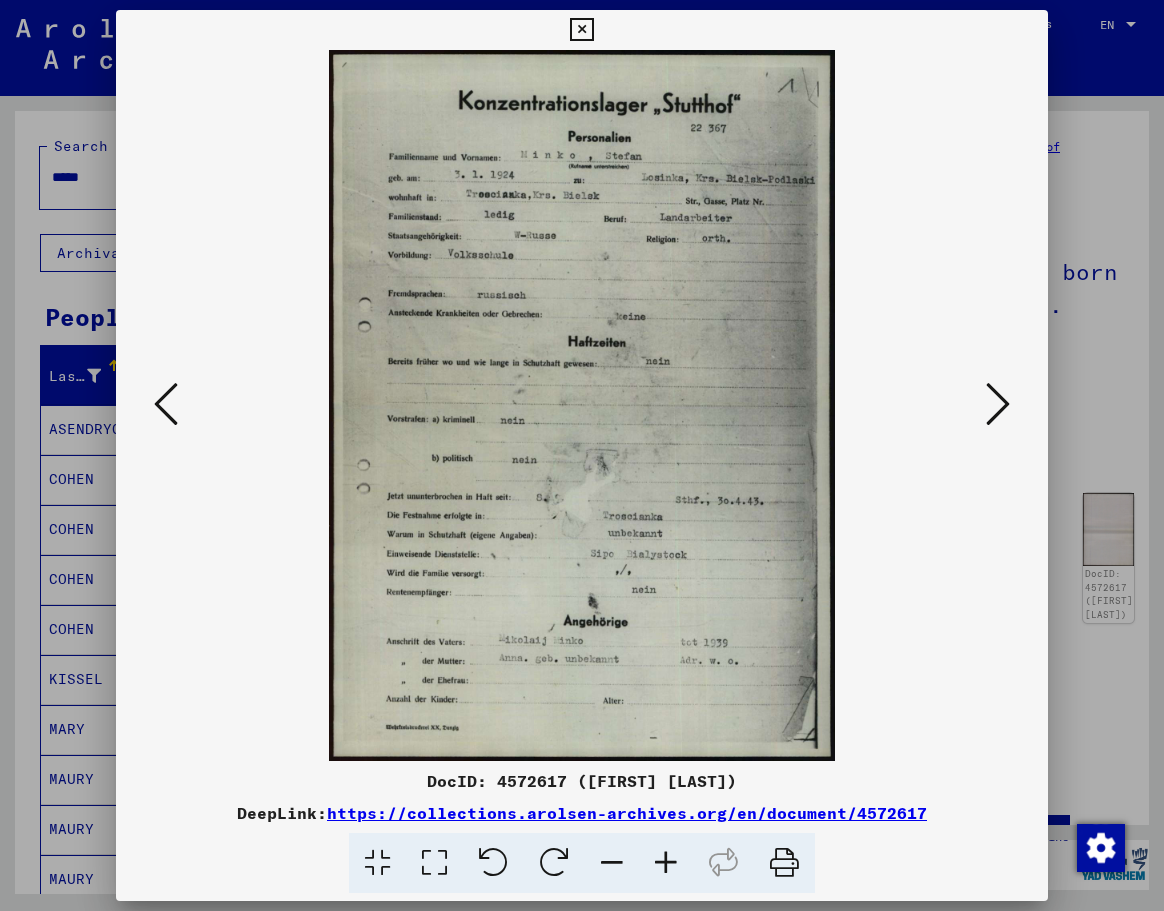 scroll, scrollTop: 0, scrollLeft: 0, axis: both 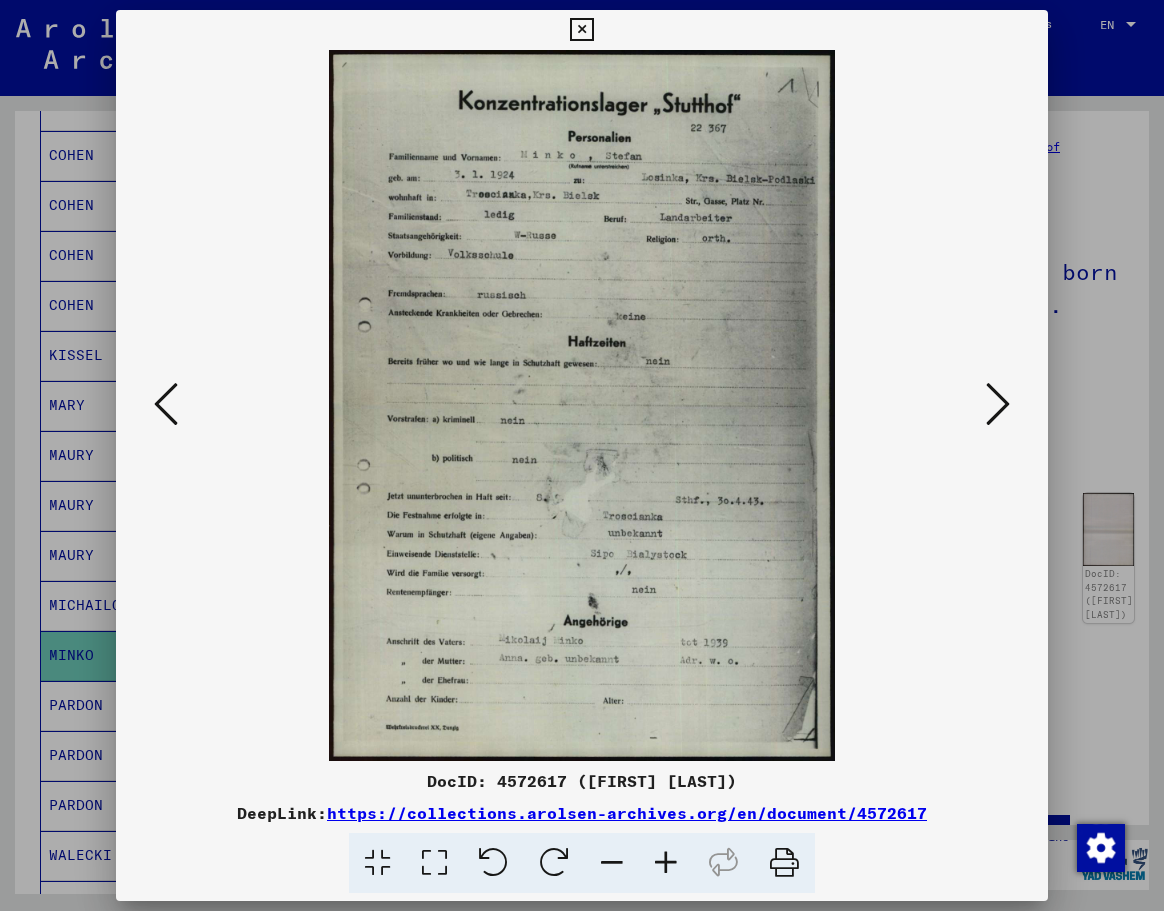 click at bounding box center [581, 30] 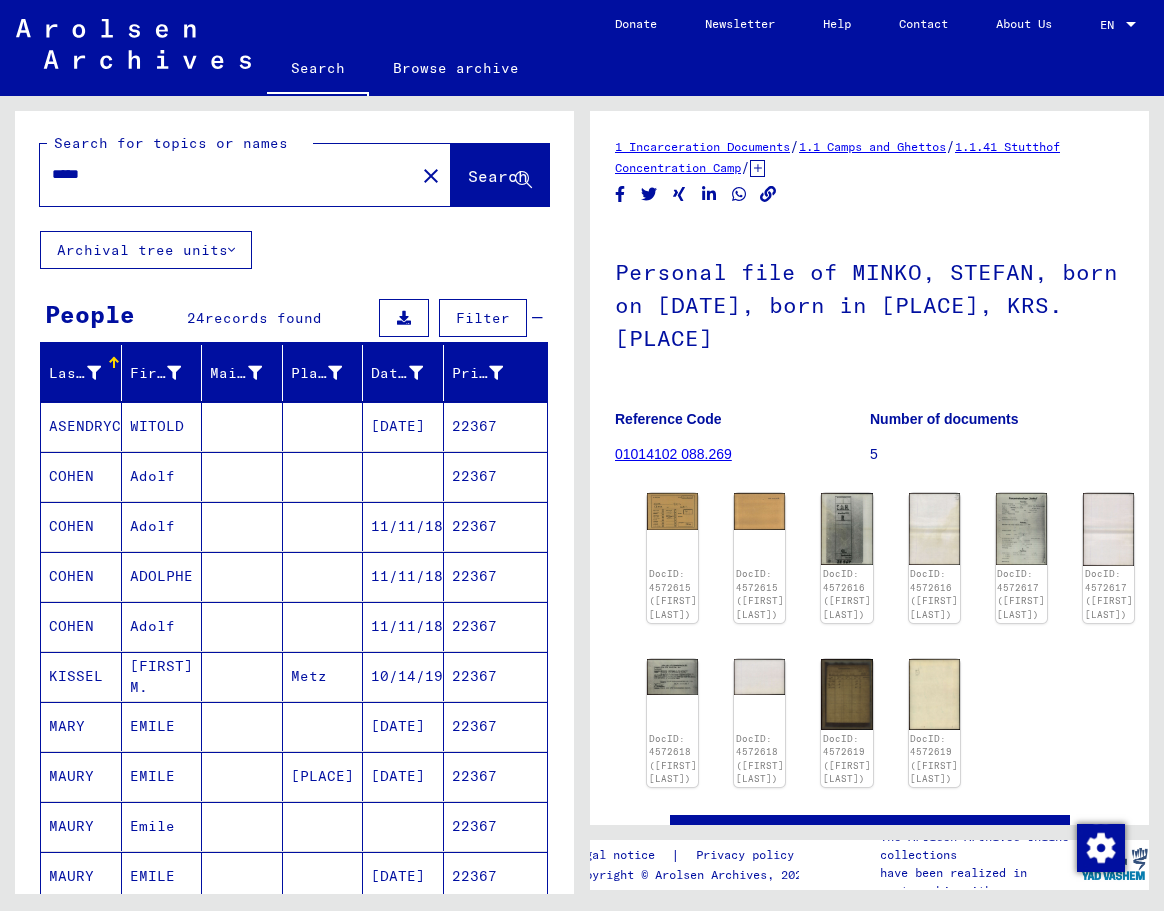 scroll, scrollTop: 0, scrollLeft: 0, axis: both 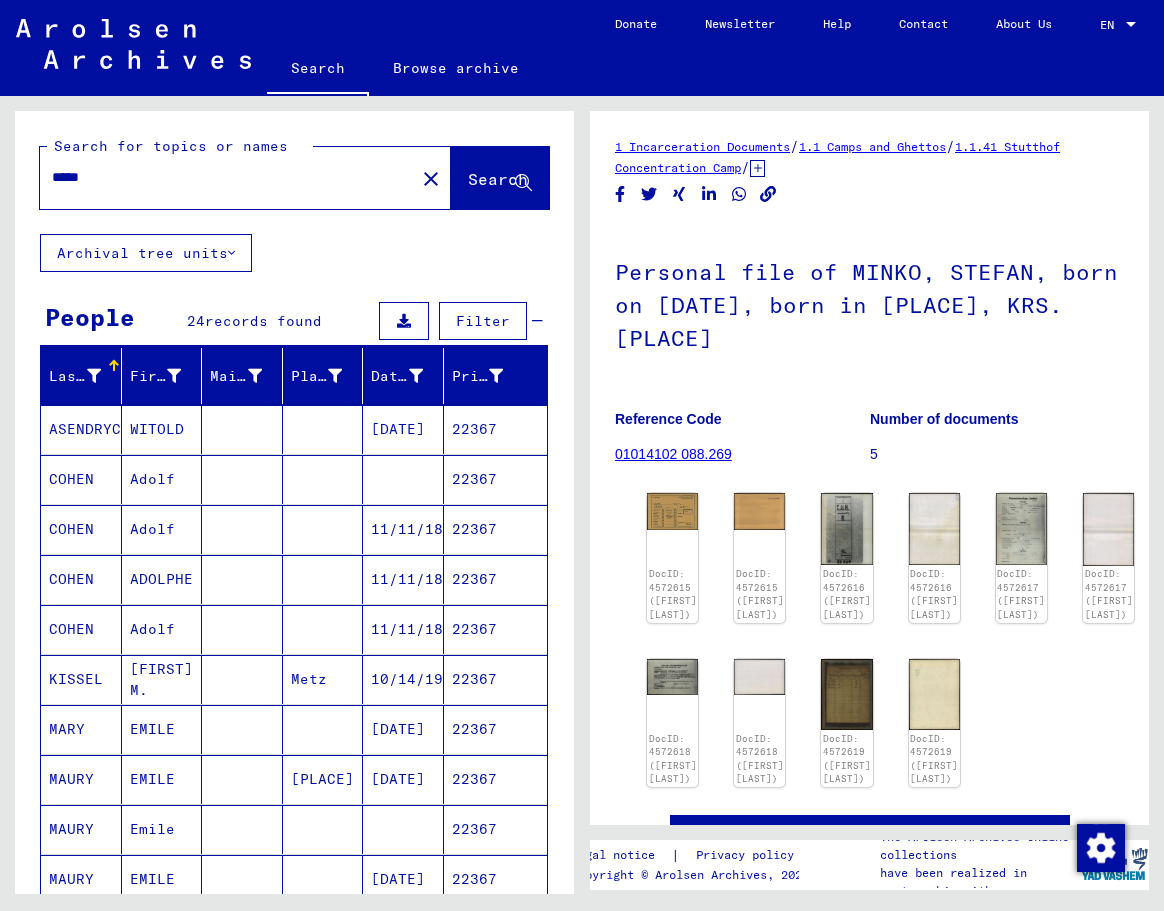 drag, startPoint x: 105, startPoint y: 181, endPoint x: 7, endPoint y: 162, distance: 99.824844 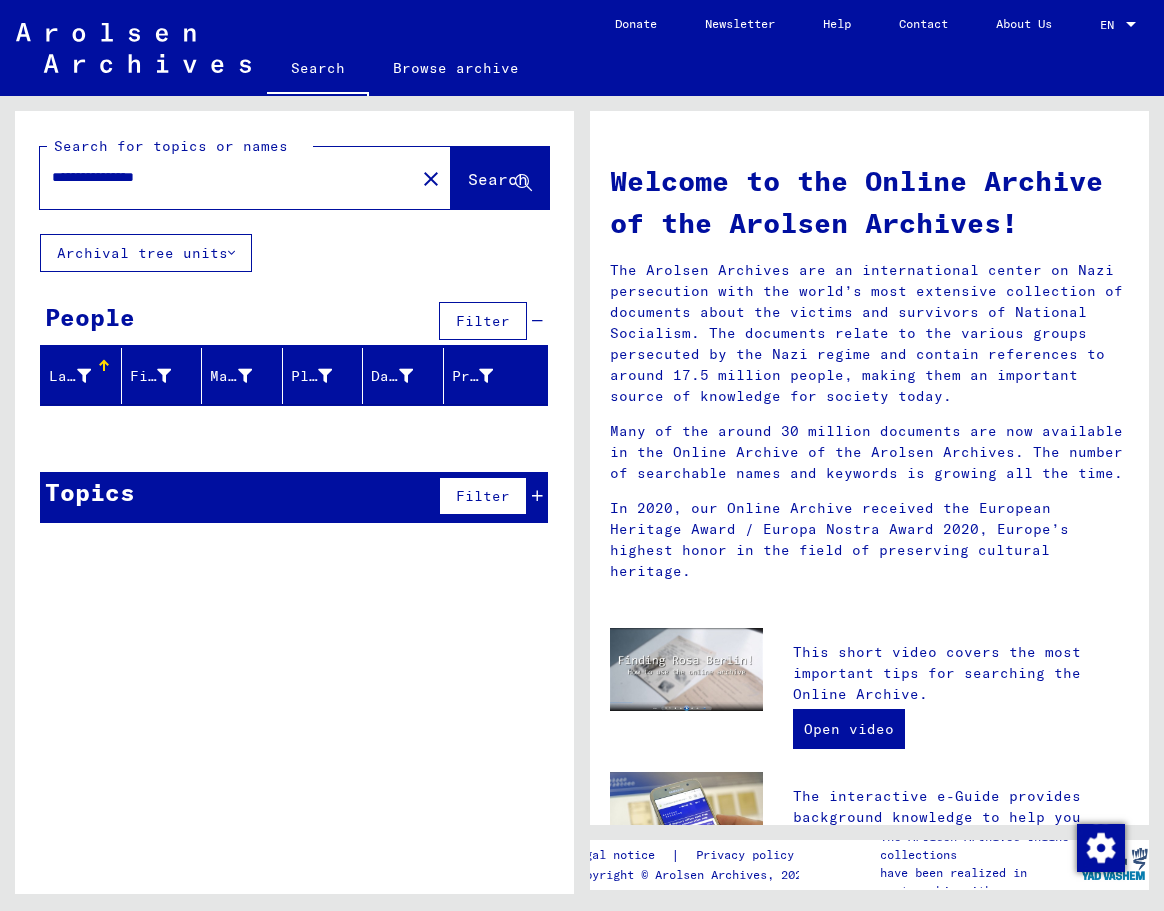 drag, startPoint x: 214, startPoint y: 173, endPoint x: 10, endPoint y: 168, distance: 204.06126 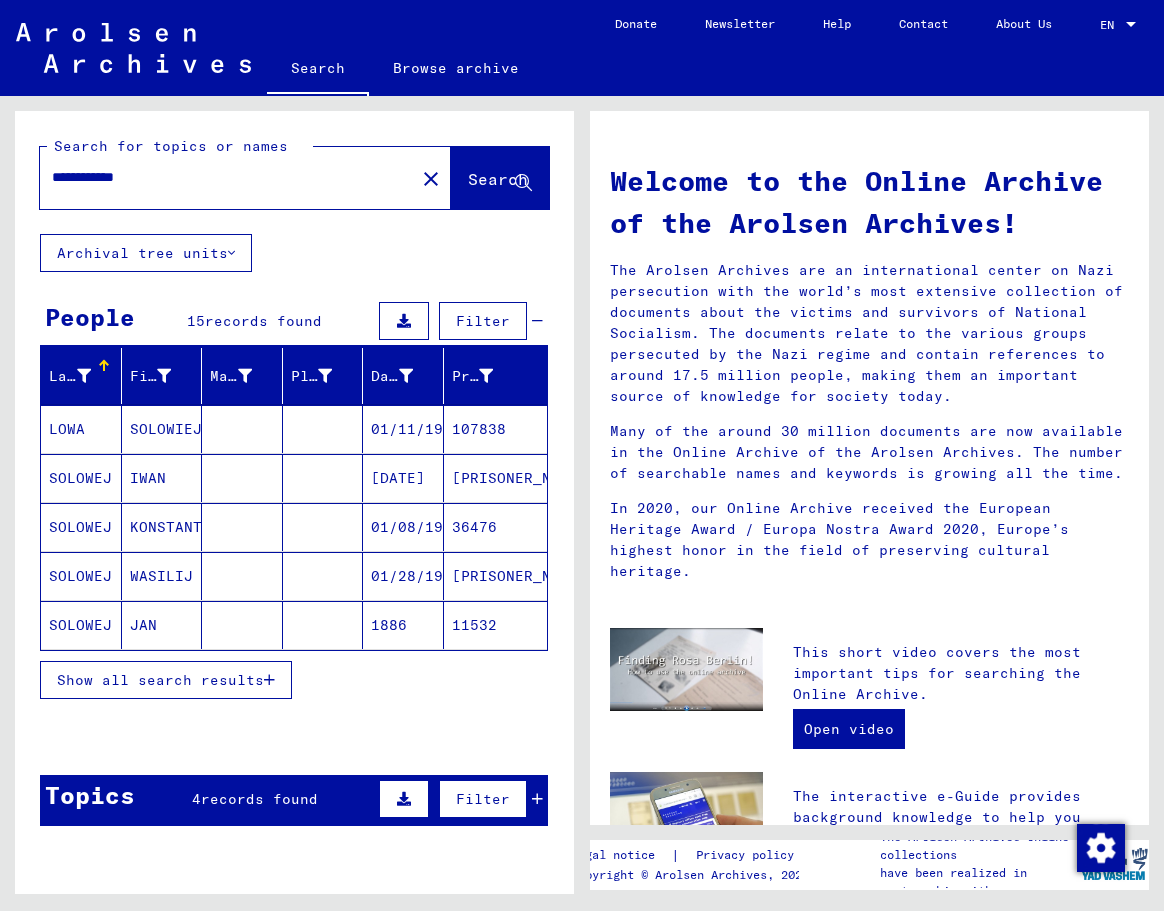 click on "IWAN" at bounding box center [162, 527] 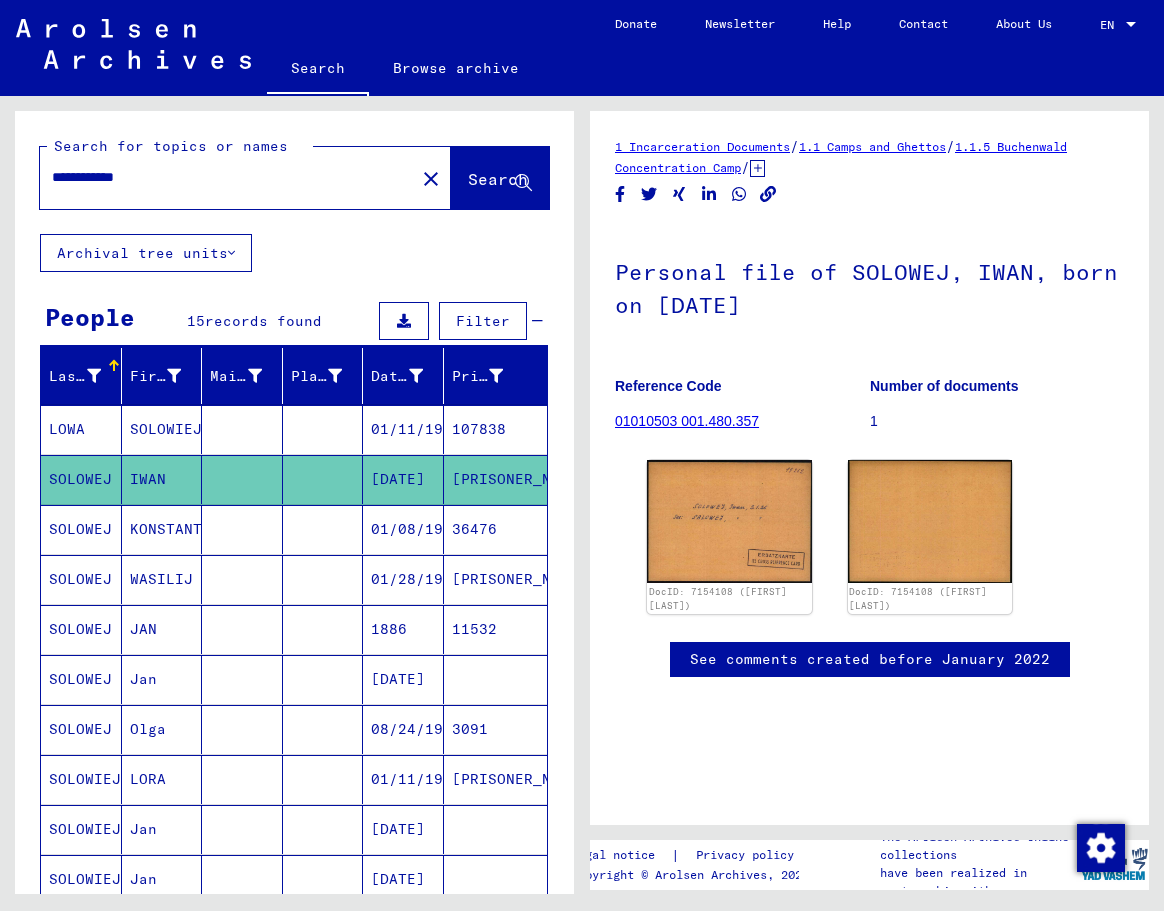 scroll, scrollTop: 216, scrollLeft: 0, axis: vertical 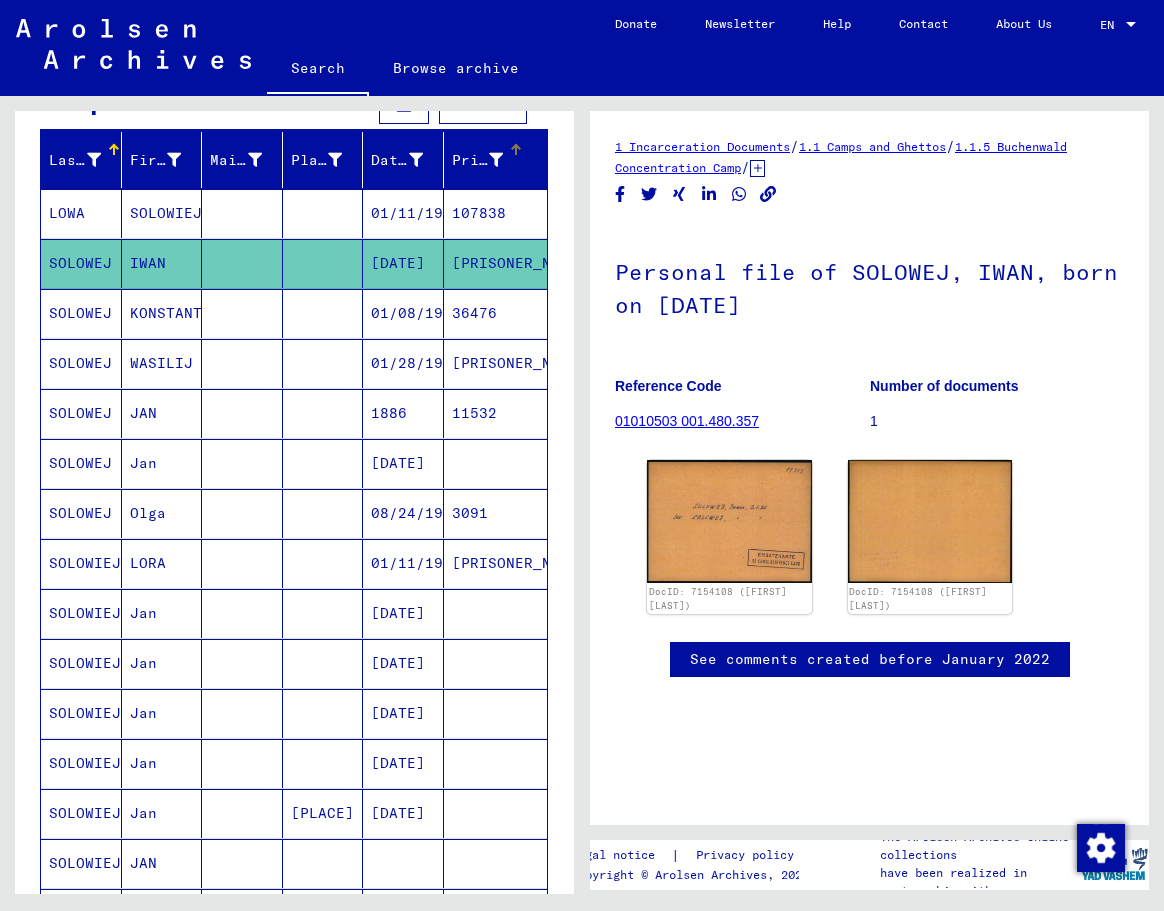 click on "Prisoner #" at bounding box center [478, 160] 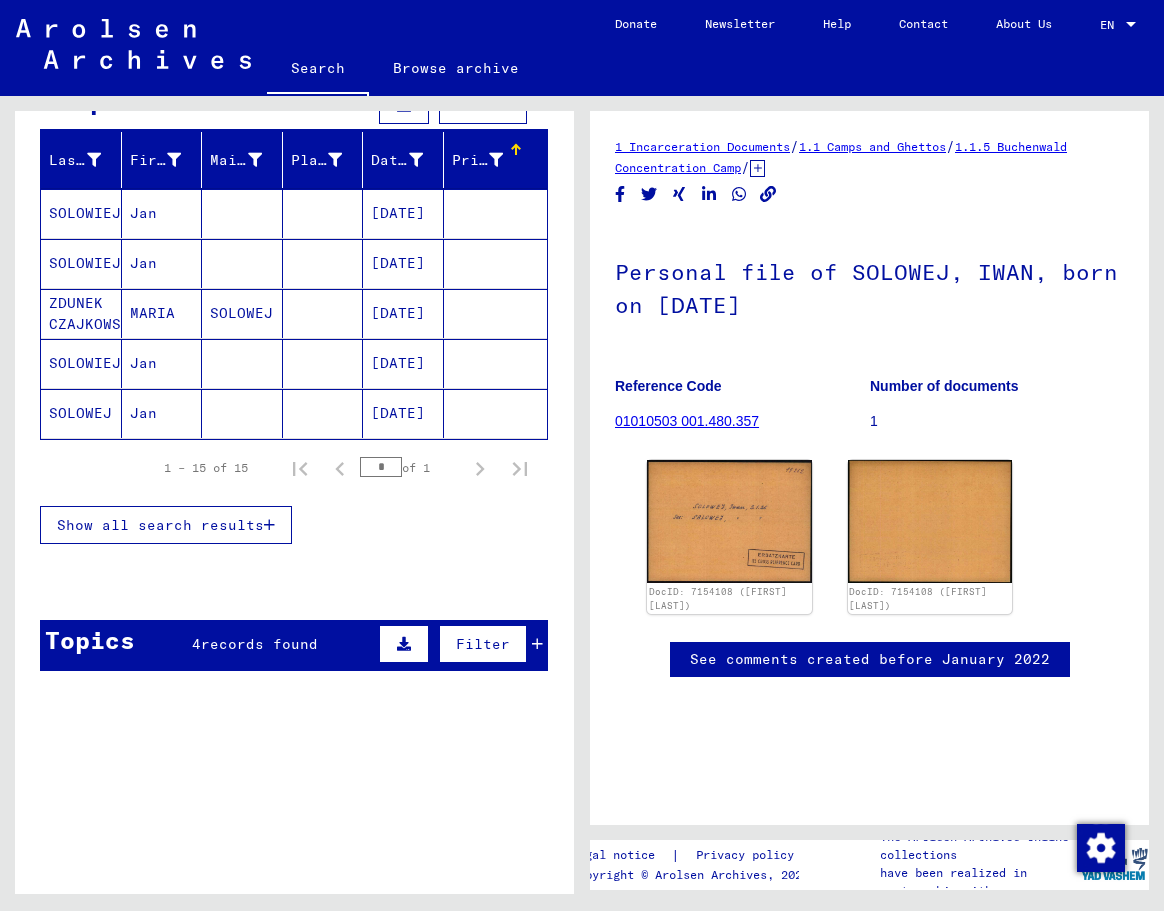 click on "Prisoner #" at bounding box center (478, 160) 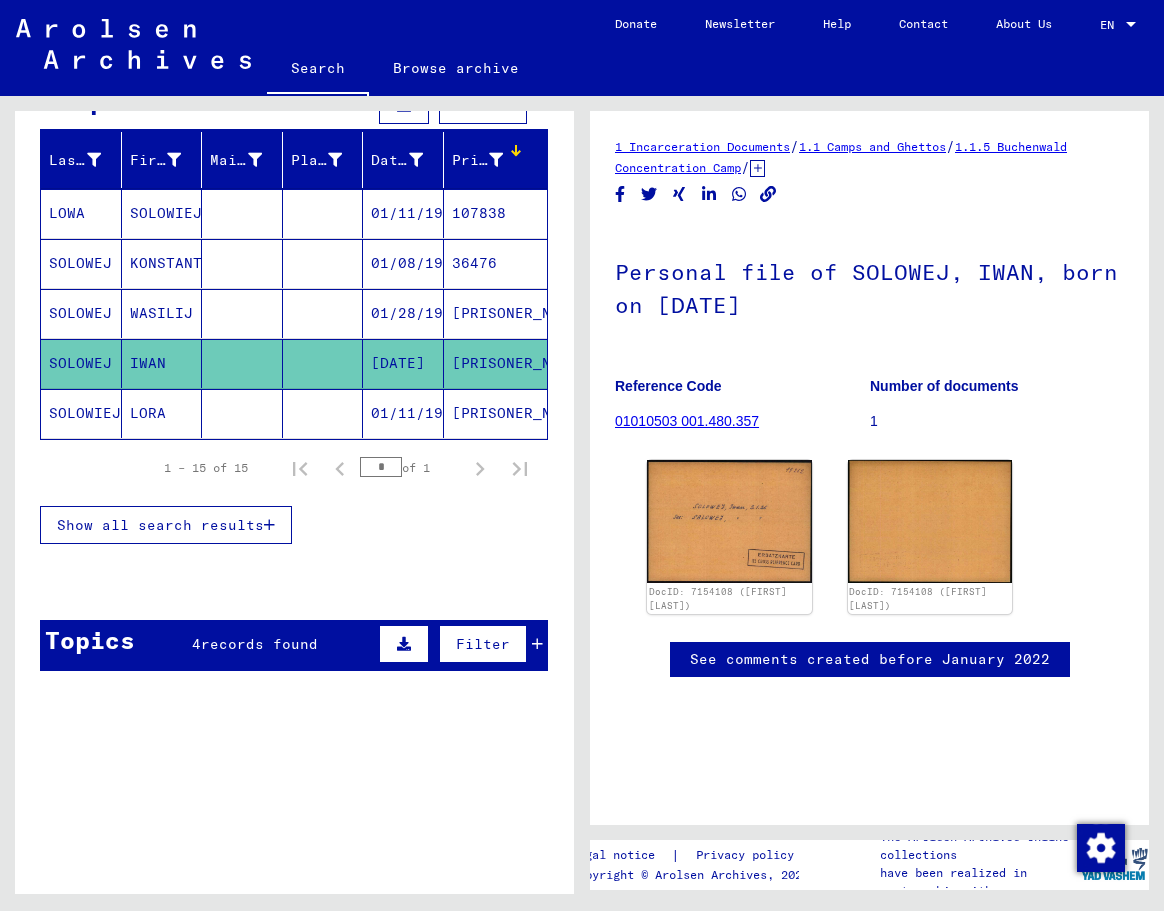 click on "Show all search results" at bounding box center (160, 525) 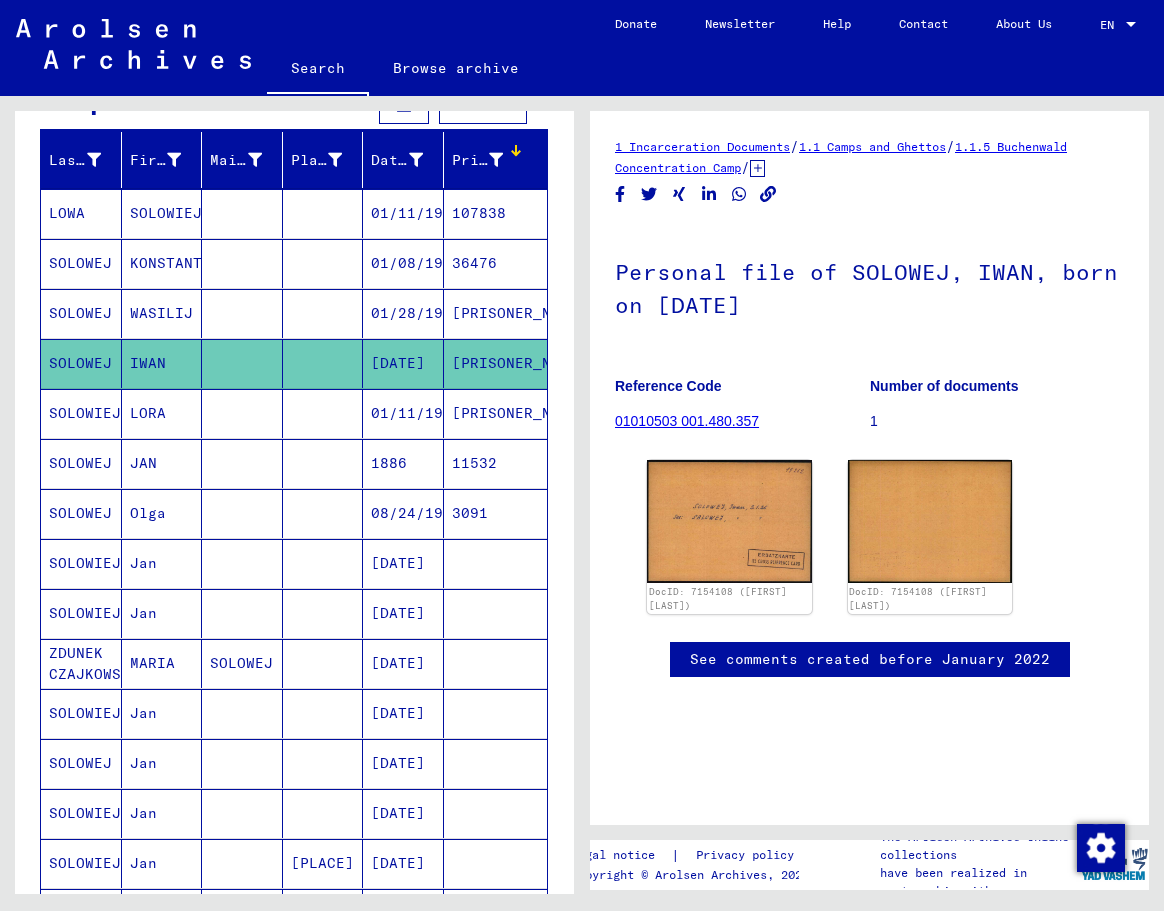 click on "JAN" at bounding box center [162, 513] 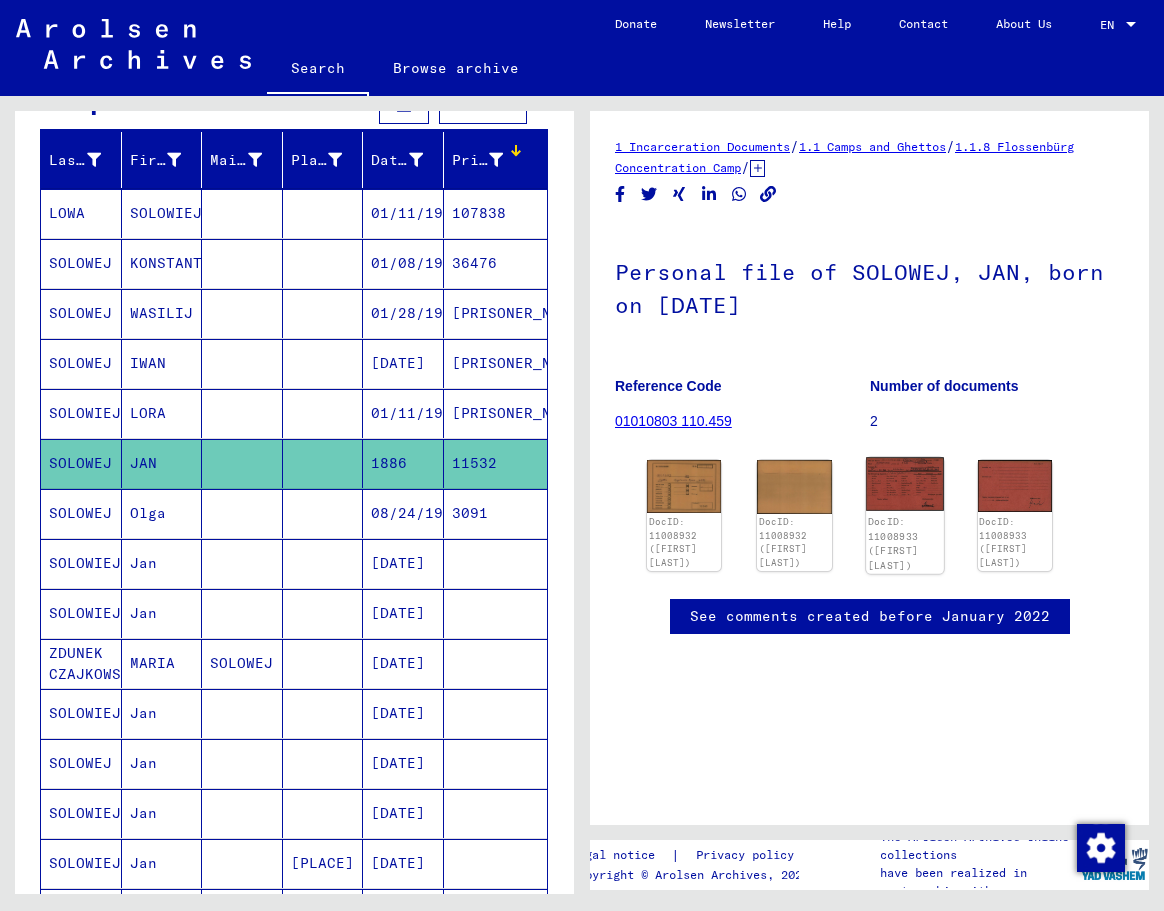 click 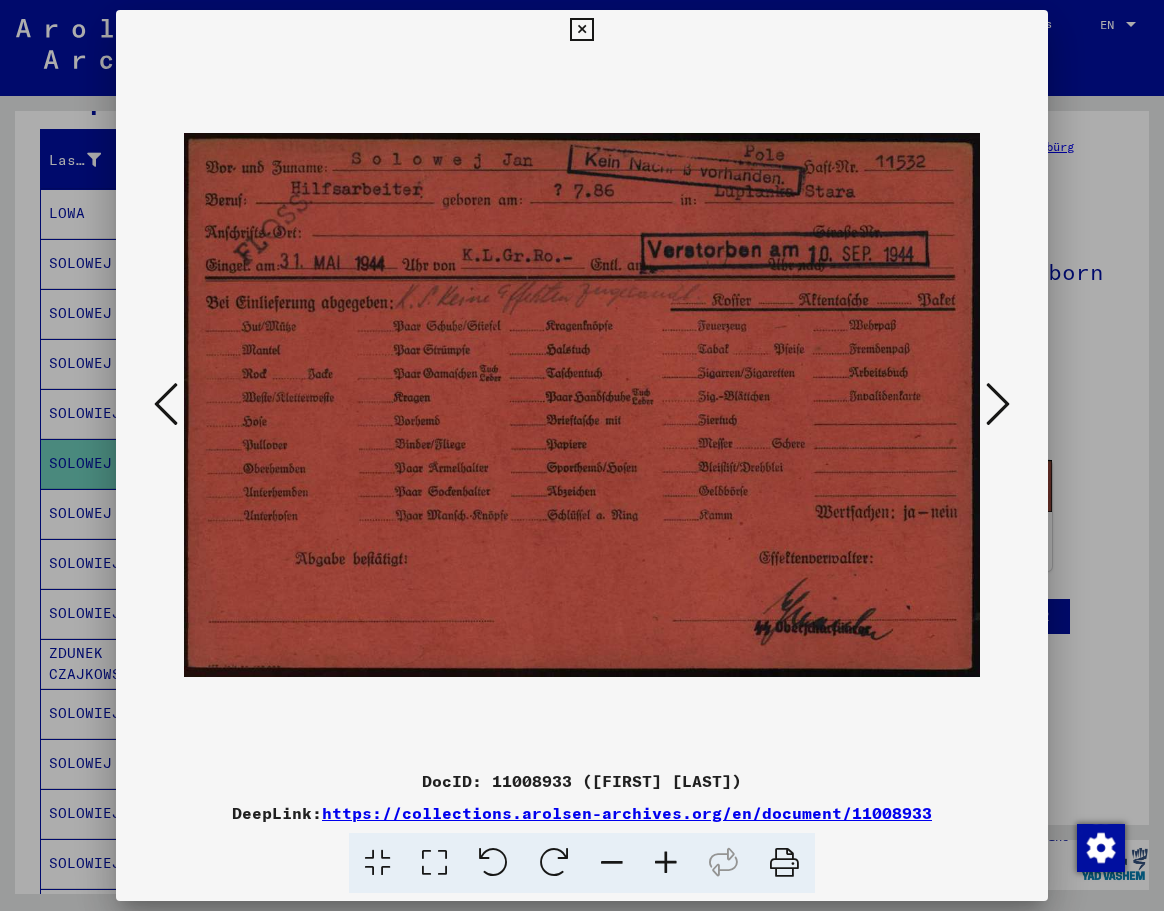 click at bounding box center [998, 404] 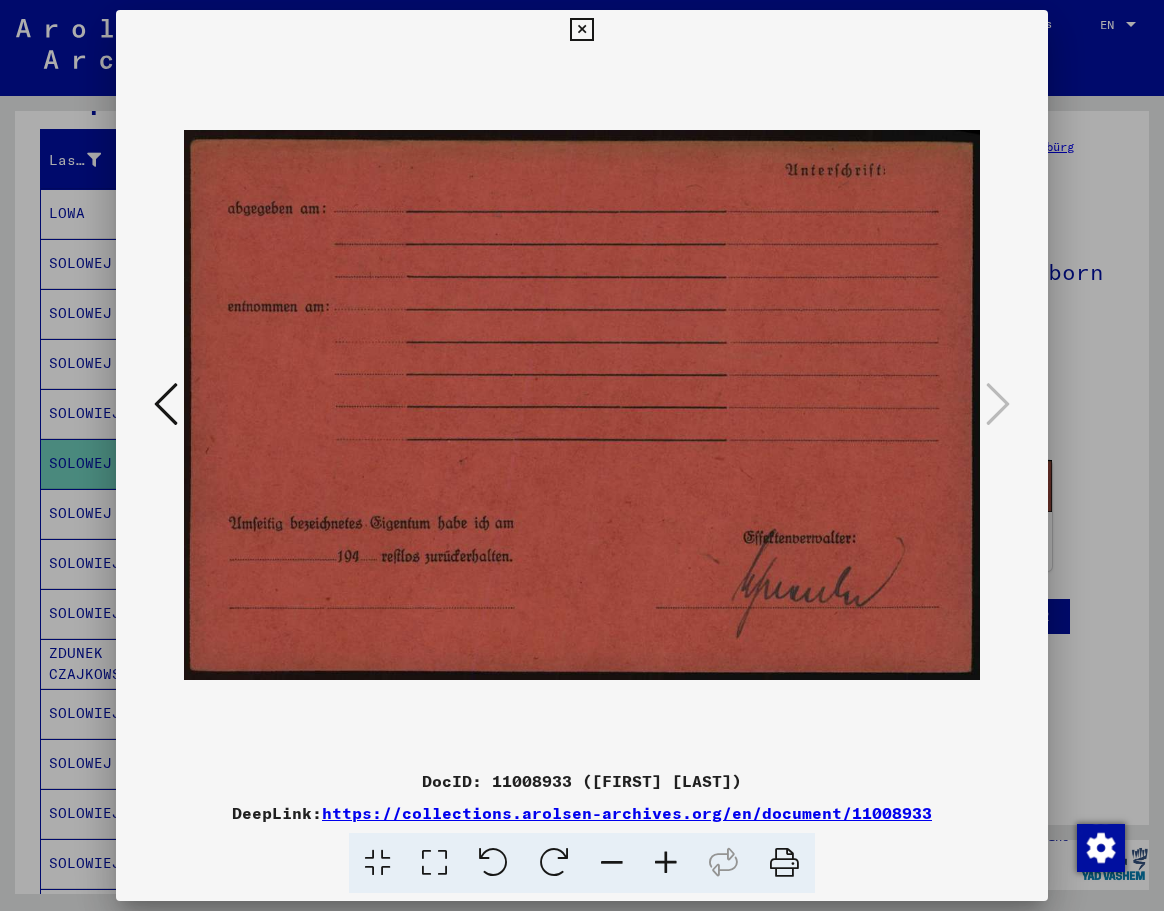 click at bounding box center (581, 30) 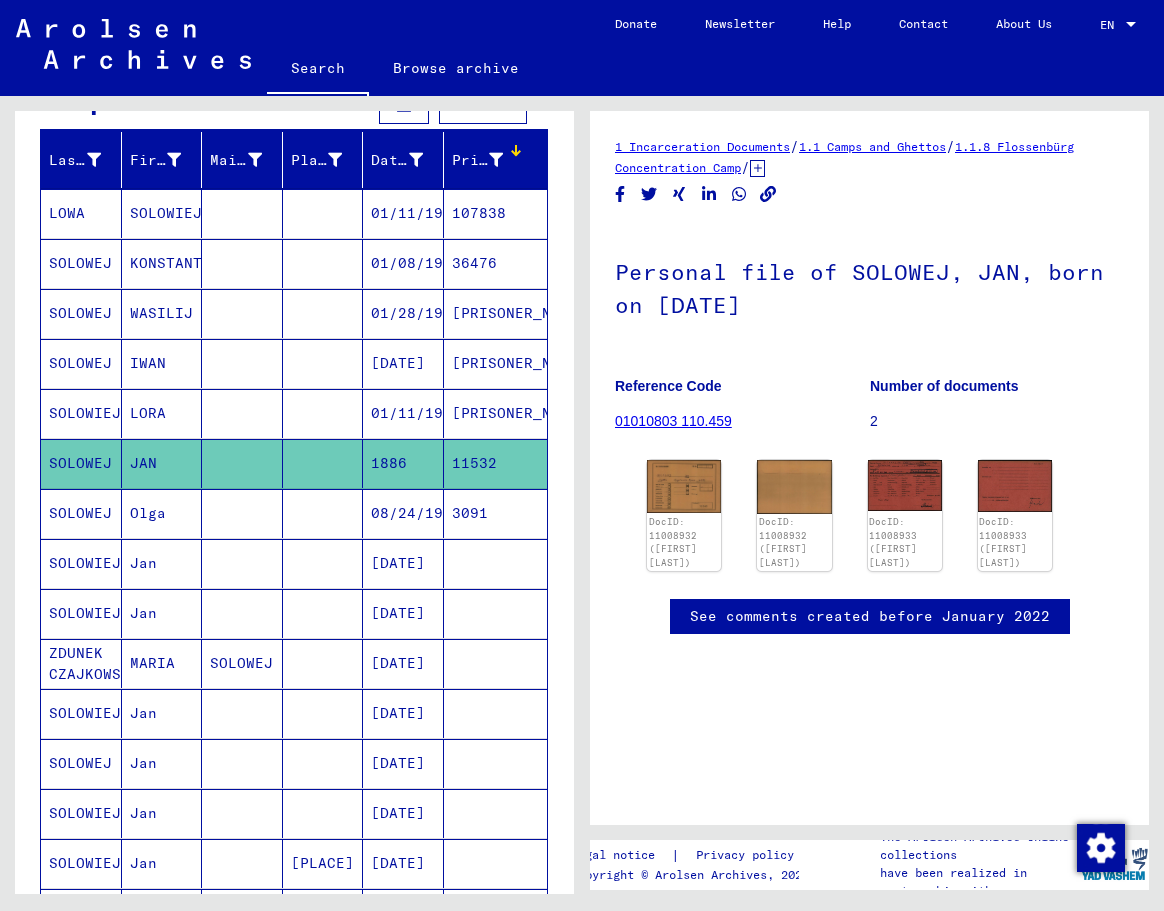 scroll, scrollTop: 0, scrollLeft: 0, axis: both 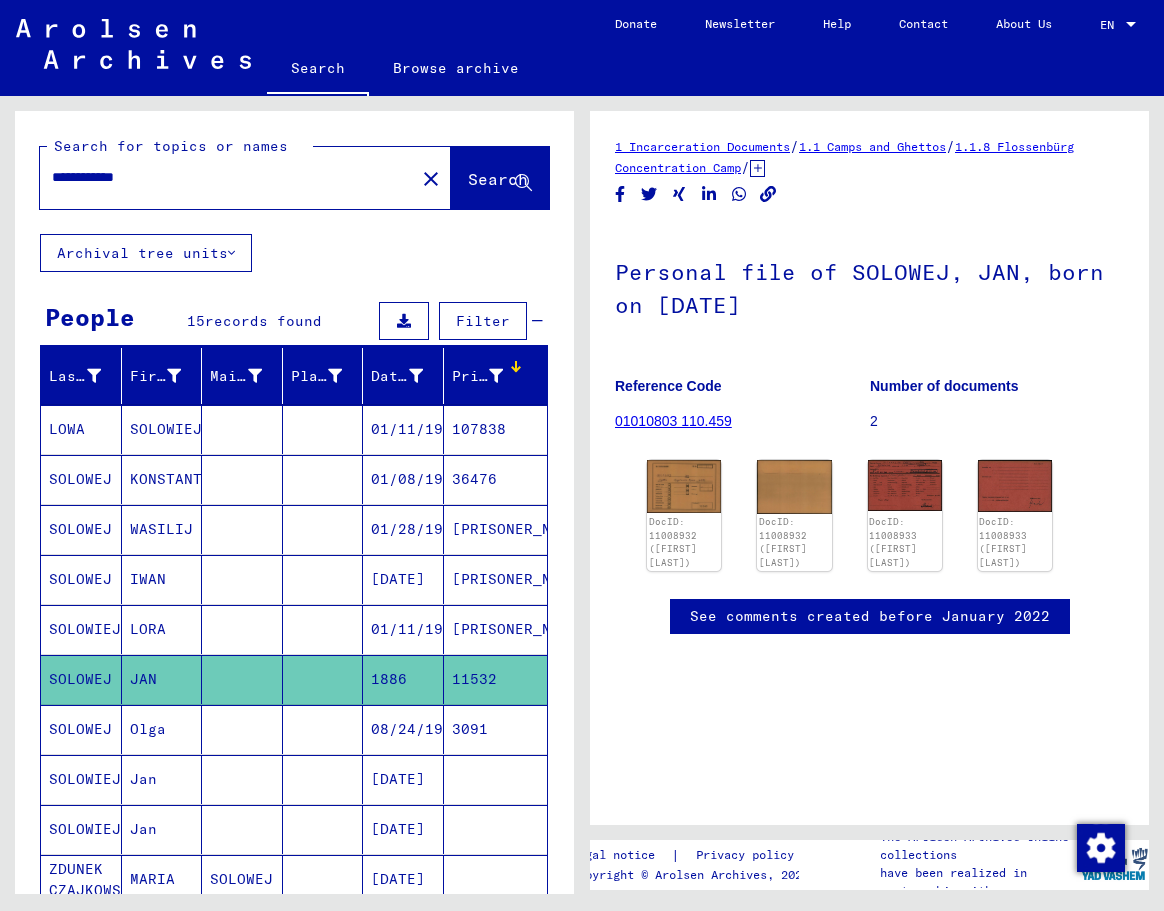 drag, startPoint x: 165, startPoint y: 183, endPoint x: 43, endPoint y: 180, distance: 122.03688 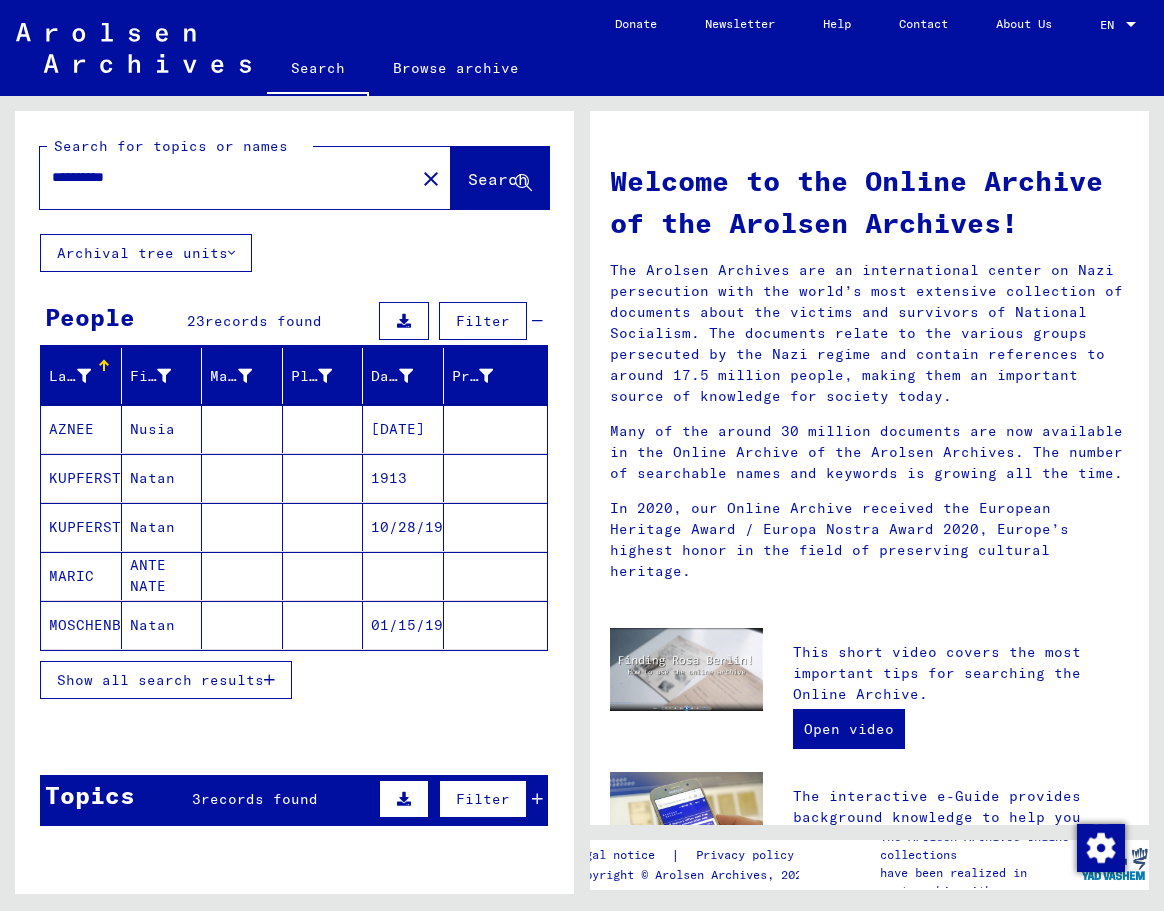 click on "Show all search results" at bounding box center [160, 680] 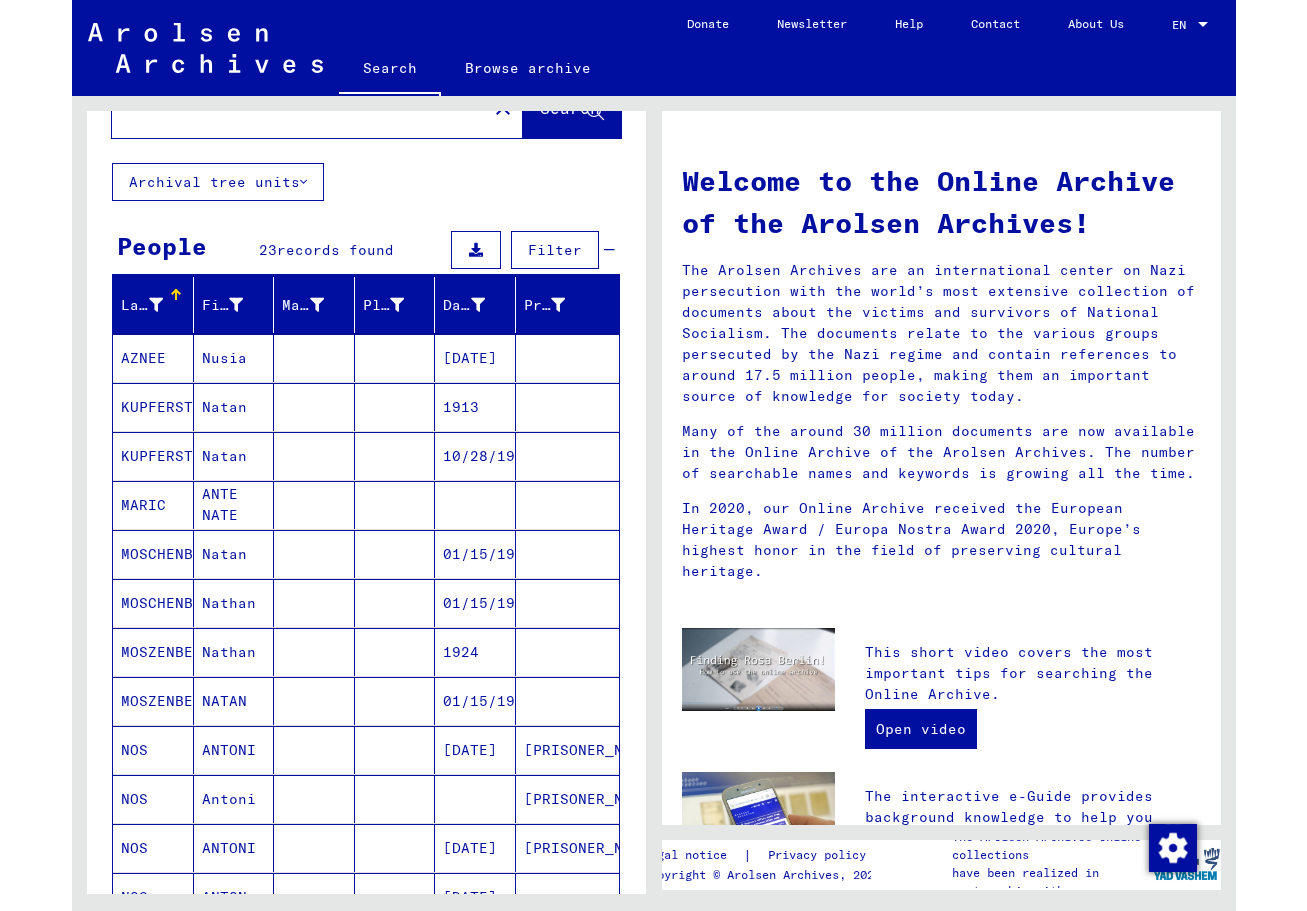 scroll, scrollTop: 108, scrollLeft: 0, axis: vertical 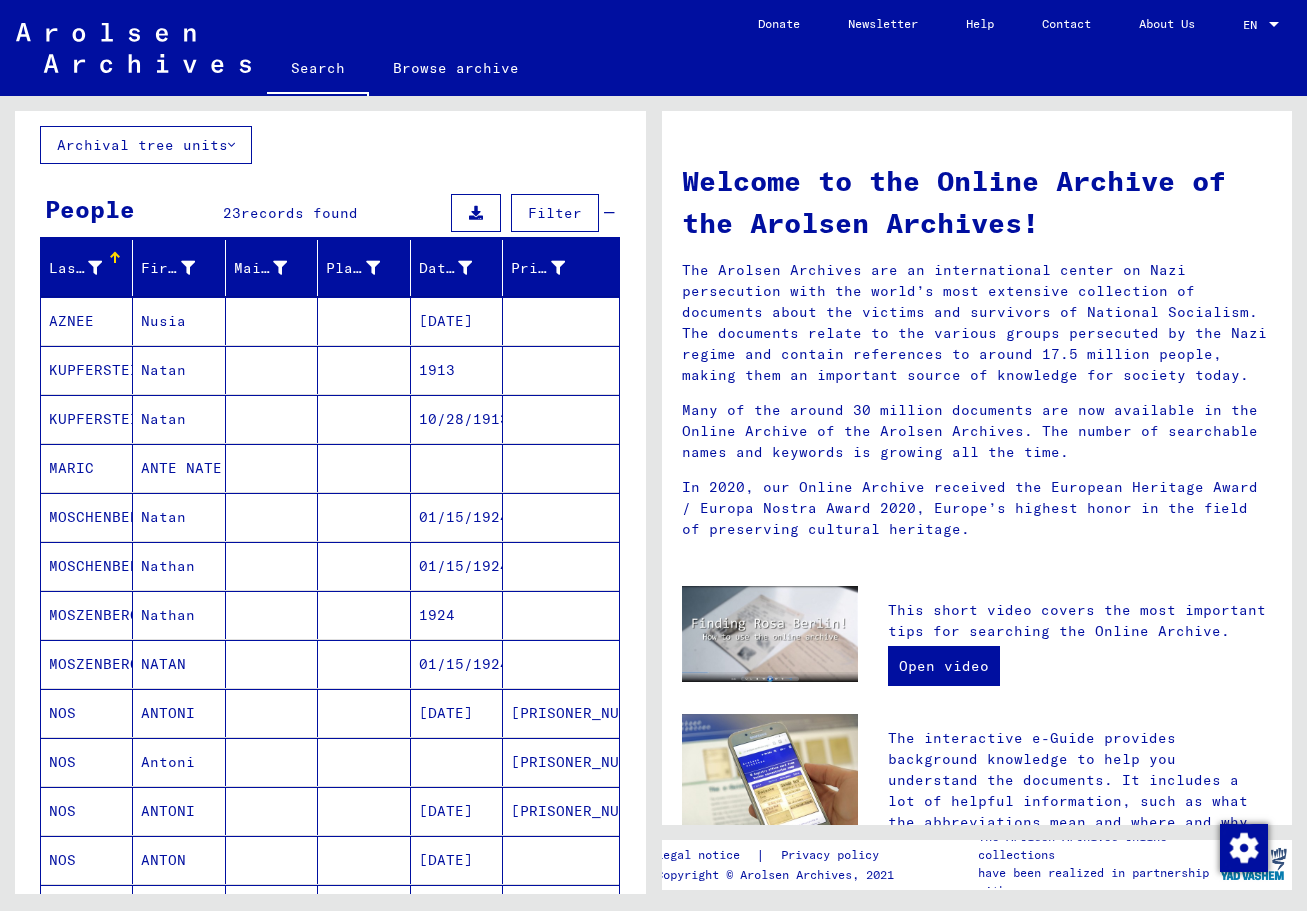 click on "NOS" at bounding box center (87, 762) 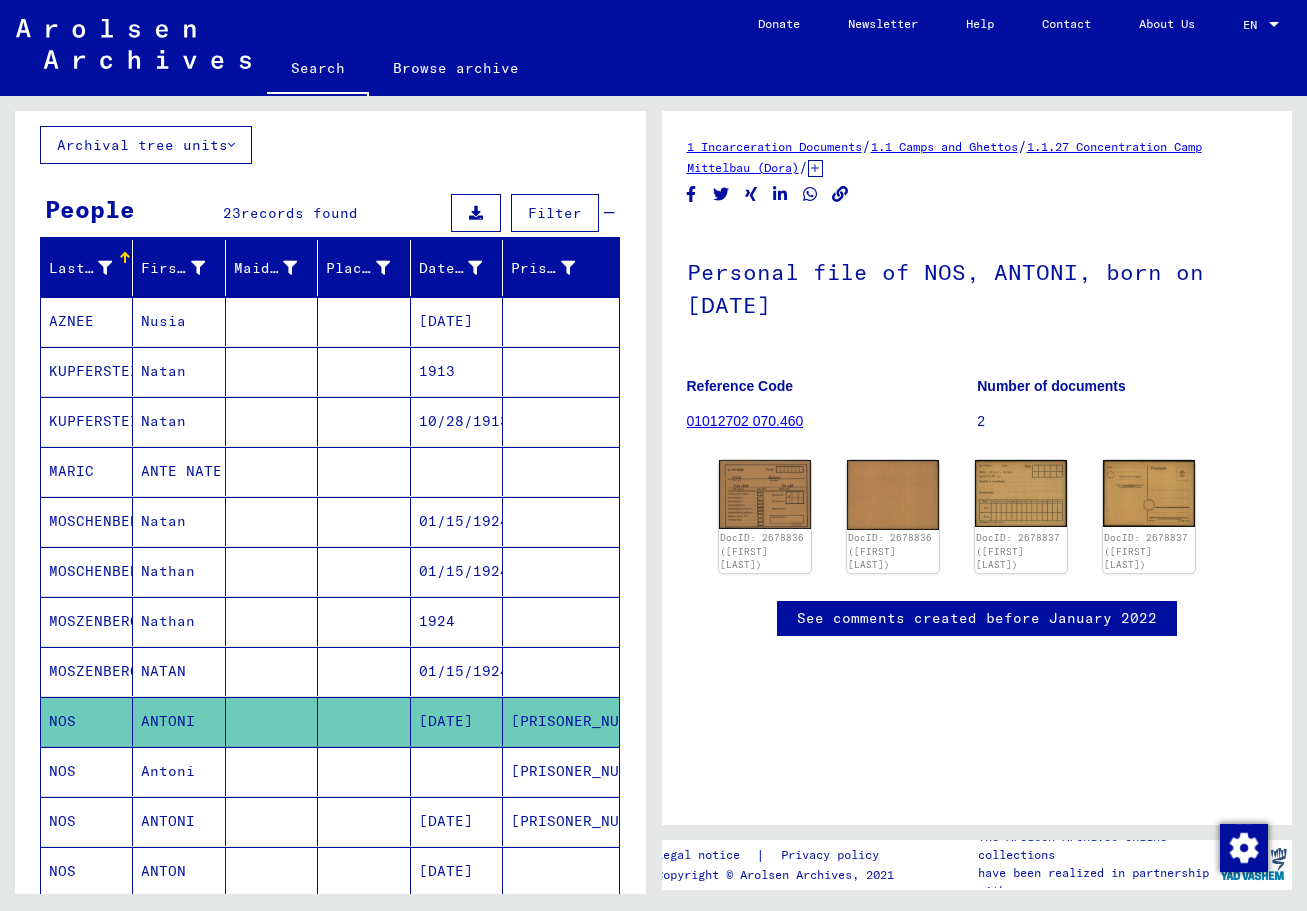 click on "NOS" at bounding box center (87, 821) 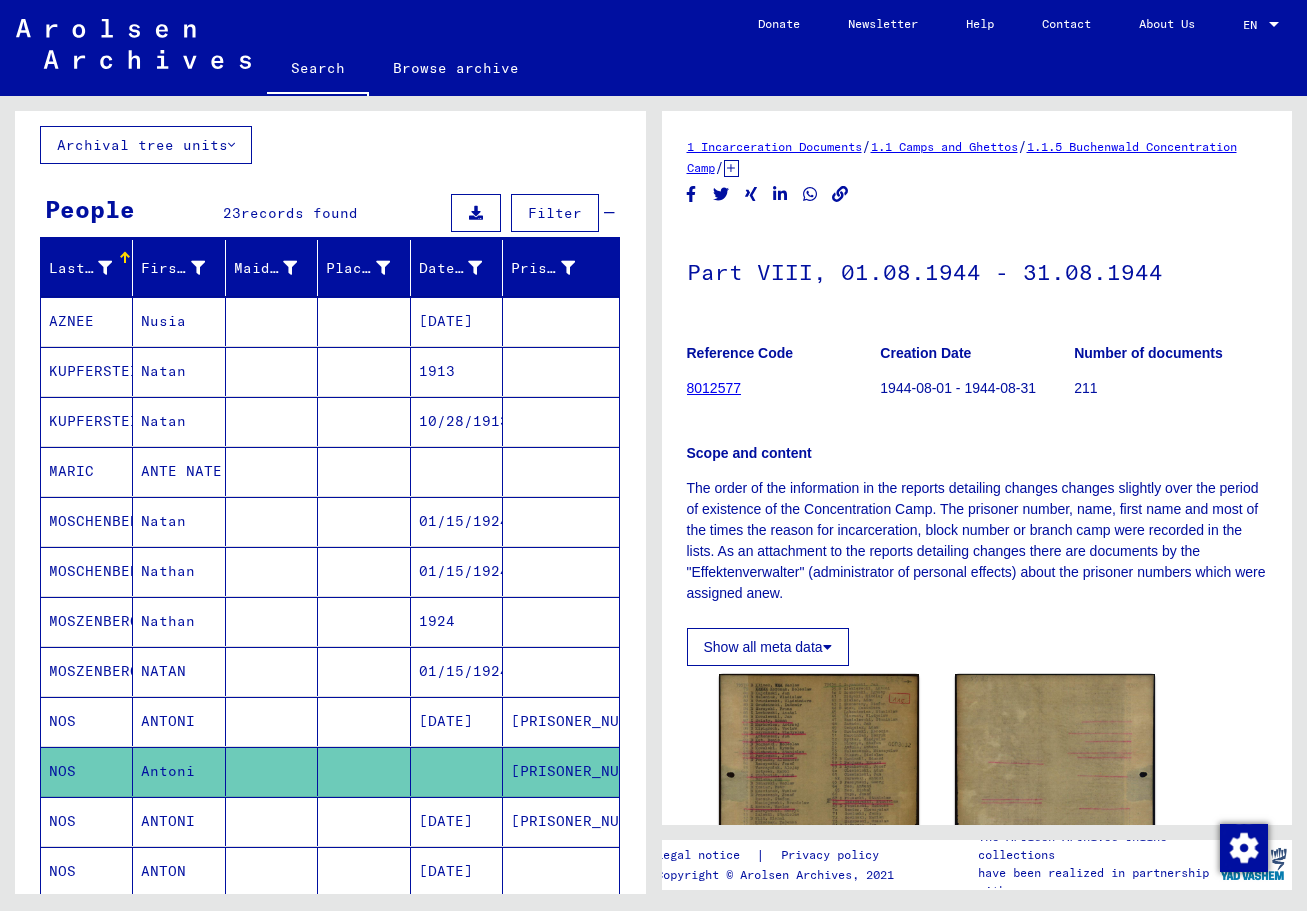 click 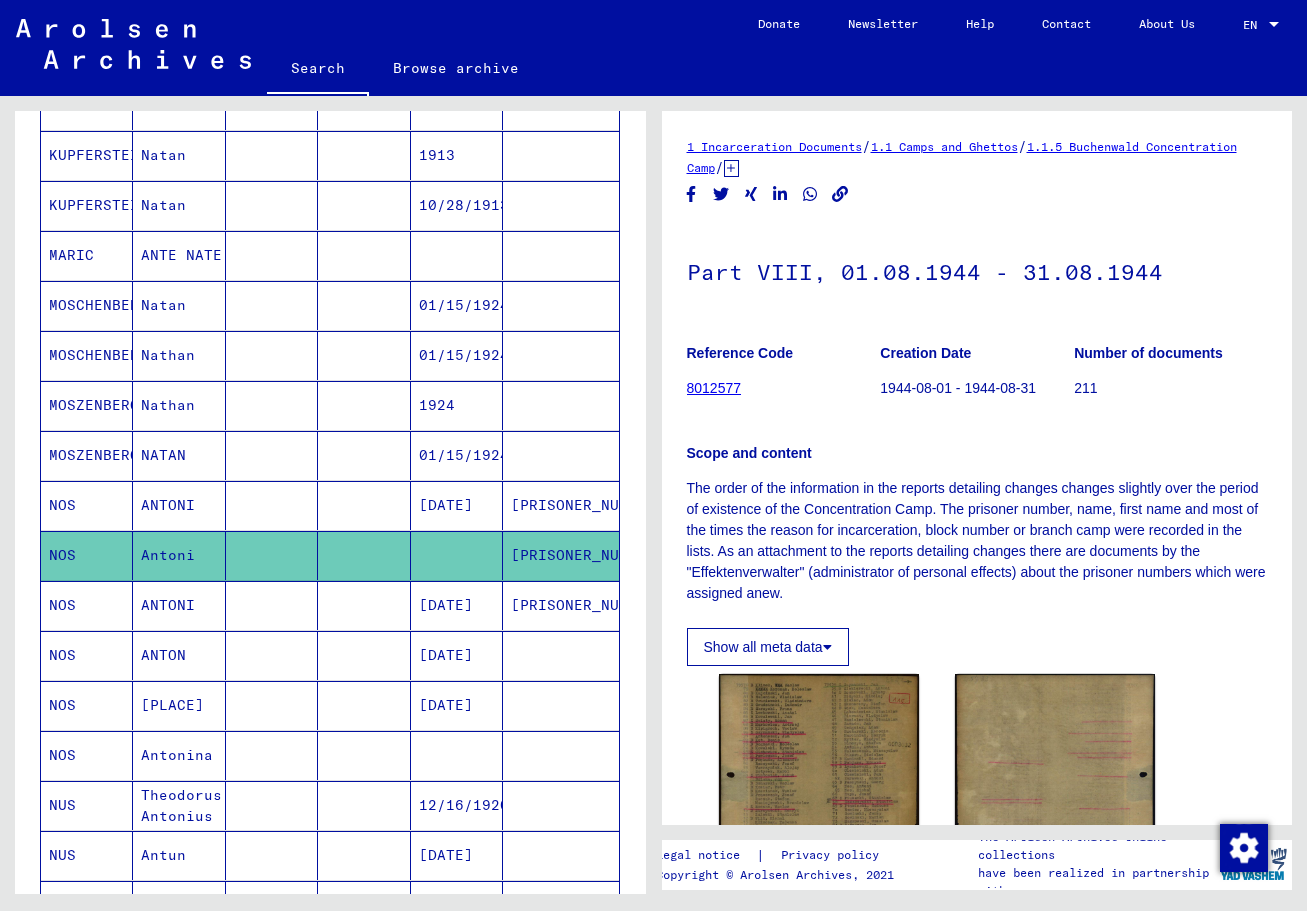 click on "NOS" at bounding box center [87, 655] 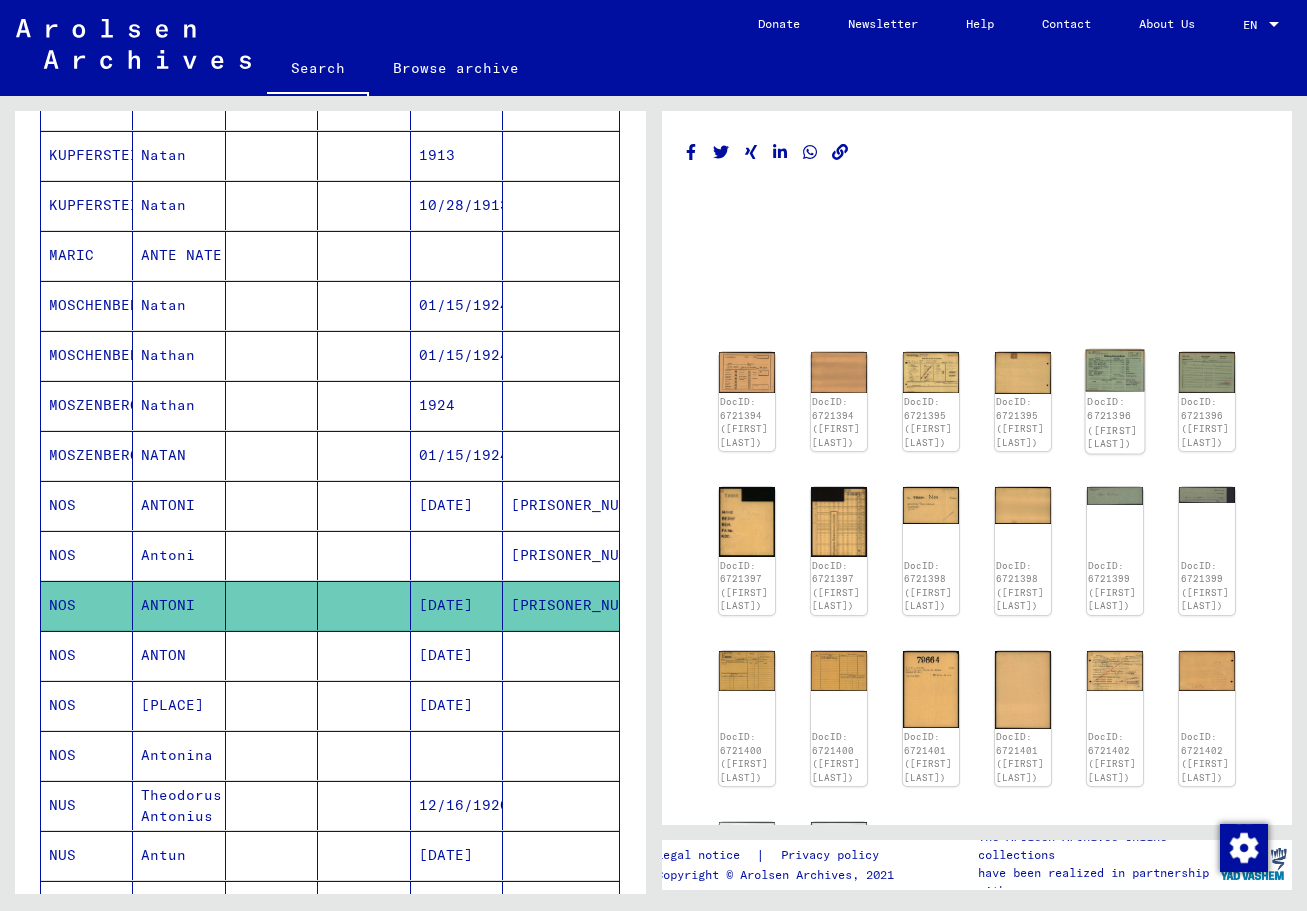 click 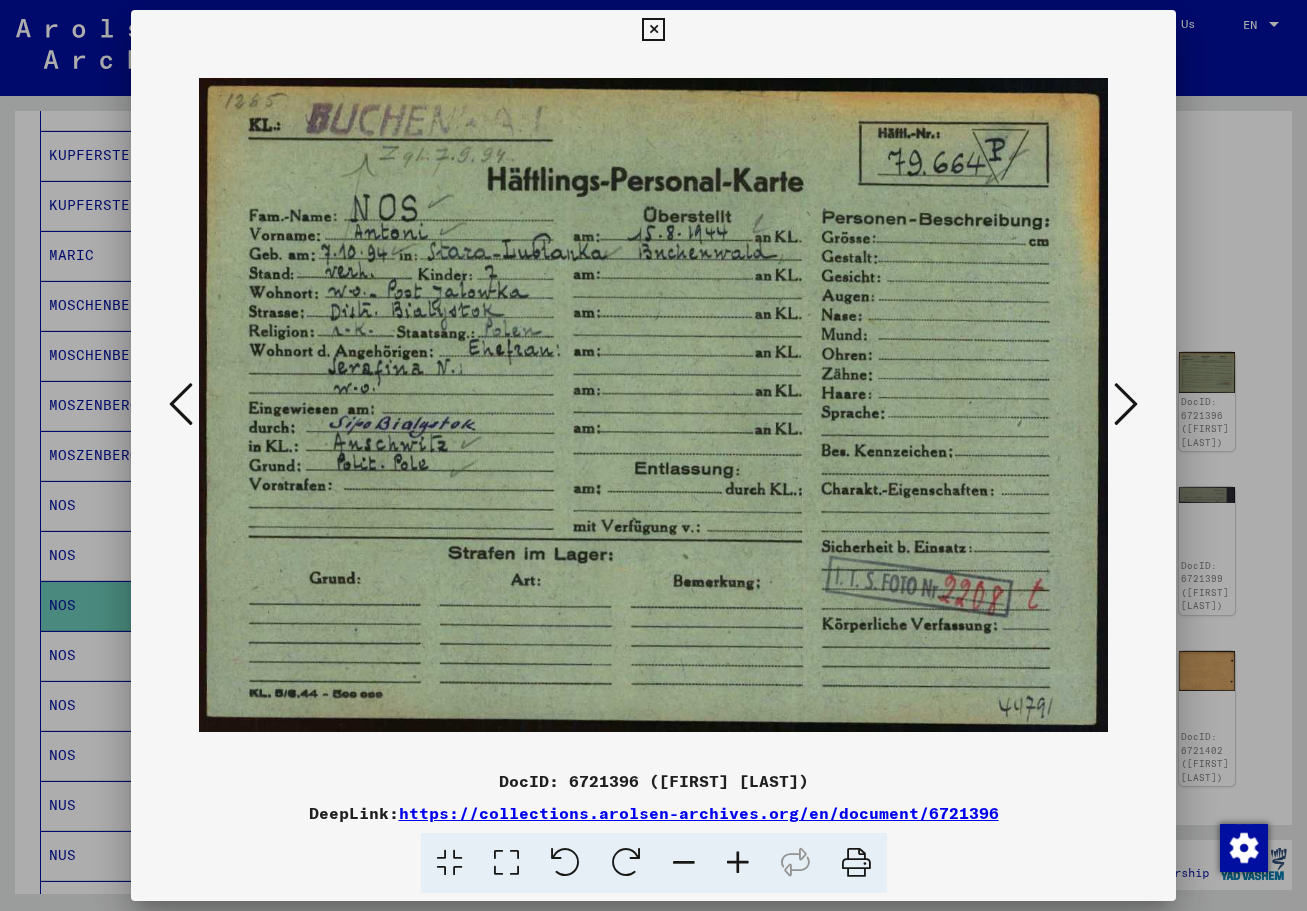click at bounding box center (1126, 404) 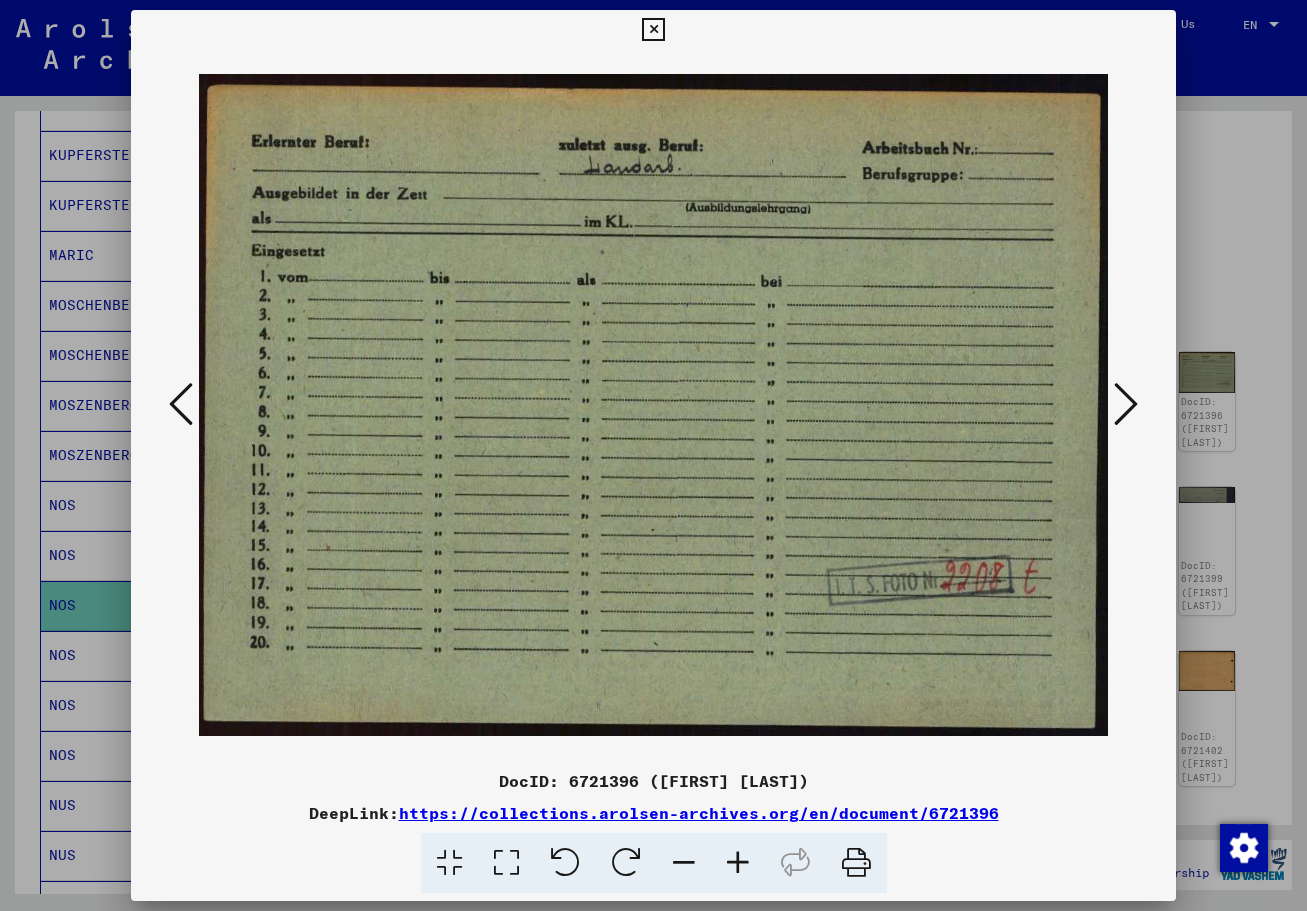 click at bounding box center [1126, 404] 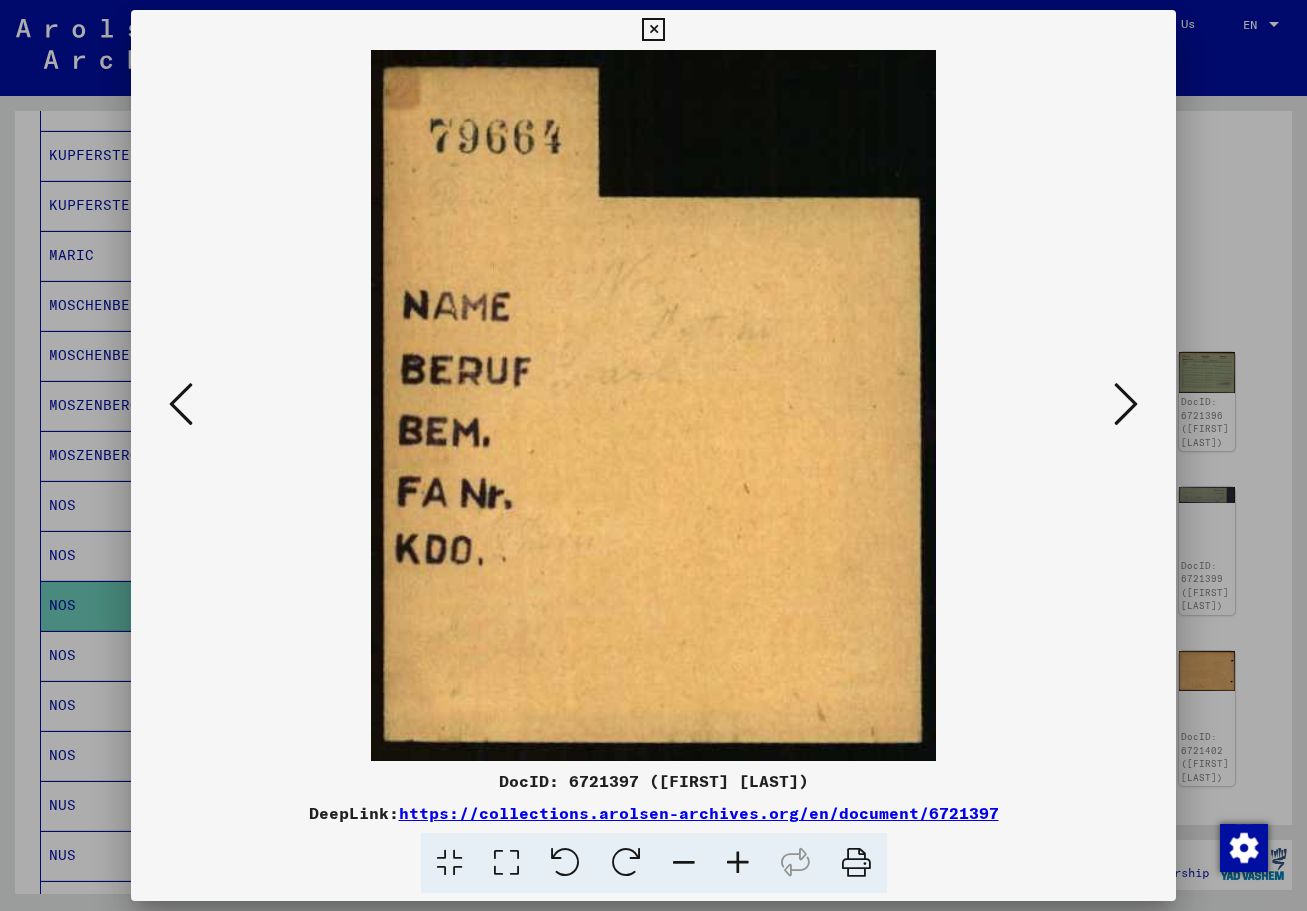 click at bounding box center [1126, 404] 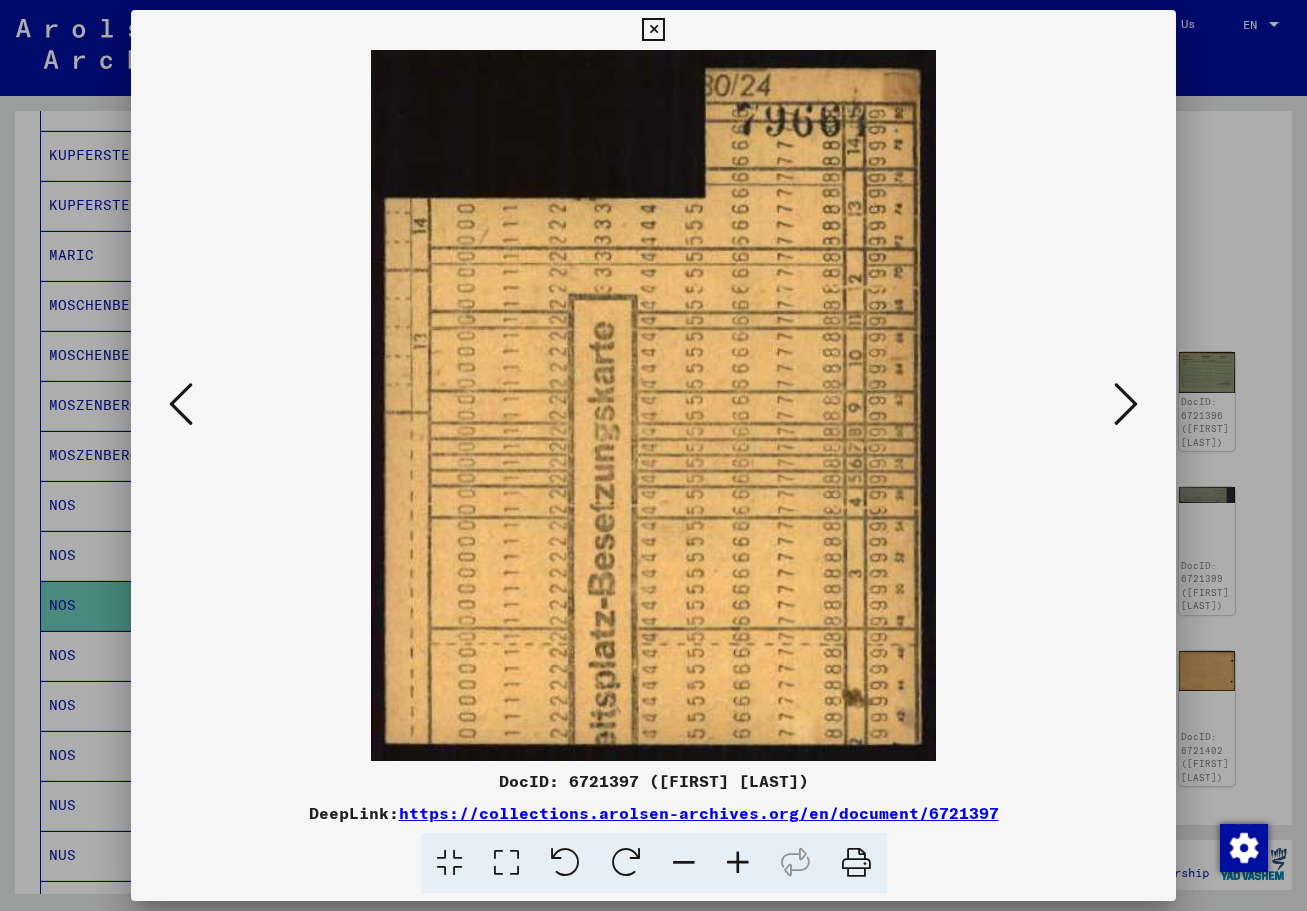 click at bounding box center [1126, 404] 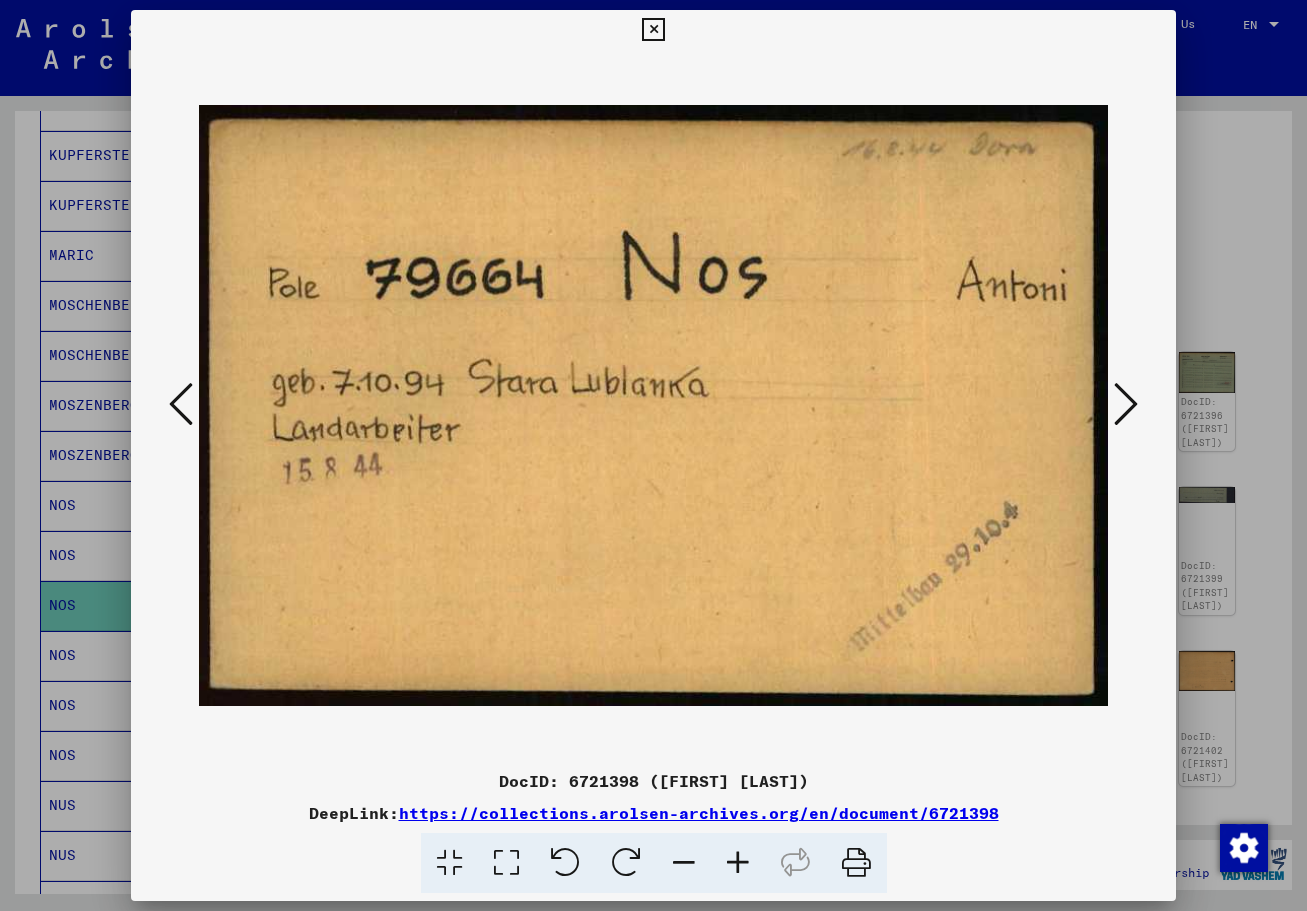click at bounding box center (1126, 404) 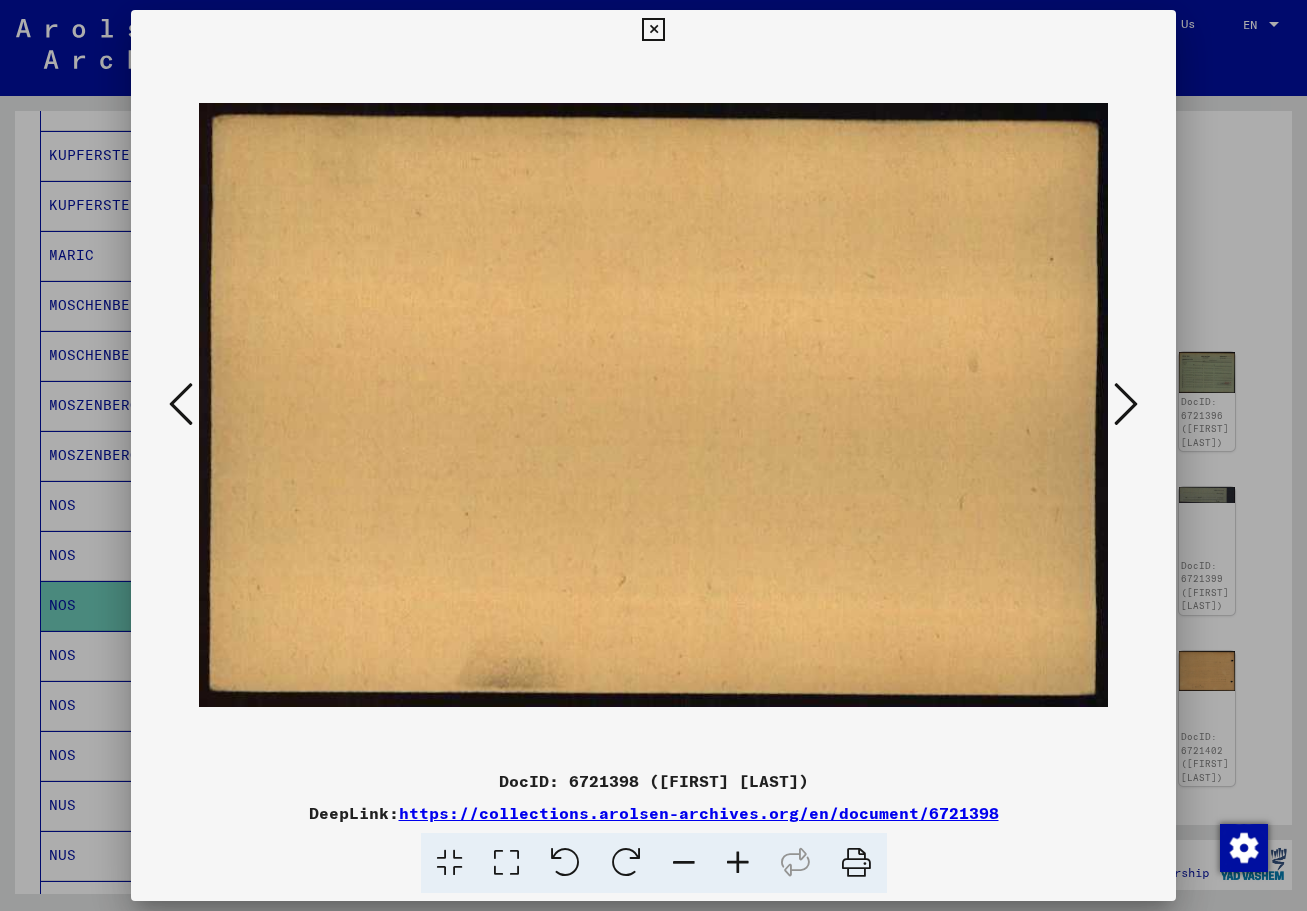 click at bounding box center [1126, 404] 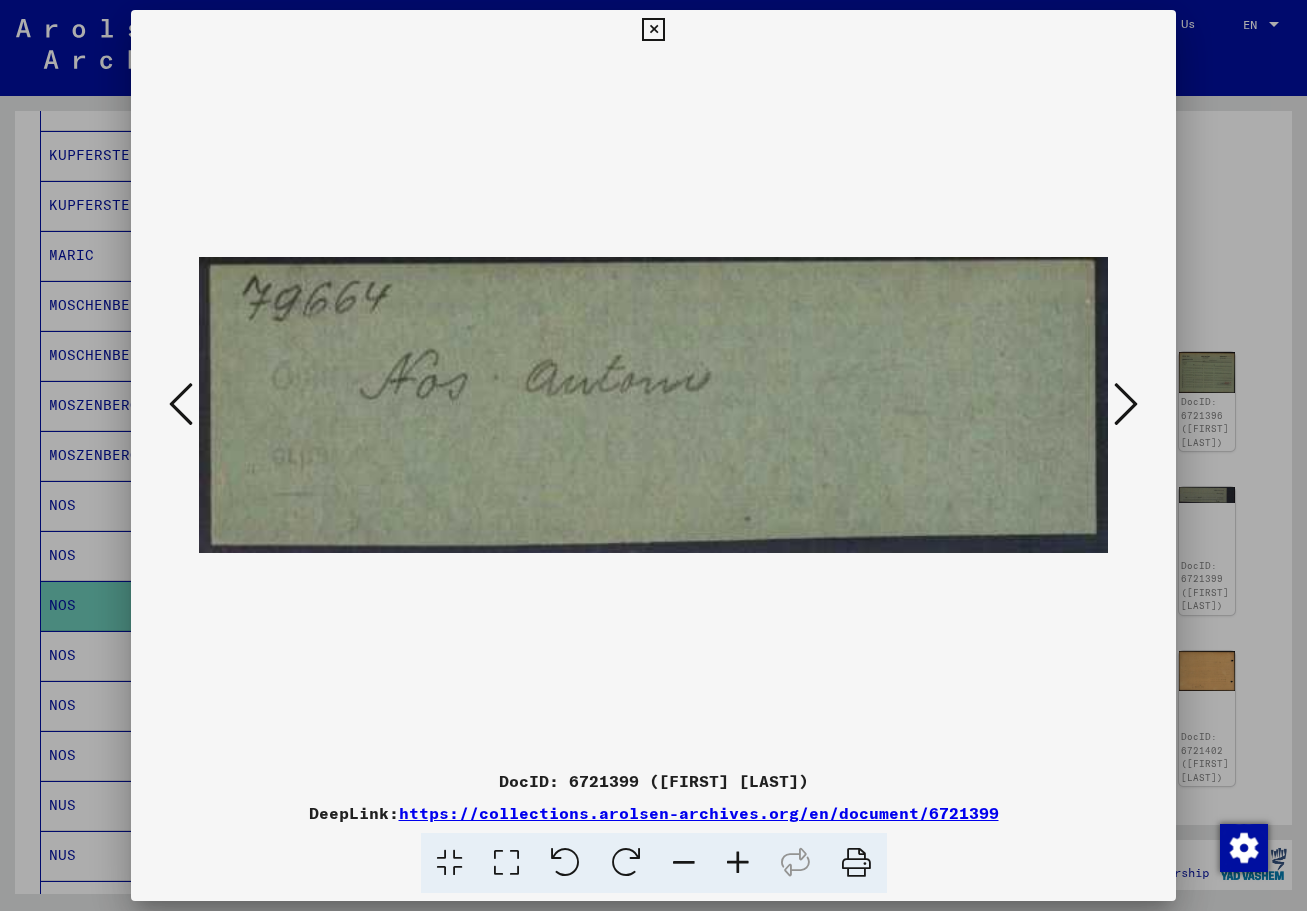 click at bounding box center [1126, 404] 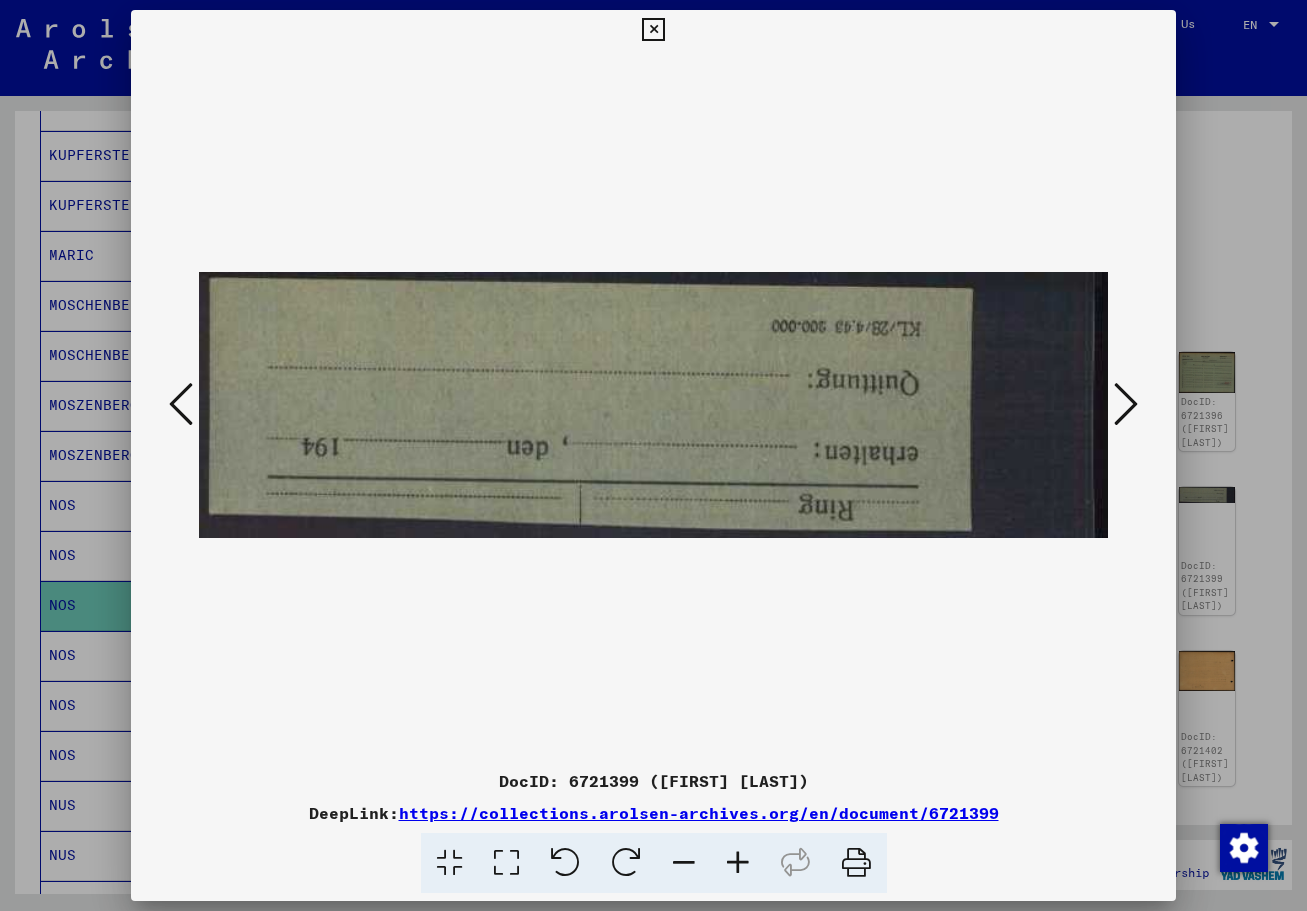 click at bounding box center (1126, 404) 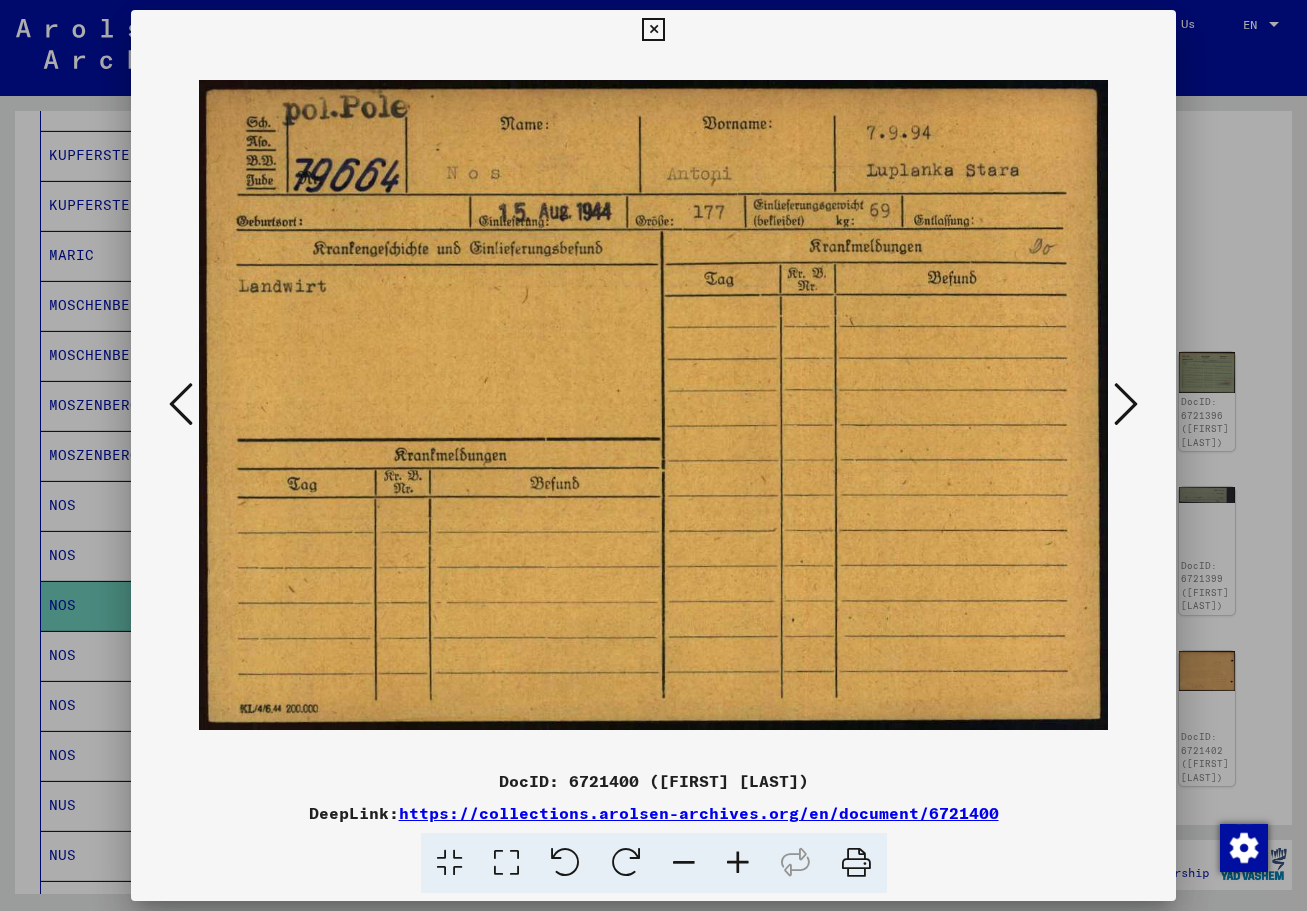 click at bounding box center [1126, 404] 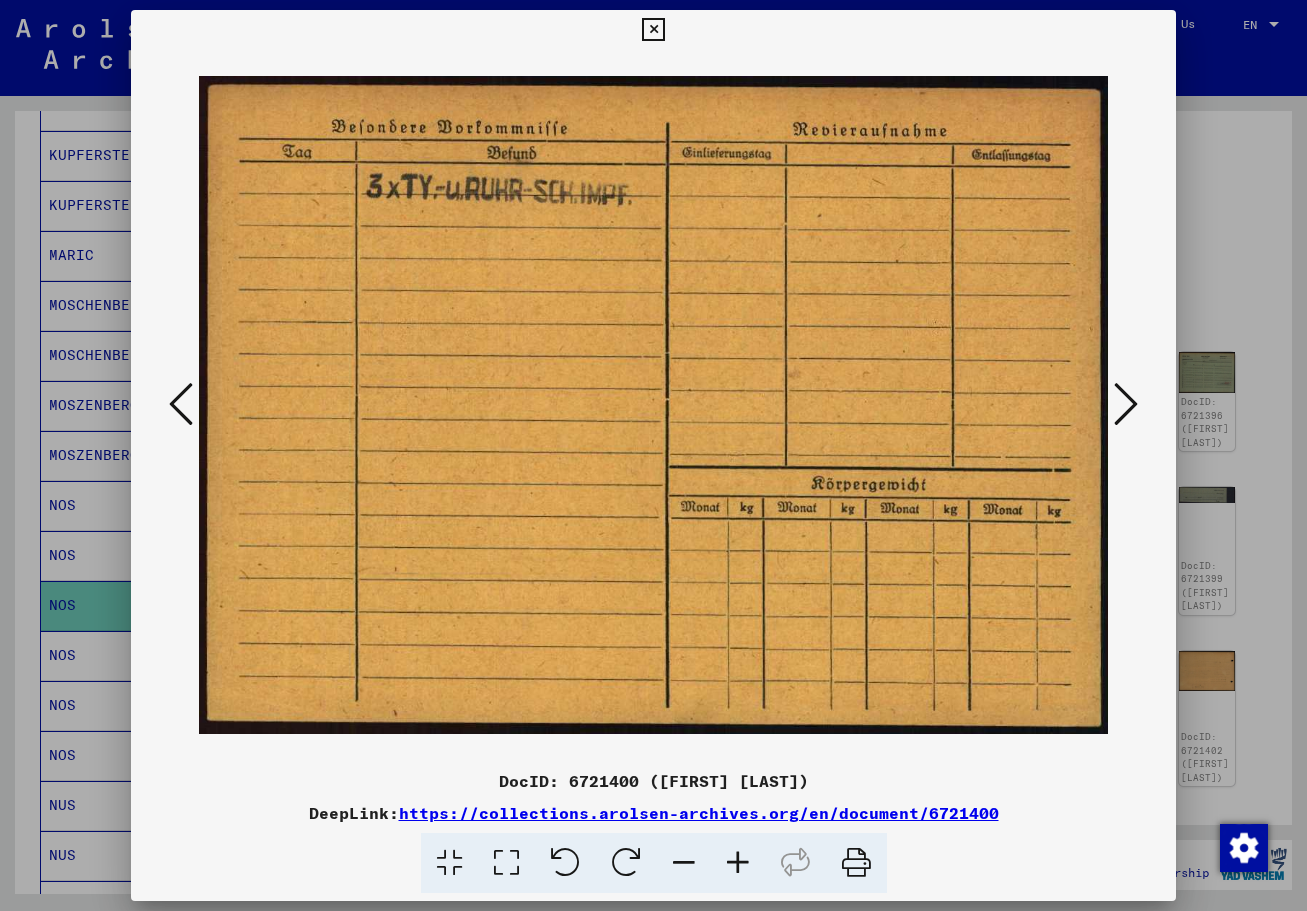 click at bounding box center [1126, 404] 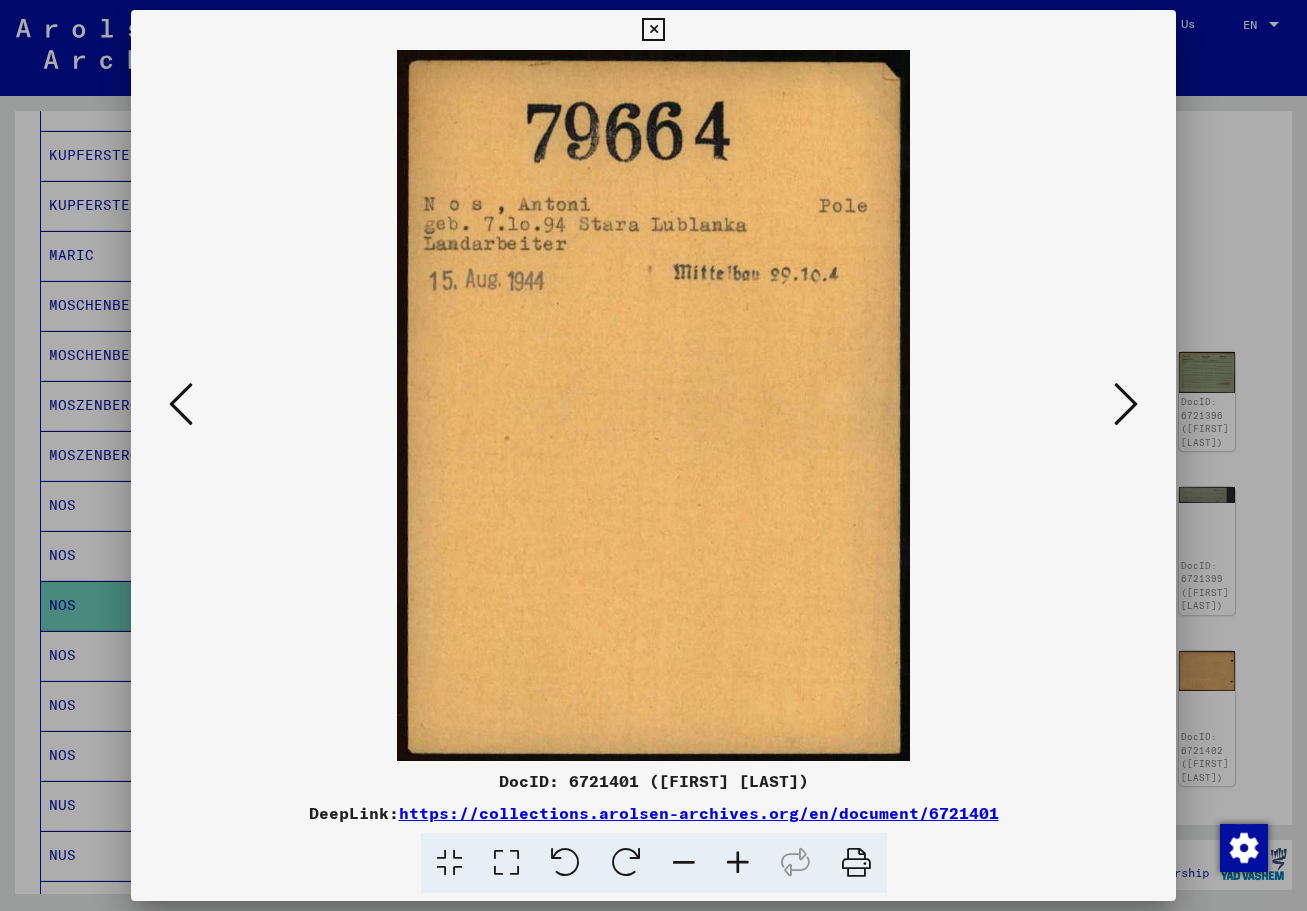 click at bounding box center (1126, 404) 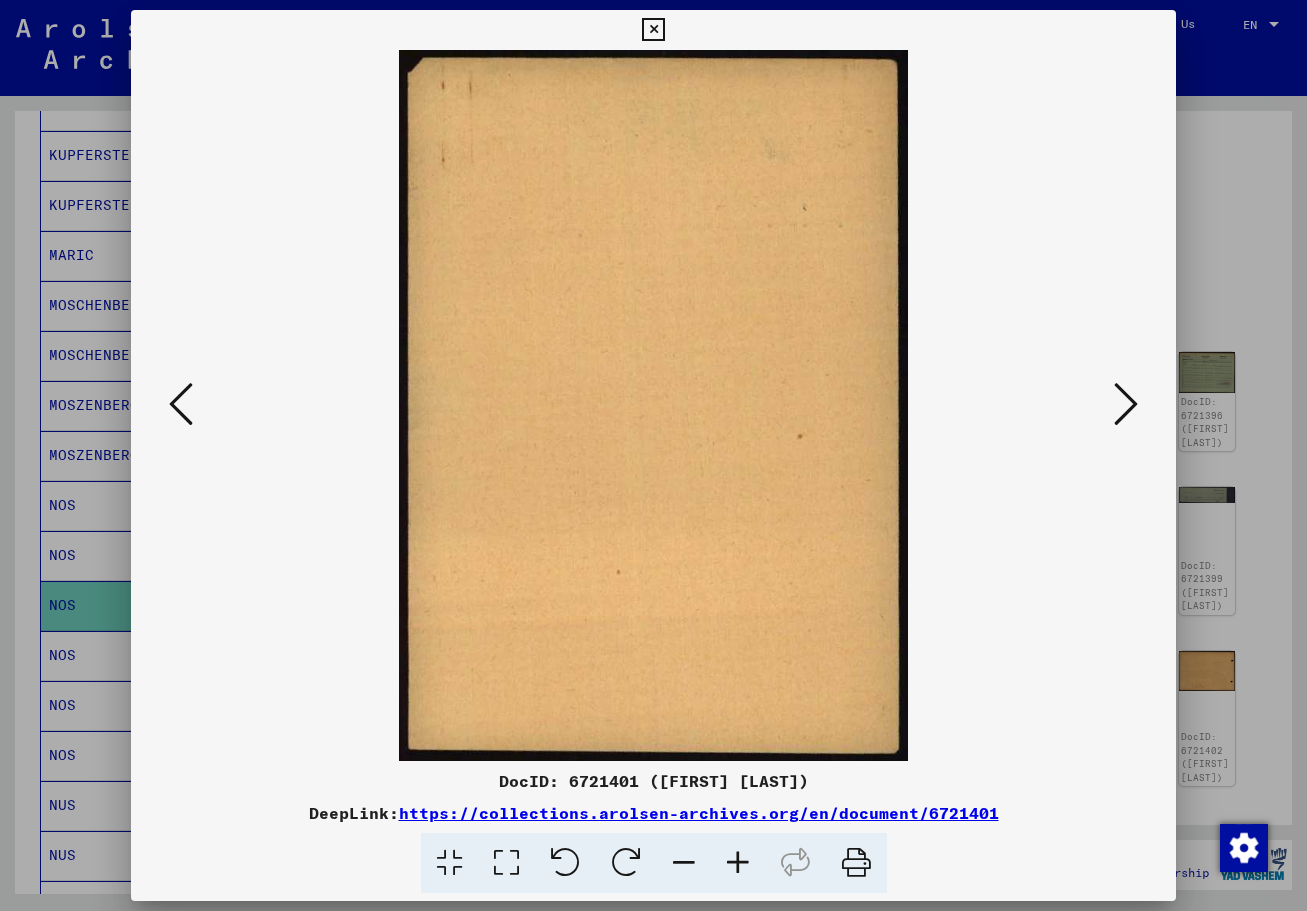 click at bounding box center [1126, 404] 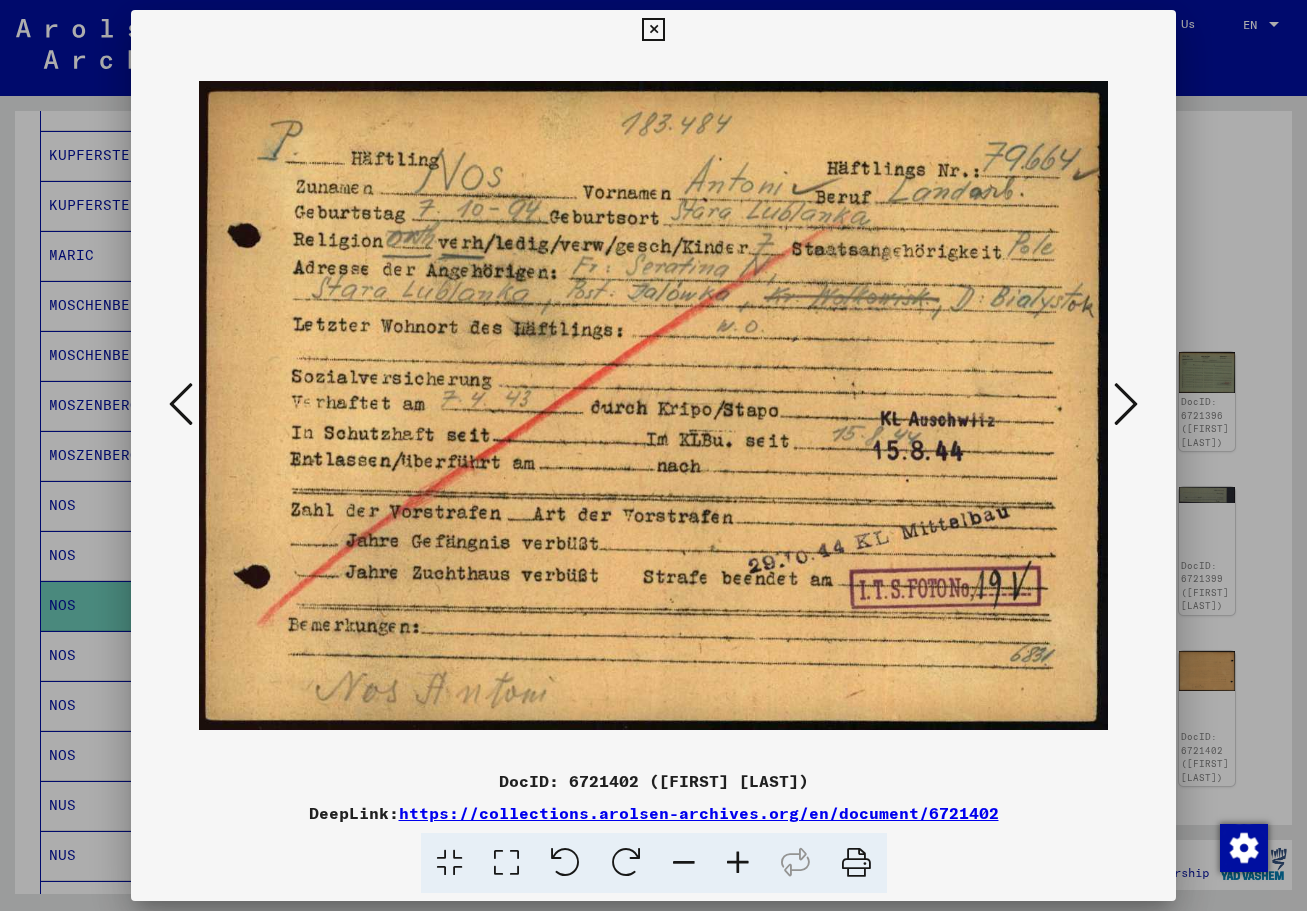 click at bounding box center (1126, 404) 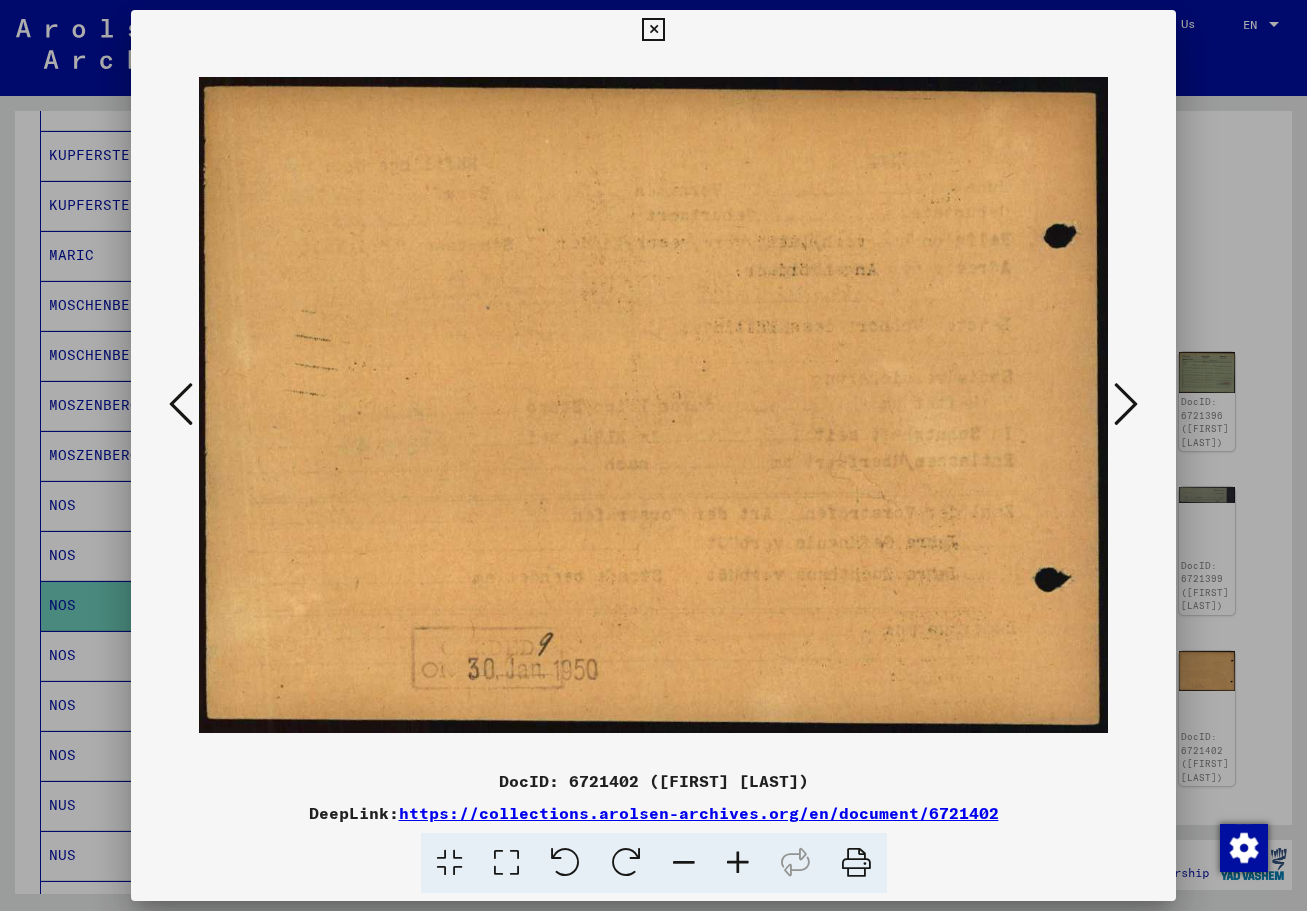 click at bounding box center (1126, 404) 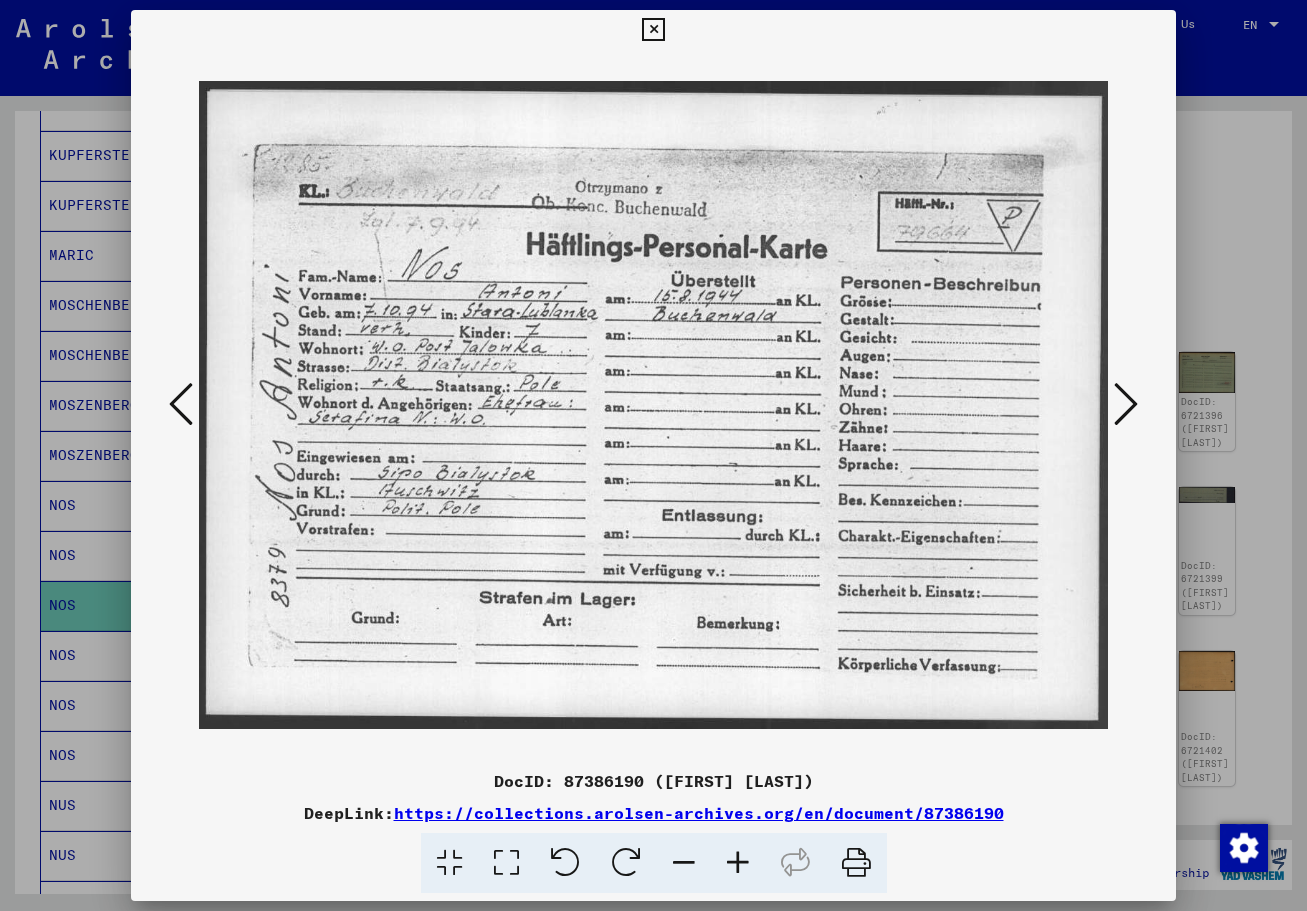 click at bounding box center (1126, 404) 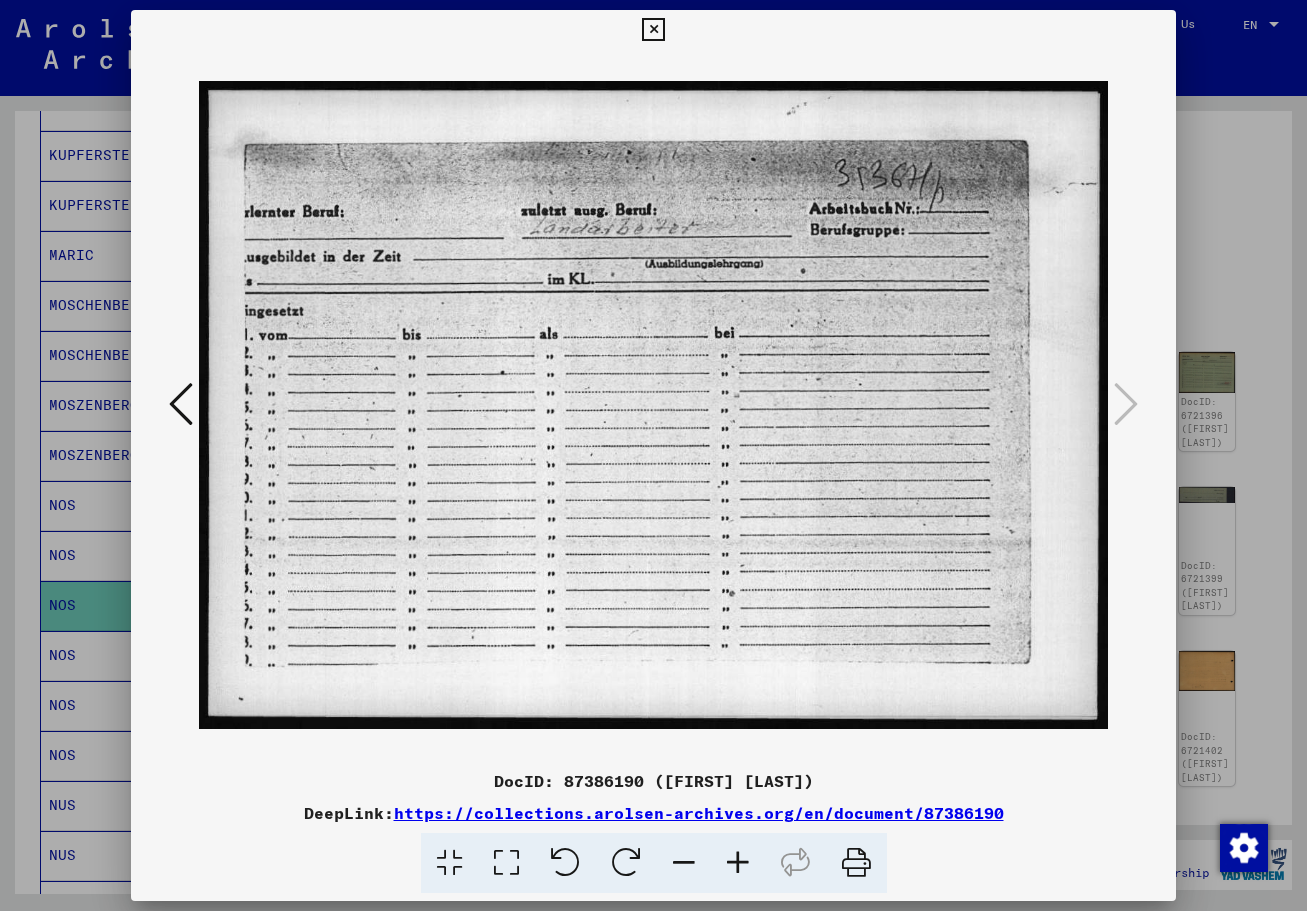 click at bounding box center [181, 404] 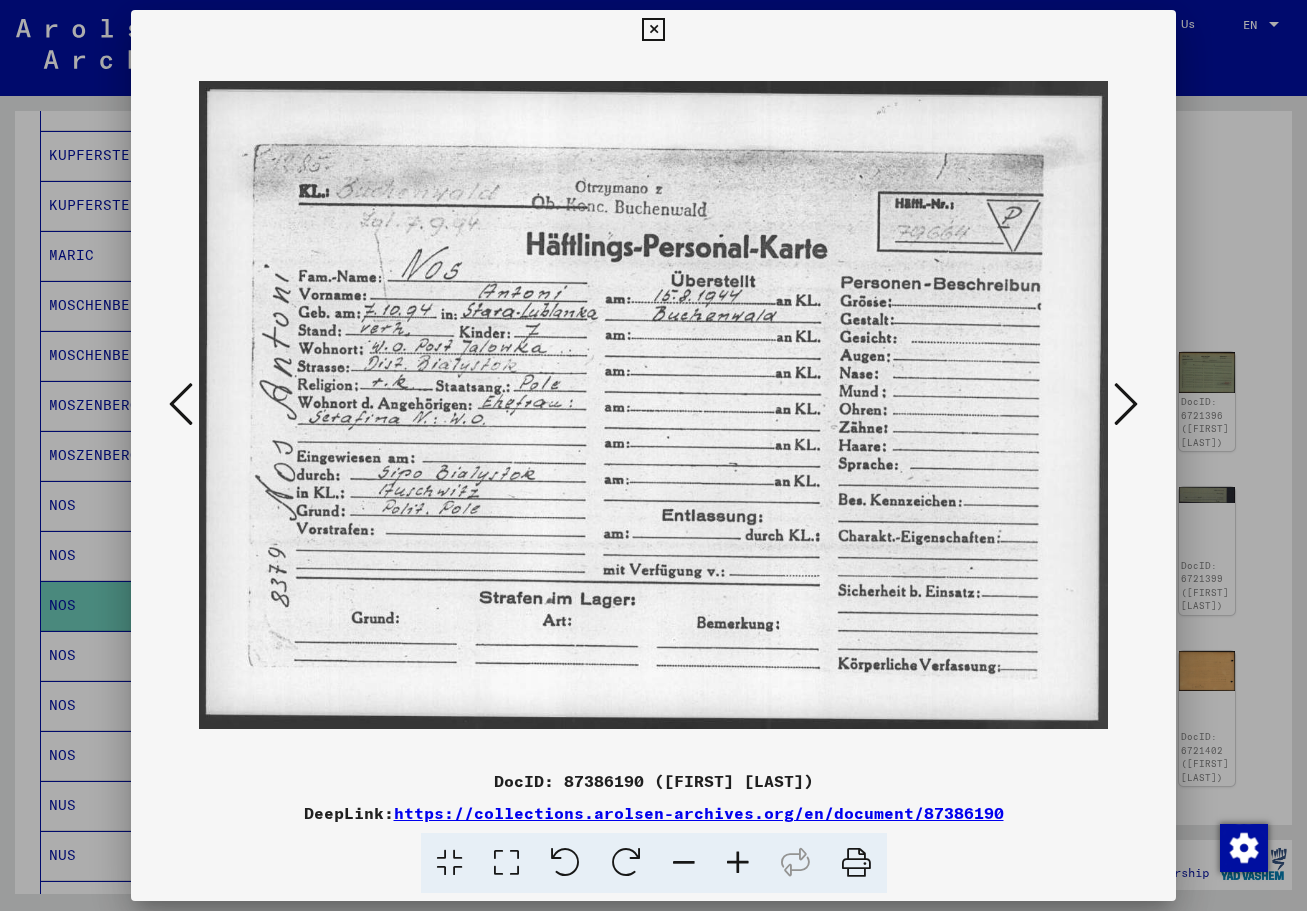 click at bounding box center [181, 404] 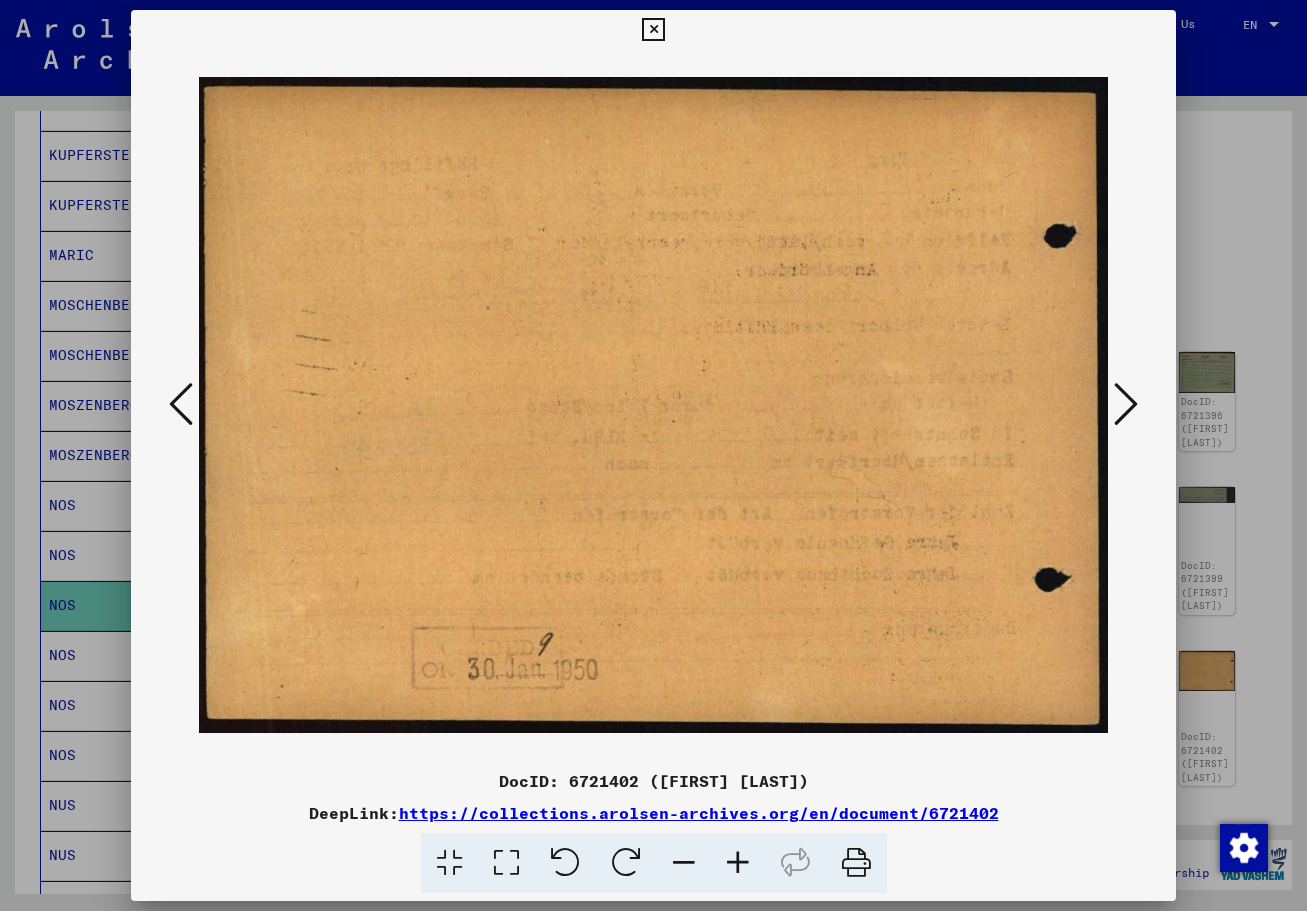 click at bounding box center [181, 404] 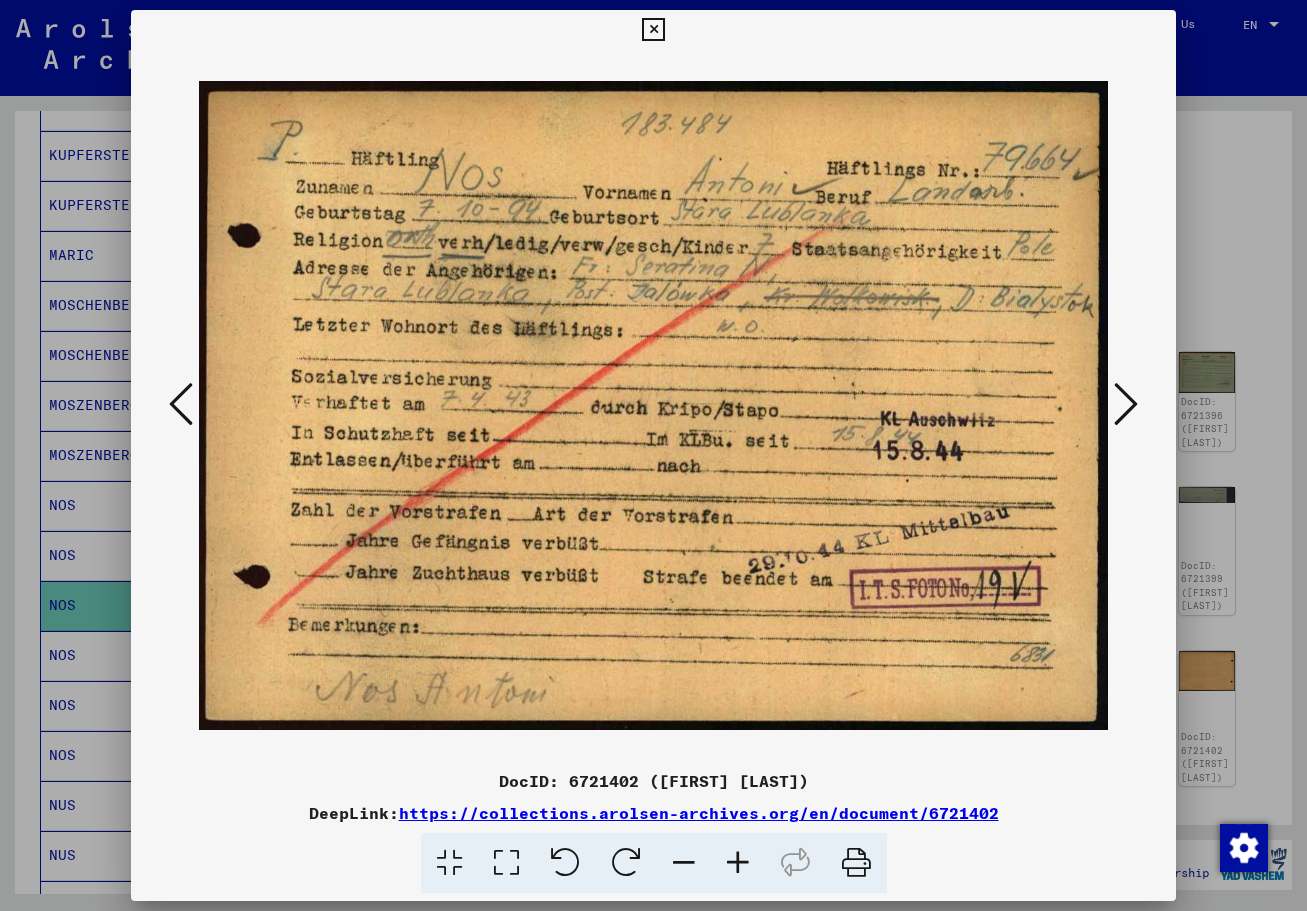 click at bounding box center (1126, 404) 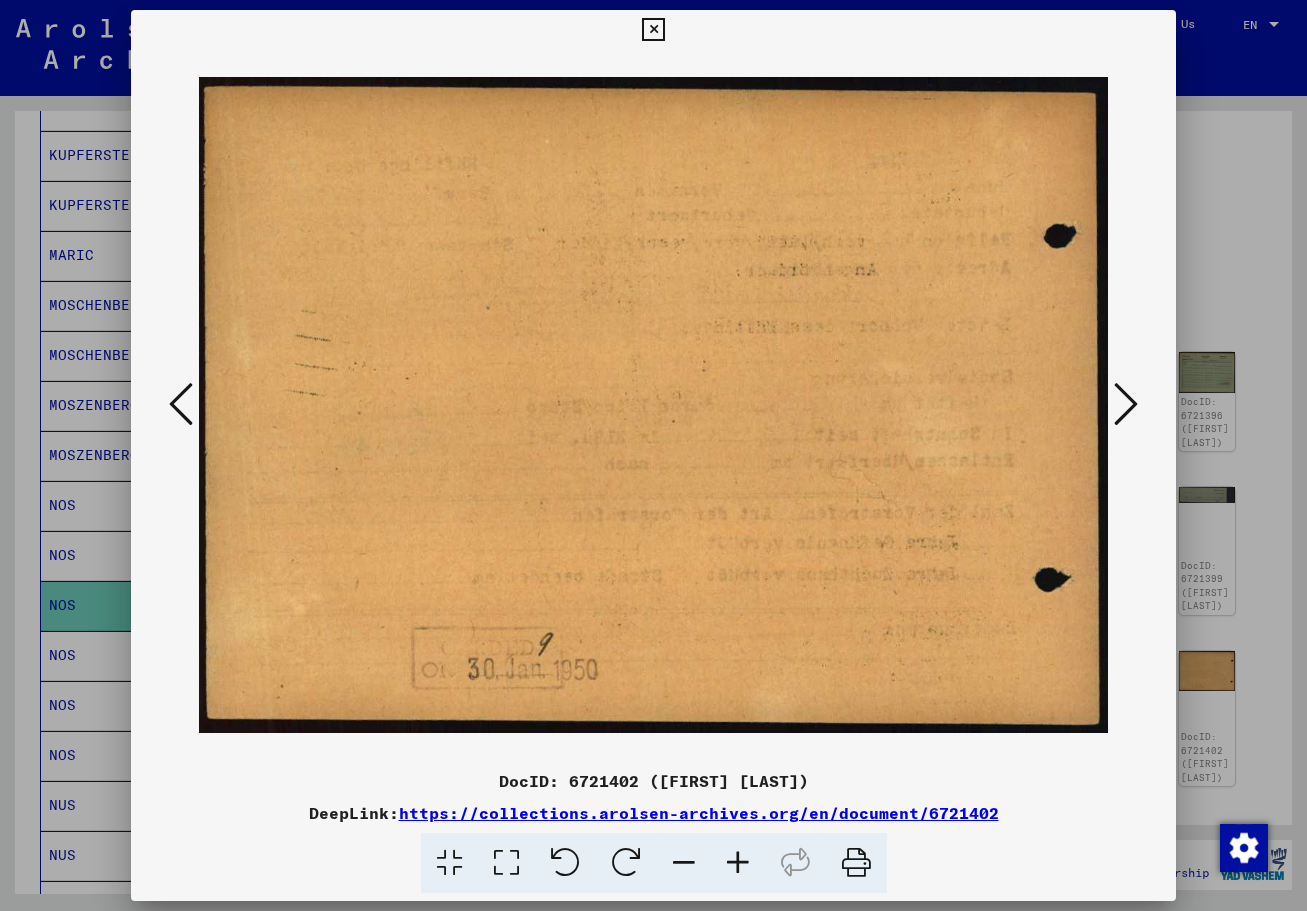 click at bounding box center [1126, 404] 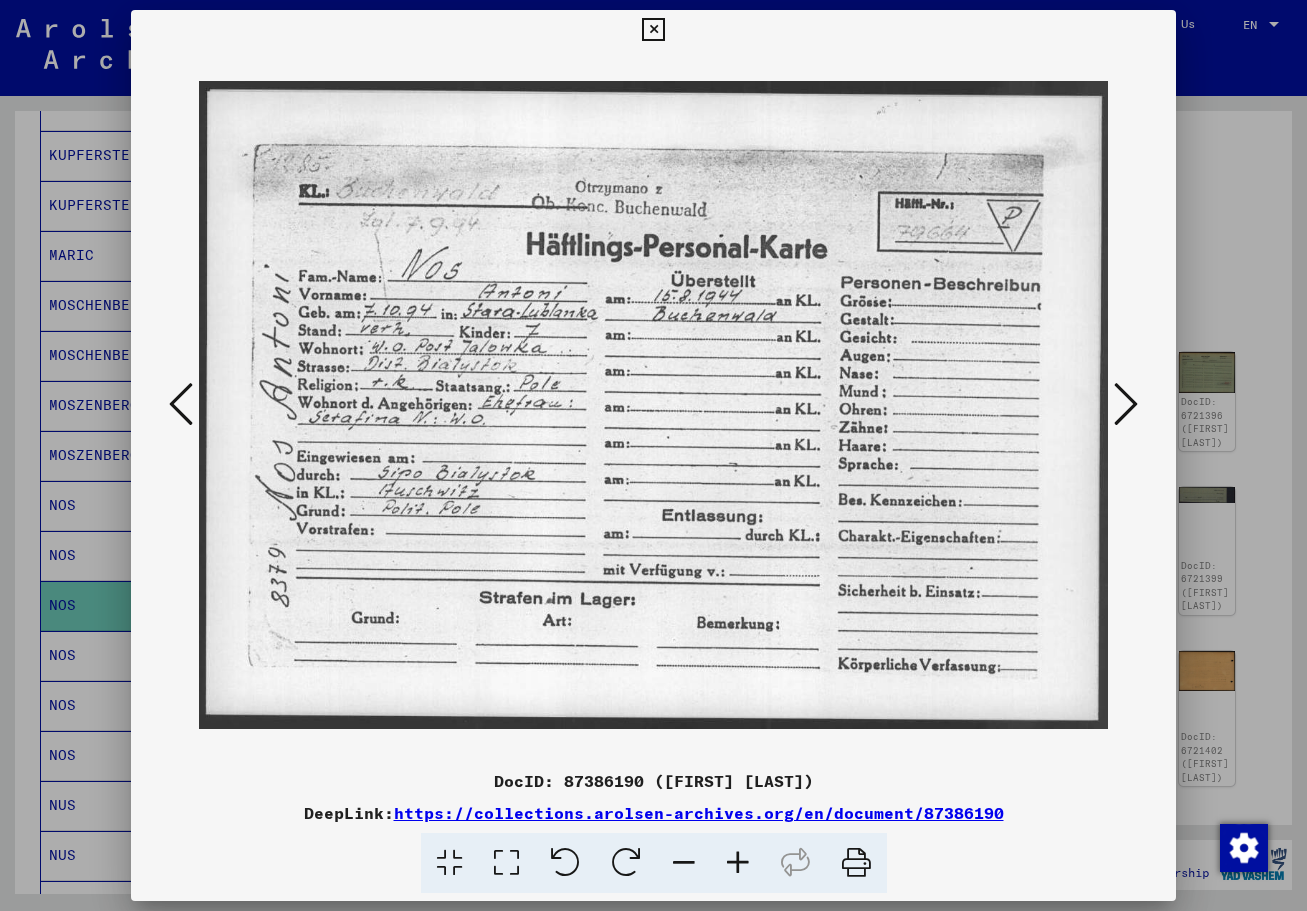 click at bounding box center (1126, 404) 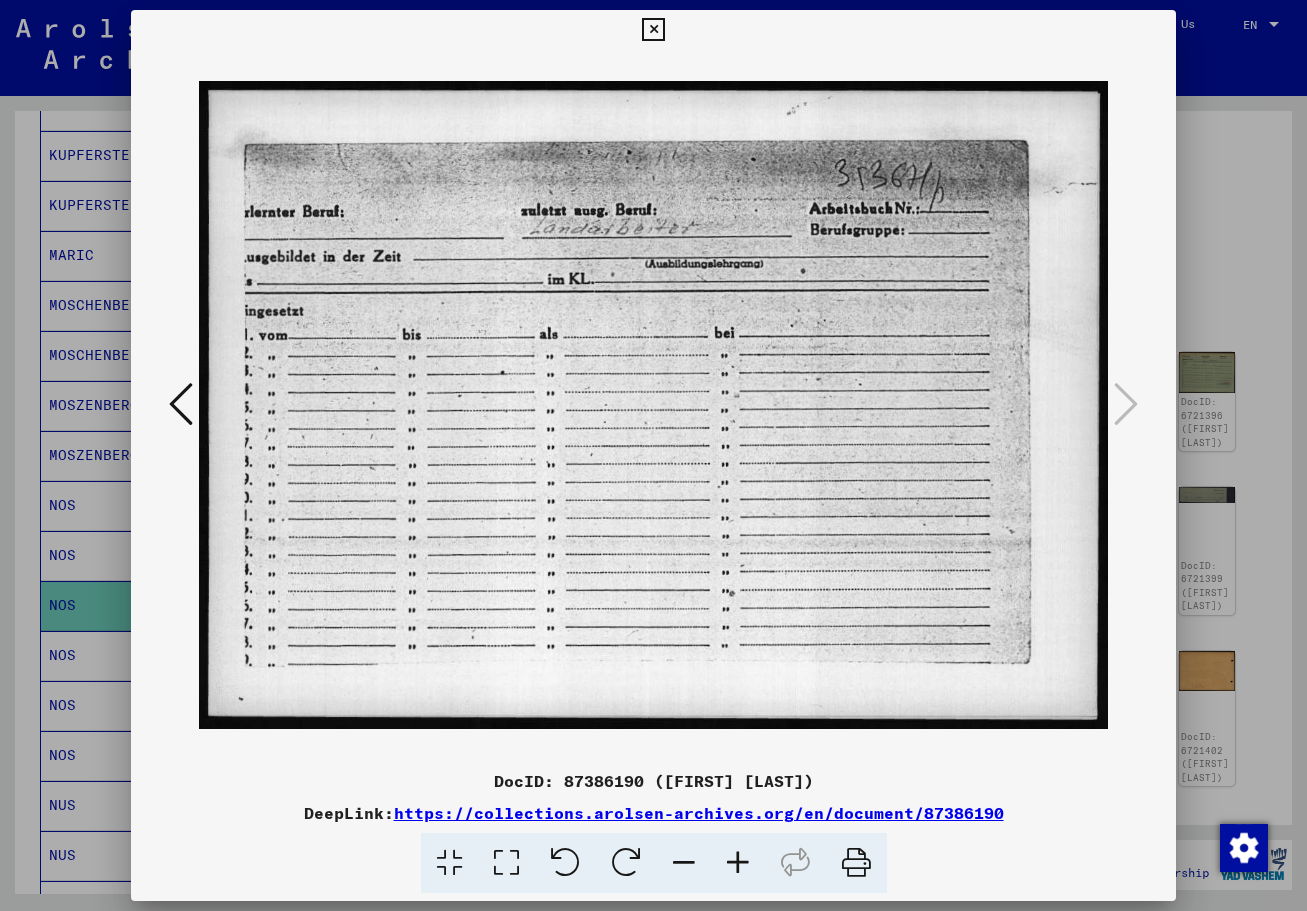 click at bounding box center [181, 404] 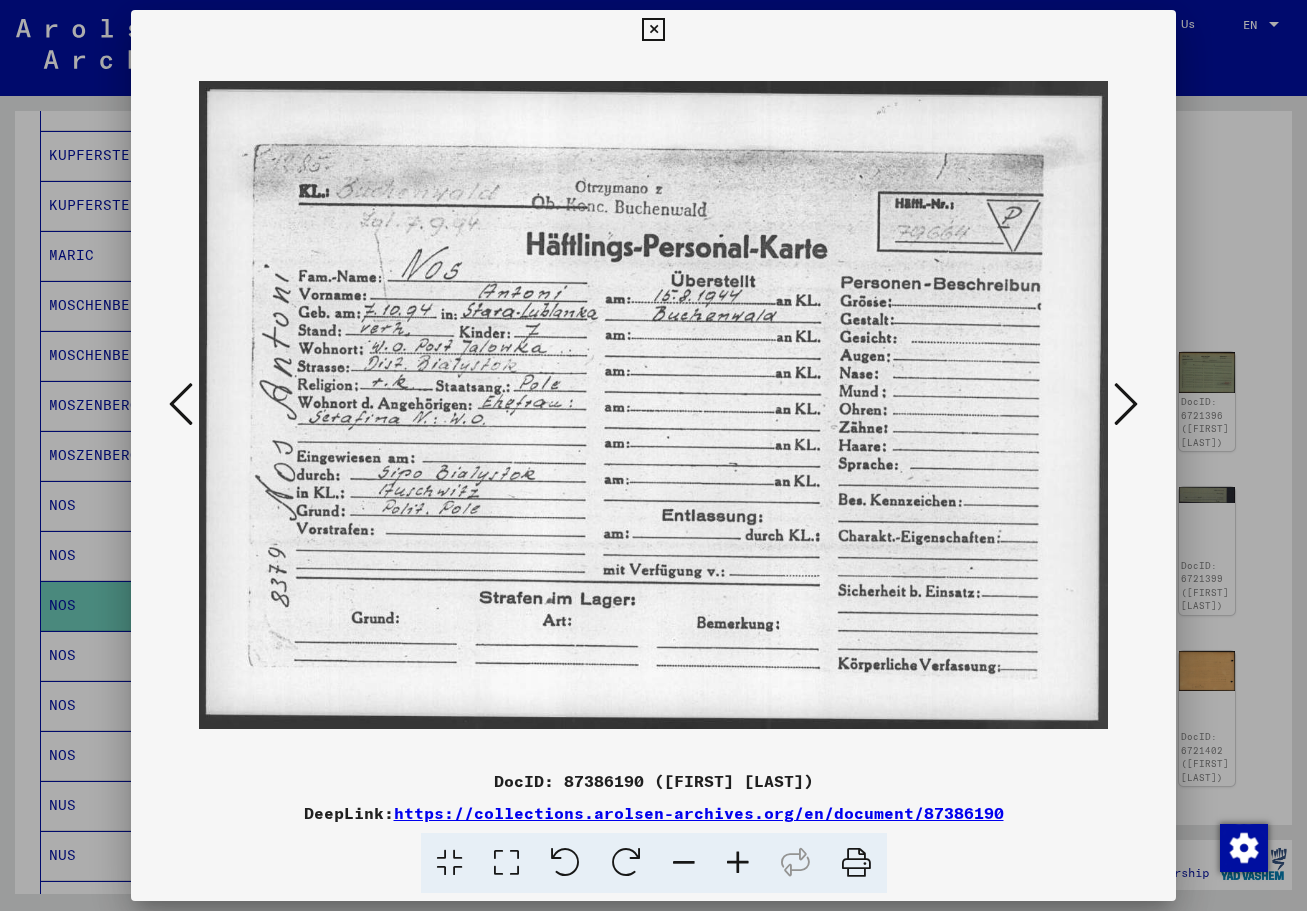 click at bounding box center [181, 404] 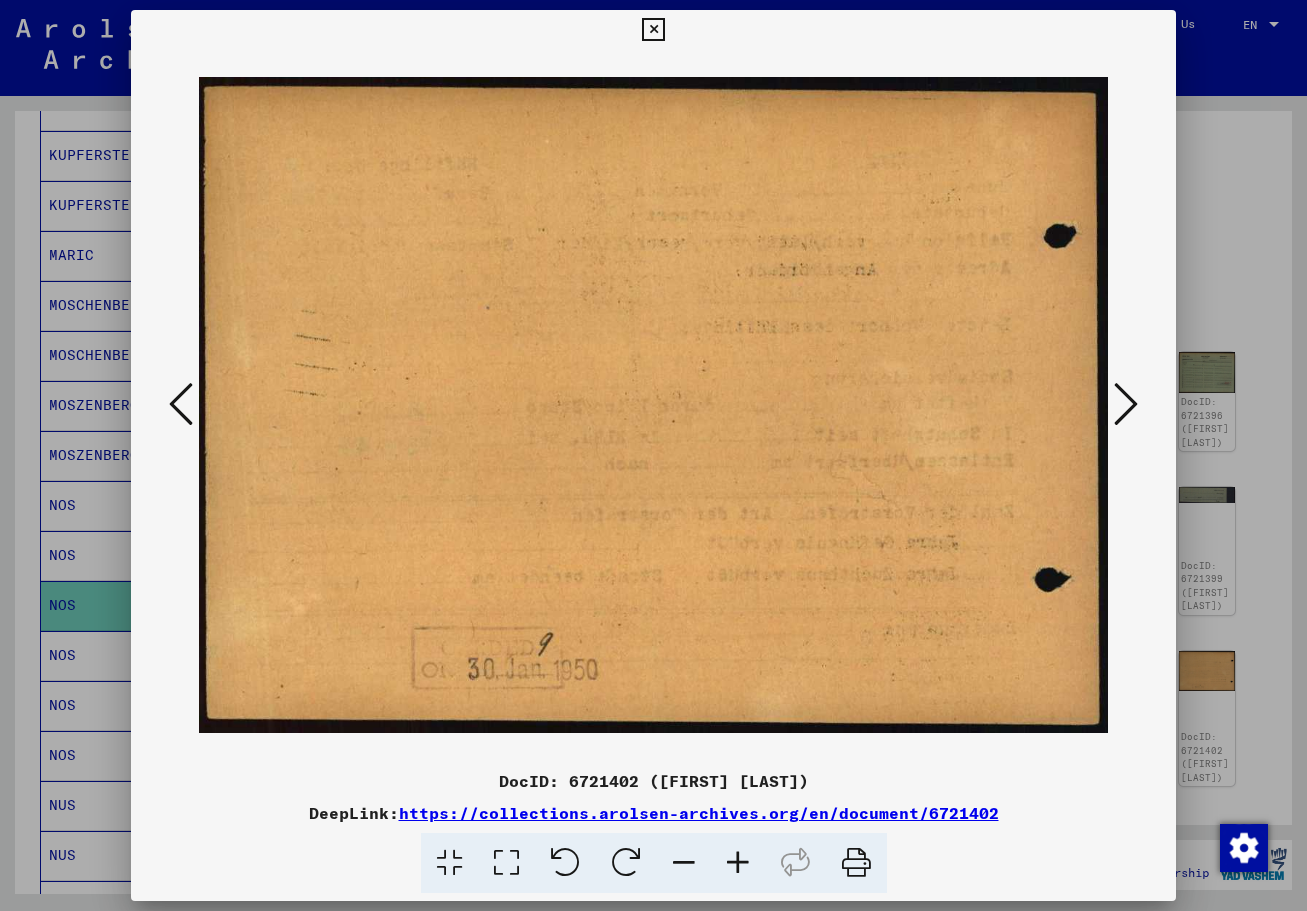 click at bounding box center (181, 404) 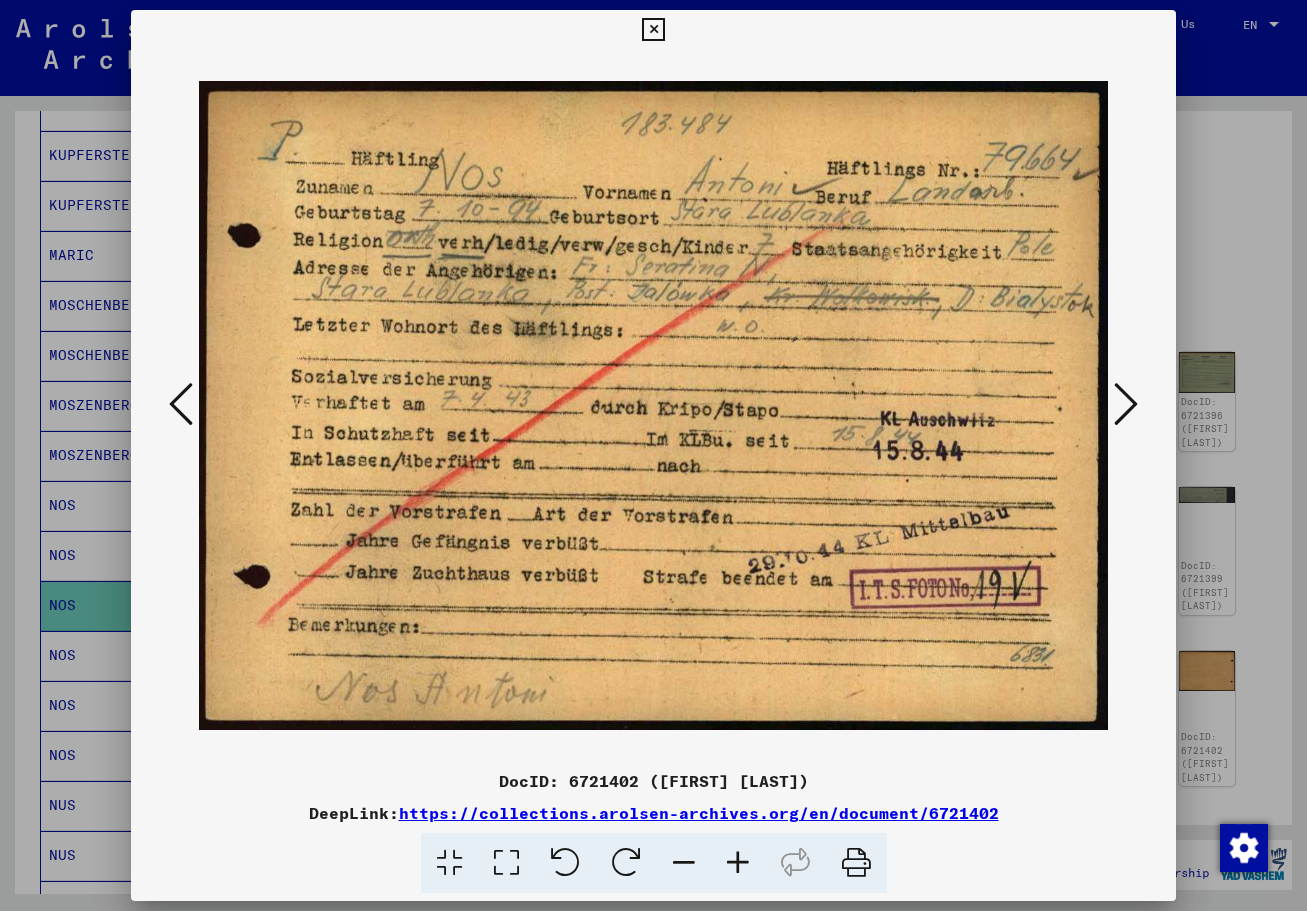 click at bounding box center (181, 404) 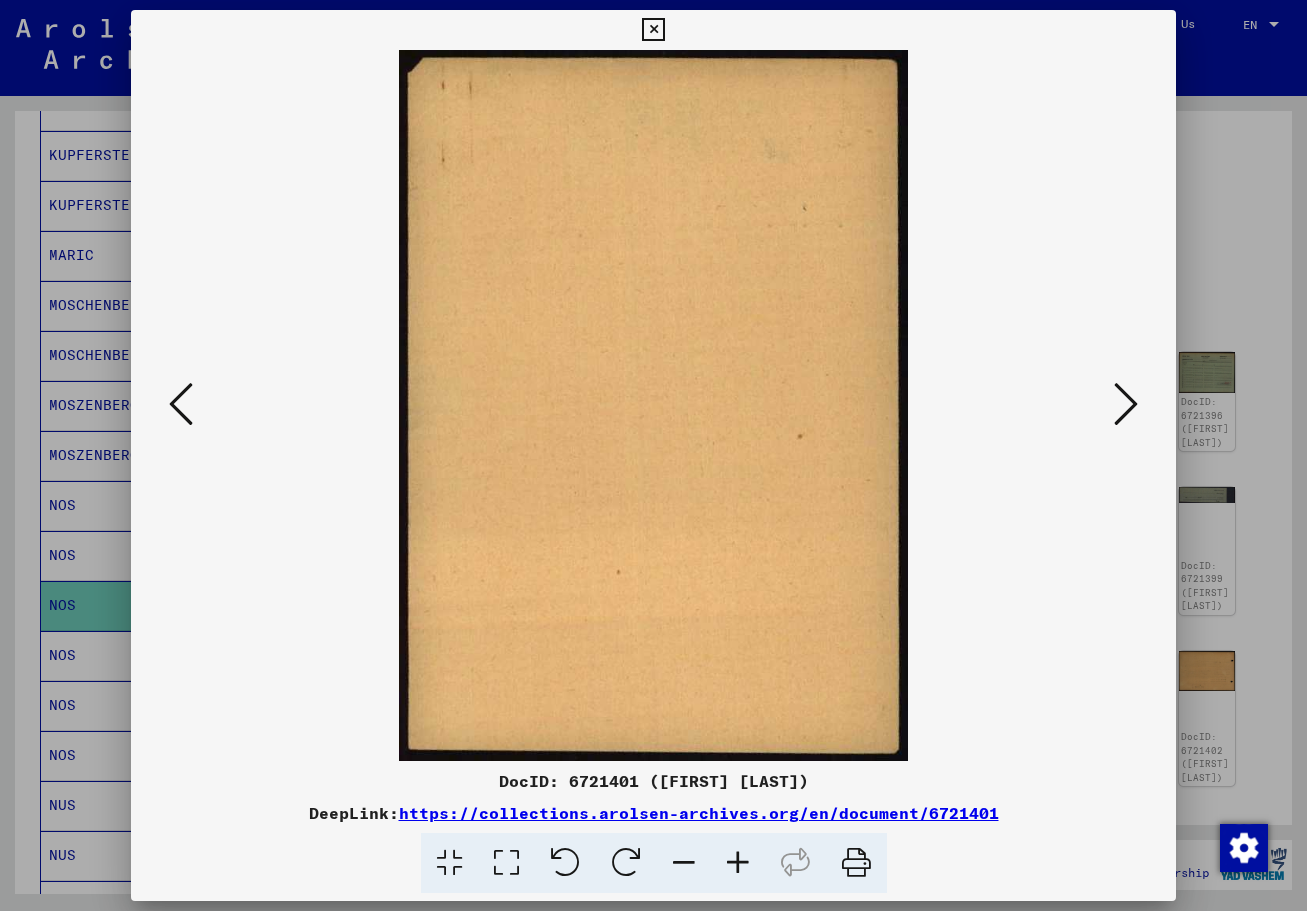 click at bounding box center (181, 404) 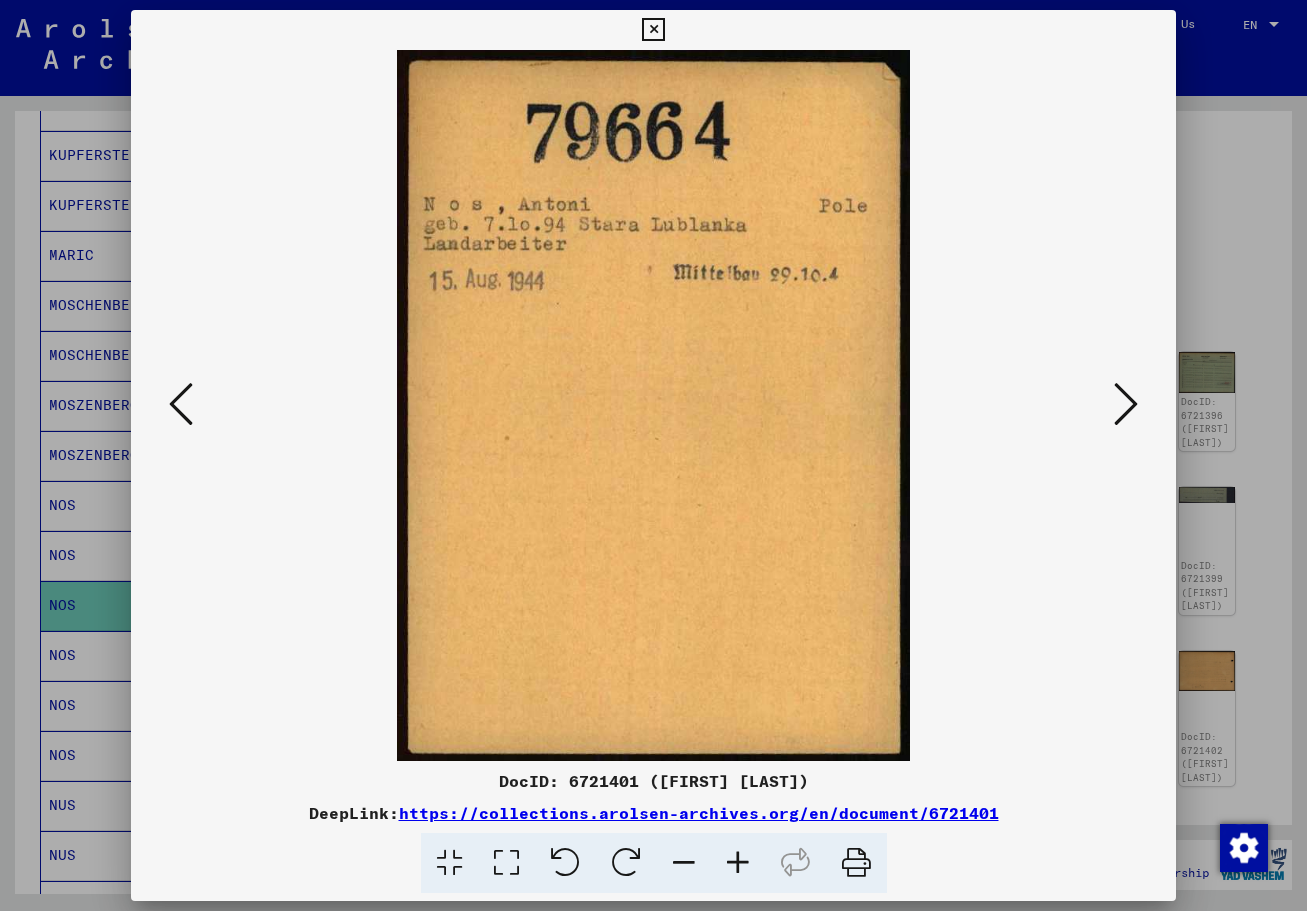 click at bounding box center [181, 404] 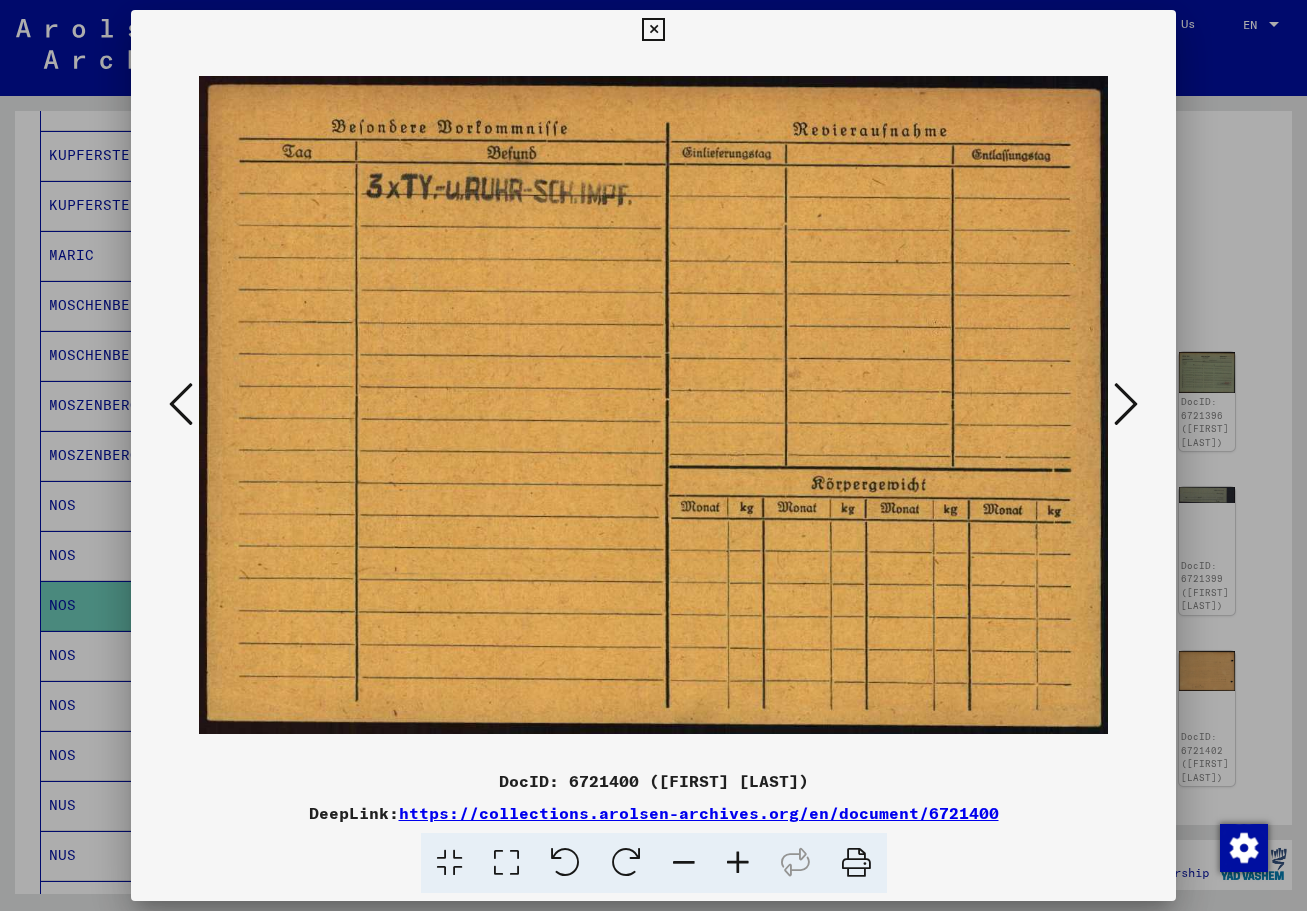 click at bounding box center [181, 404] 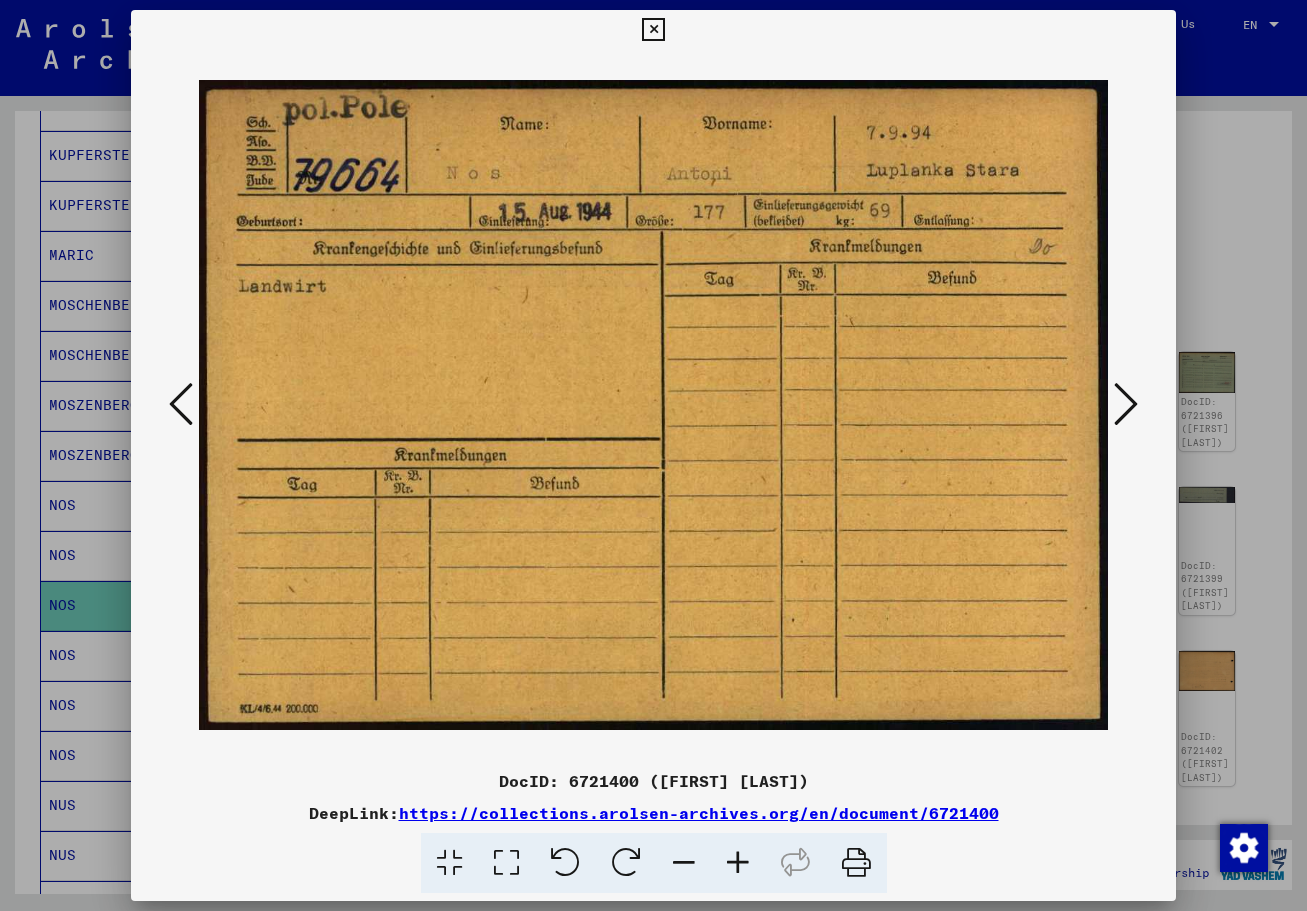 click at bounding box center [181, 404] 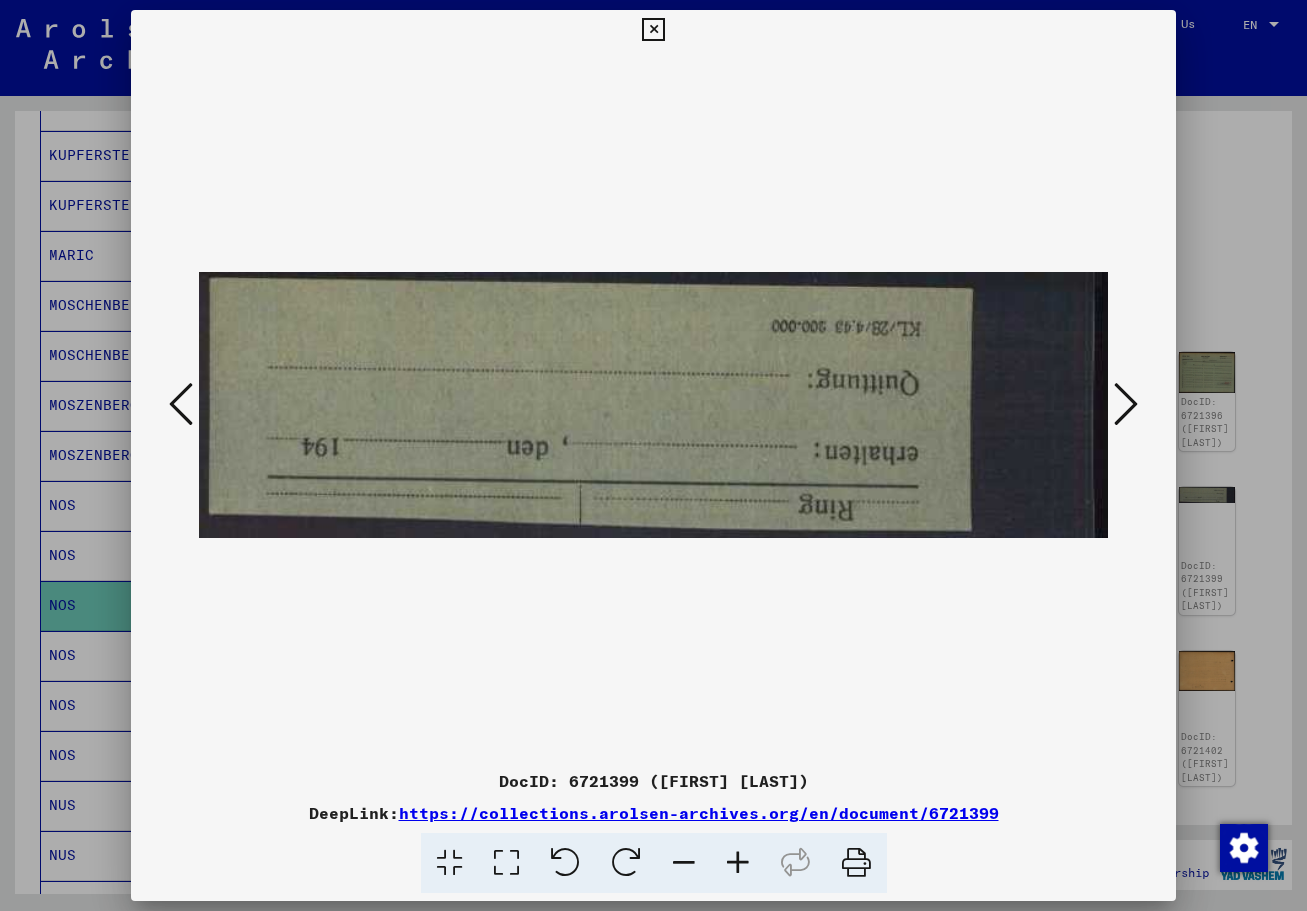 click at bounding box center [181, 404] 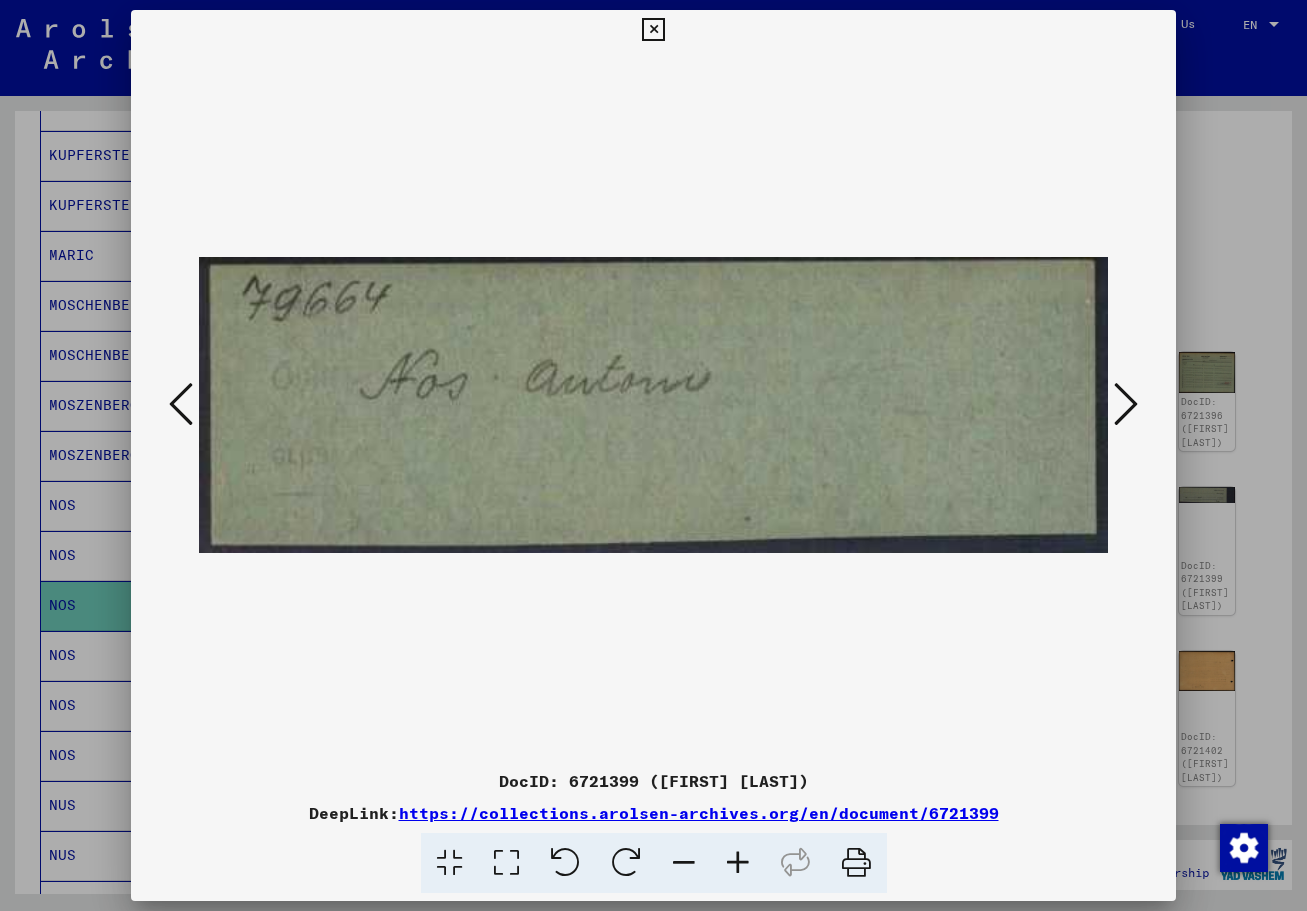 click at bounding box center [181, 404] 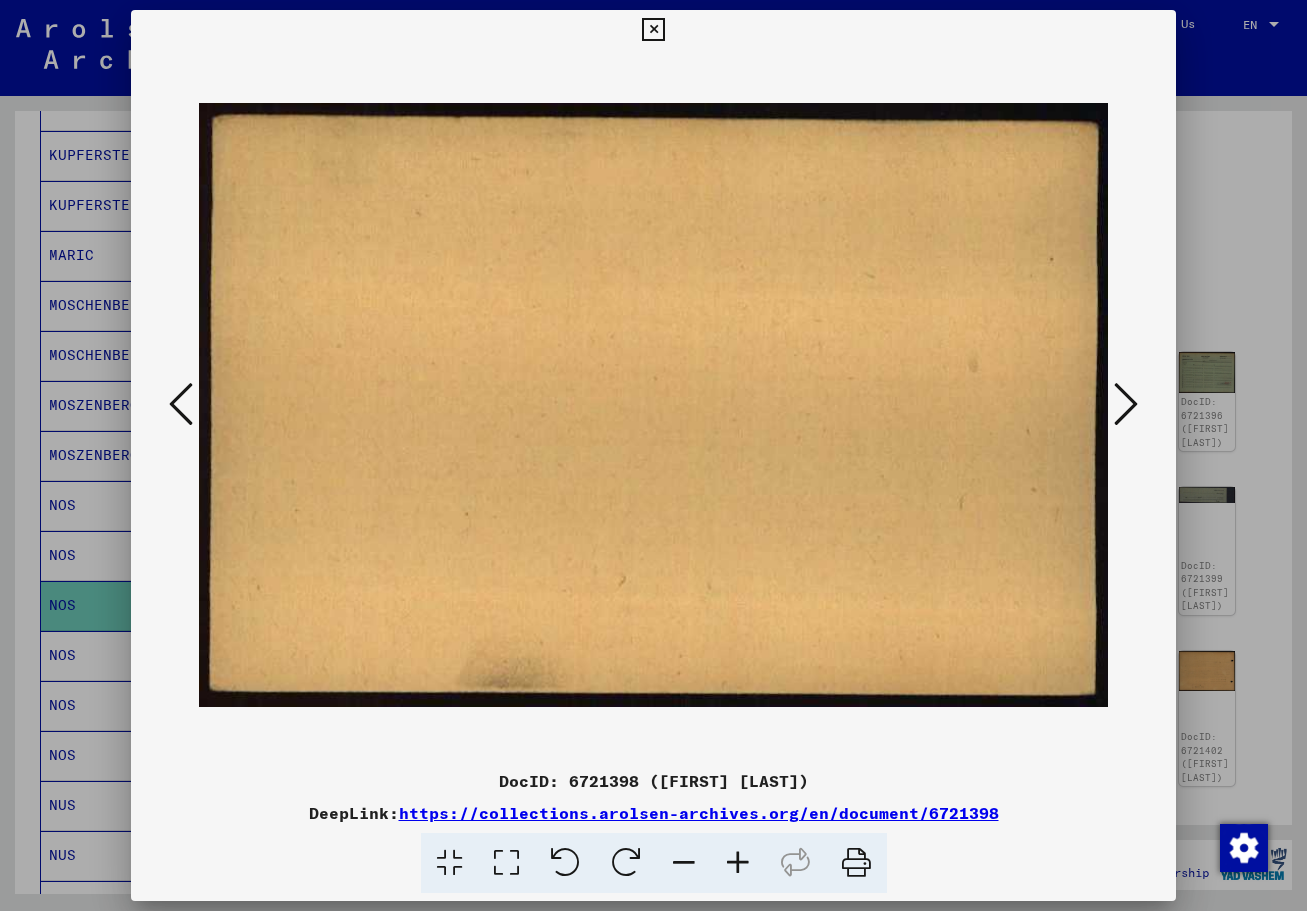 click at bounding box center [181, 404] 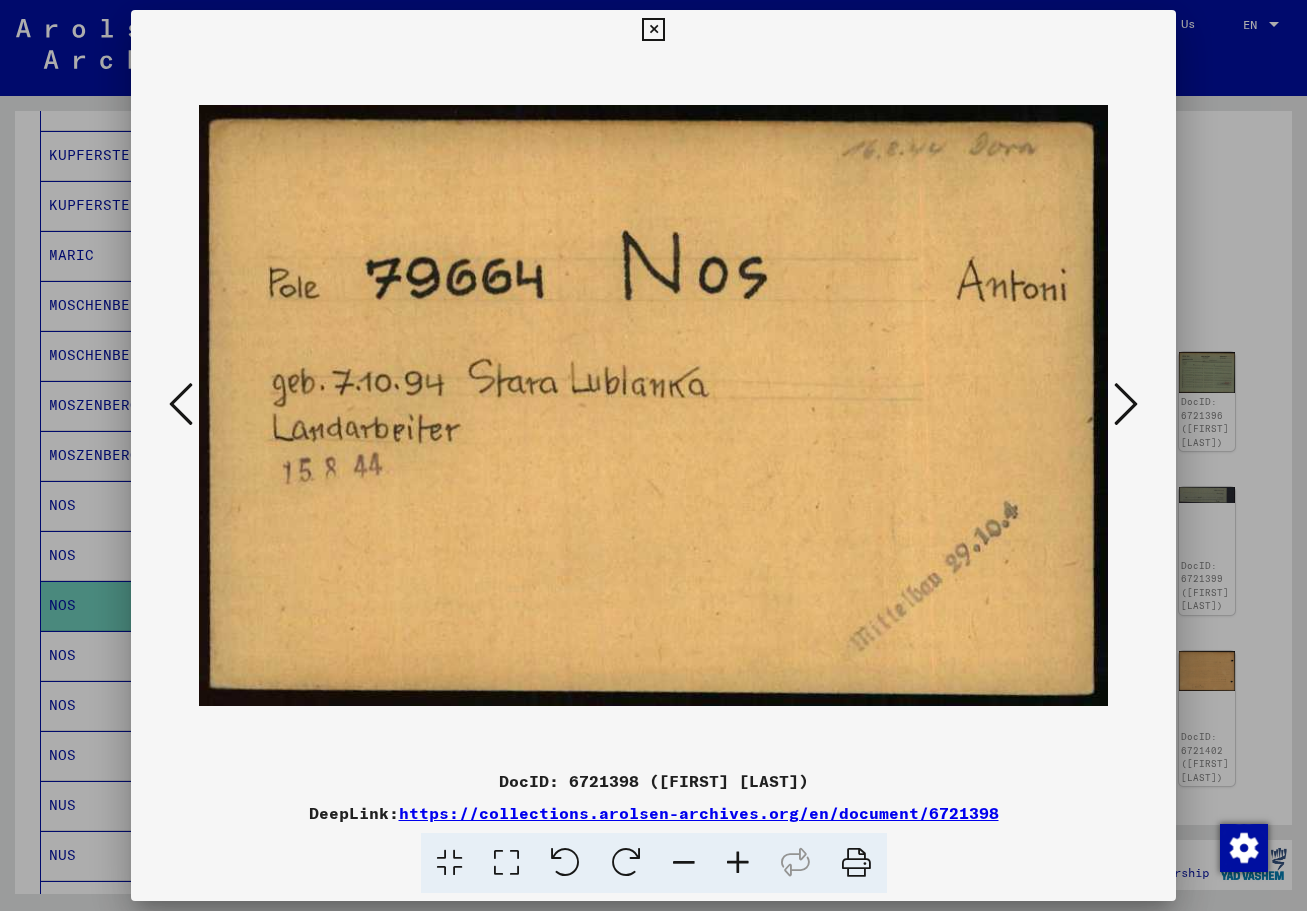 click at bounding box center [181, 404] 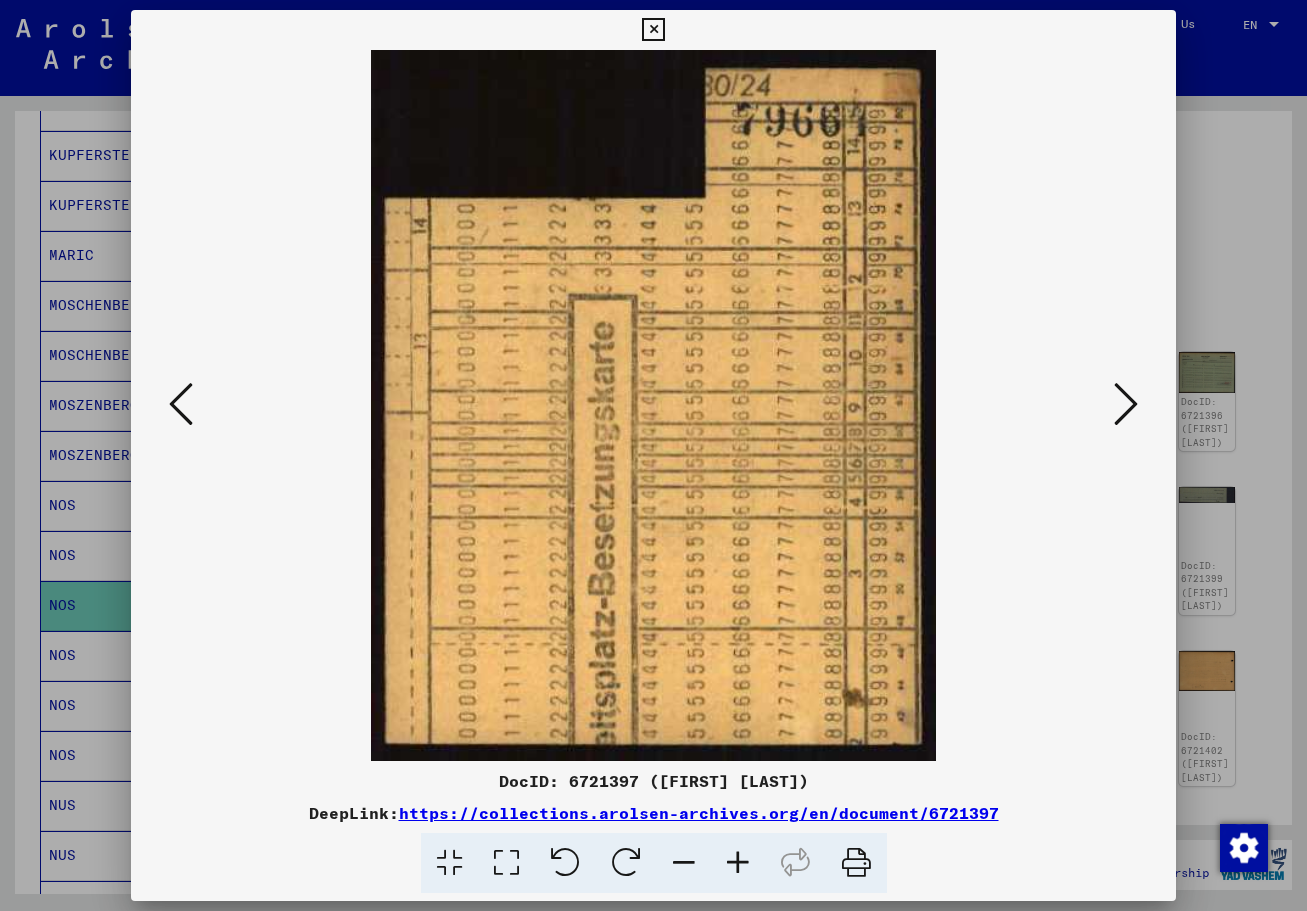 click at bounding box center (181, 404) 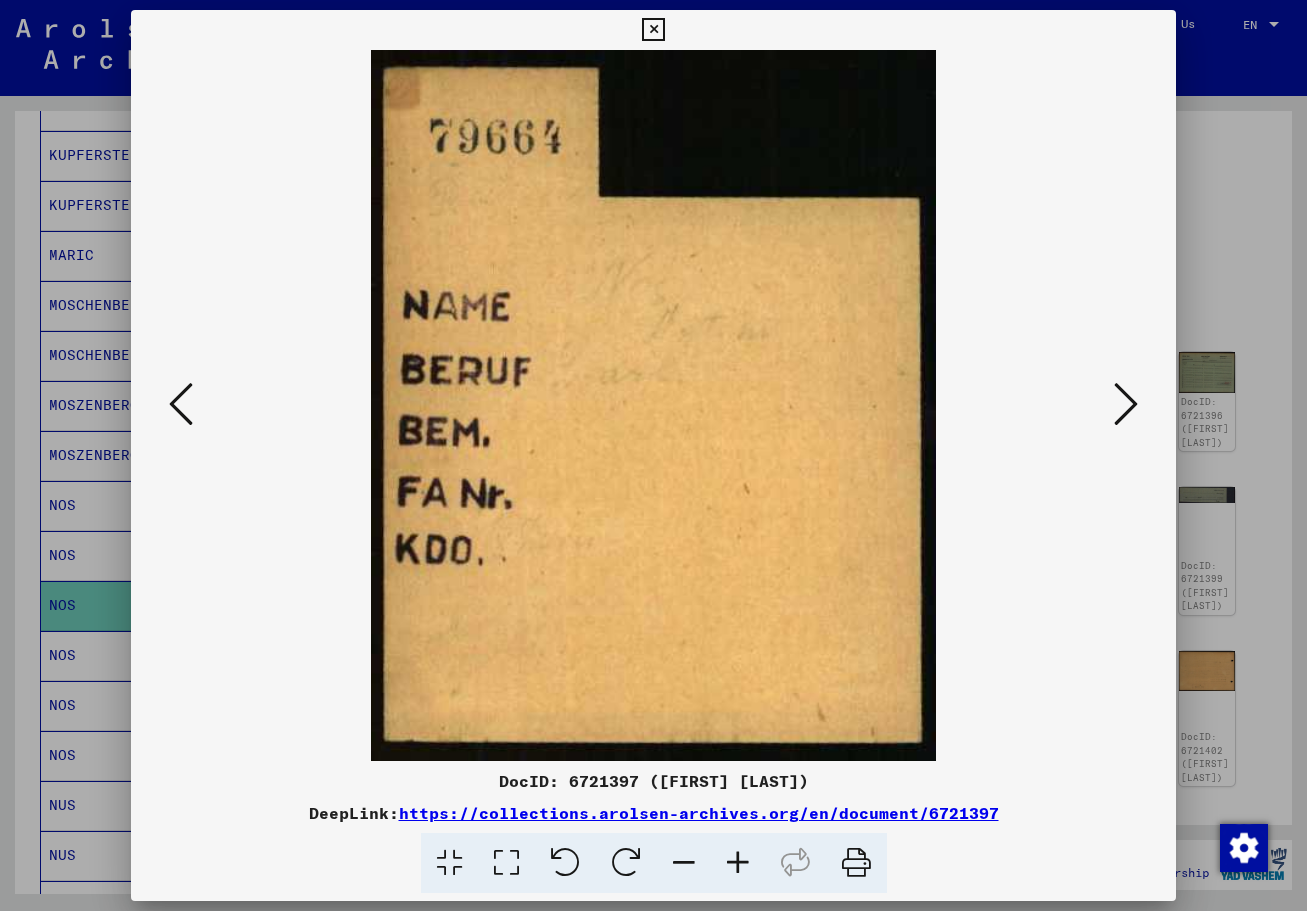 click at bounding box center (181, 404) 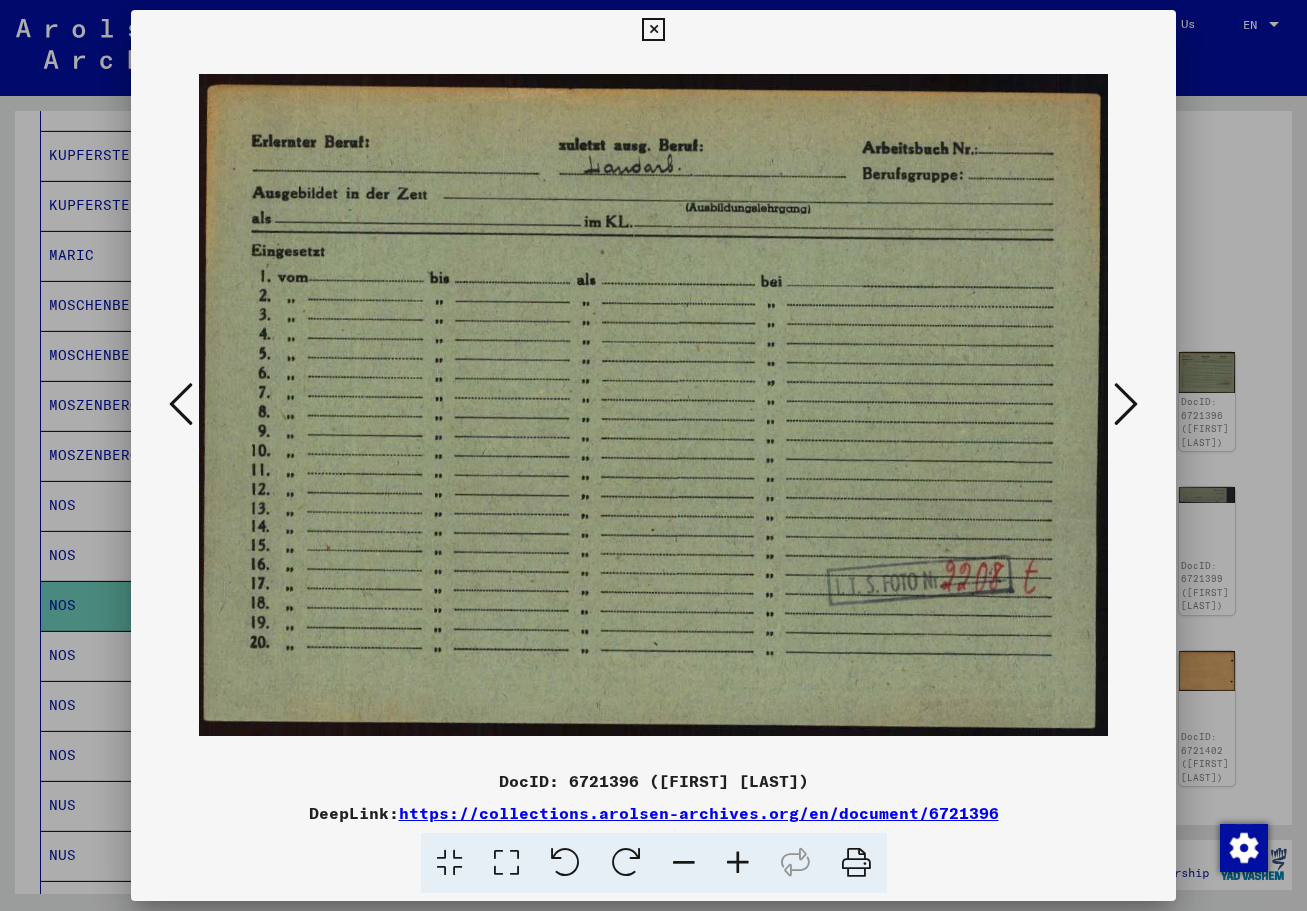click at bounding box center (181, 404) 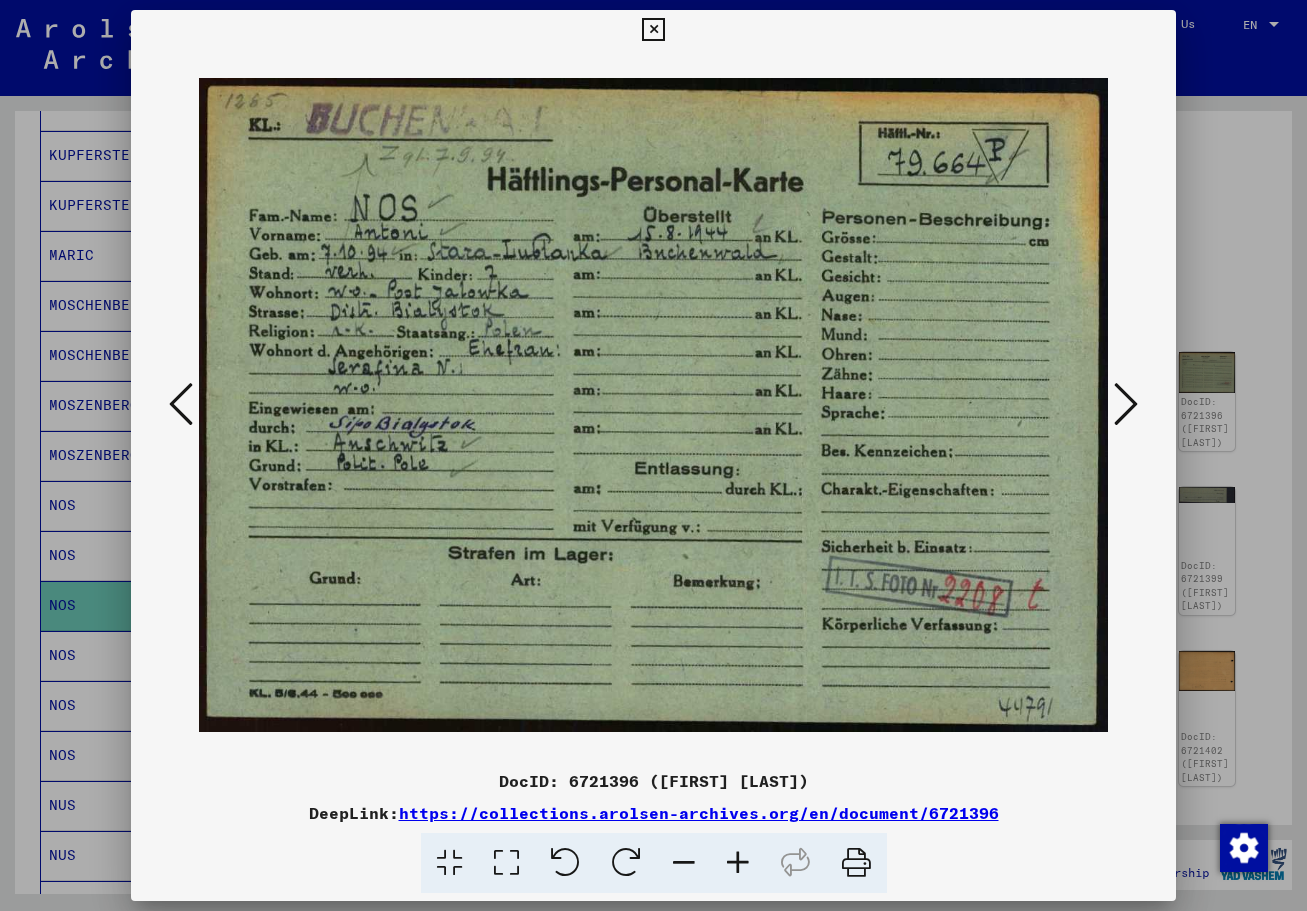 click at bounding box center [181, 404] 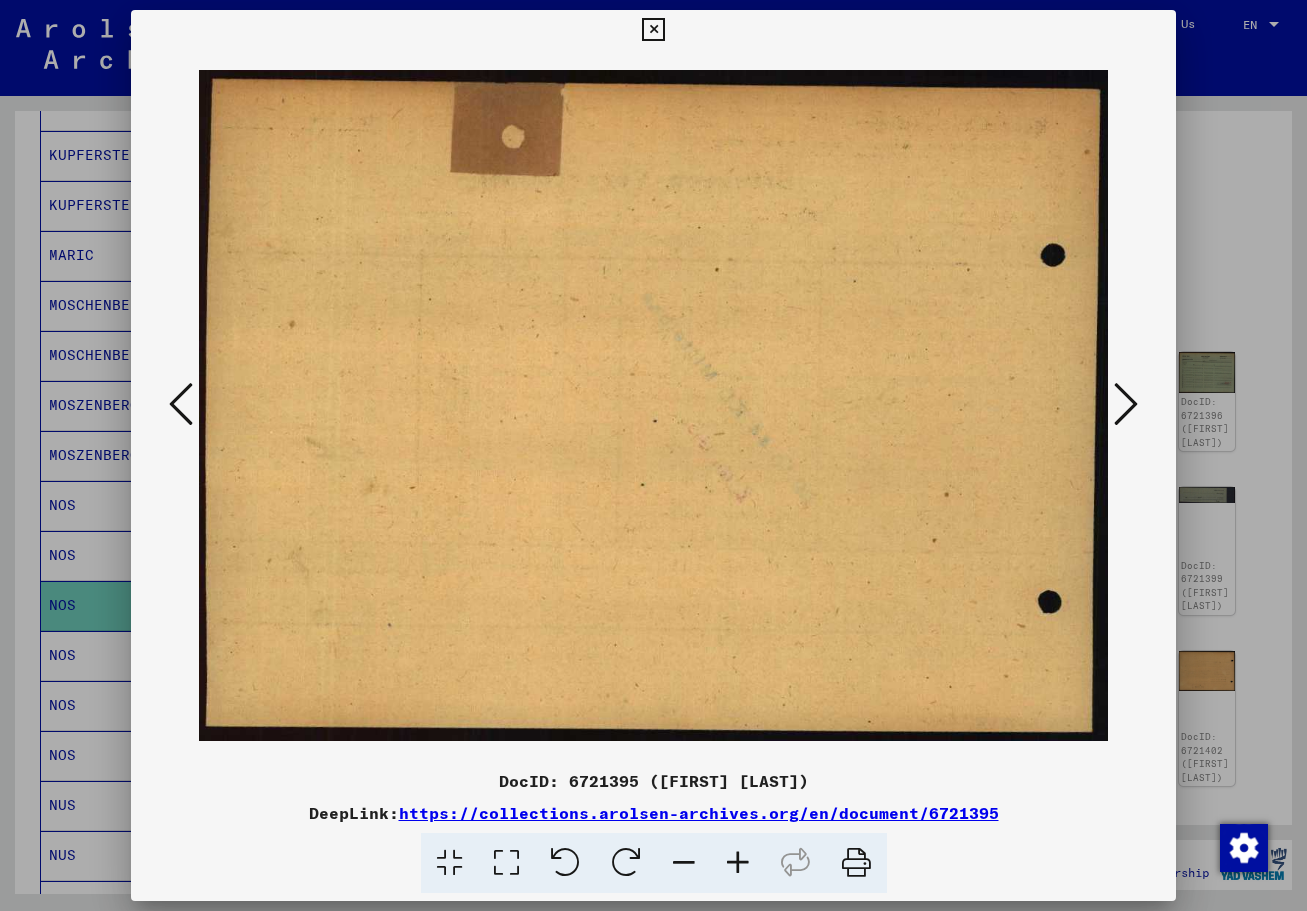 click at bounding box center (181, 404) 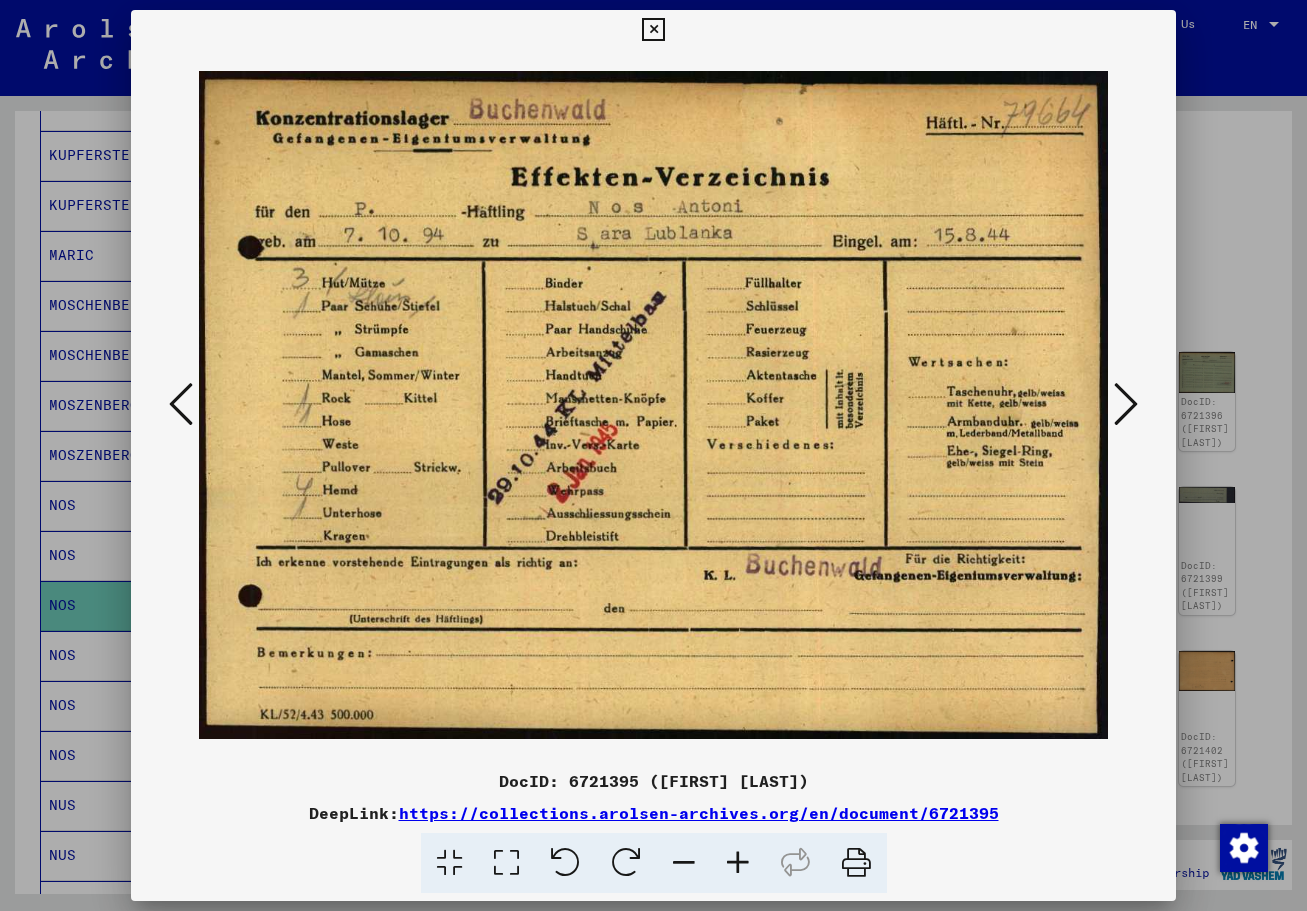 click at bounding box center (181, 404) 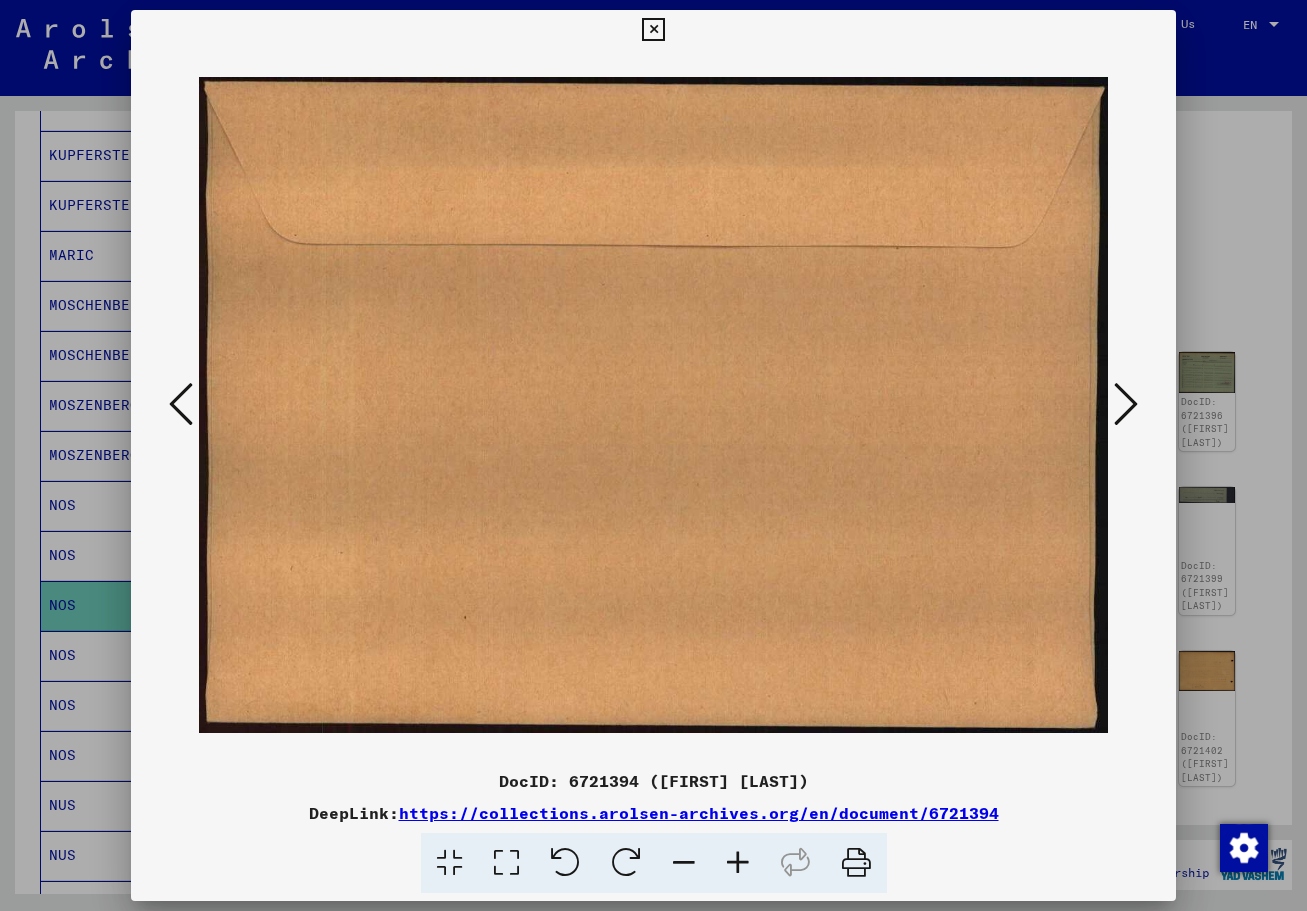 click at bounding box center (181, 404) 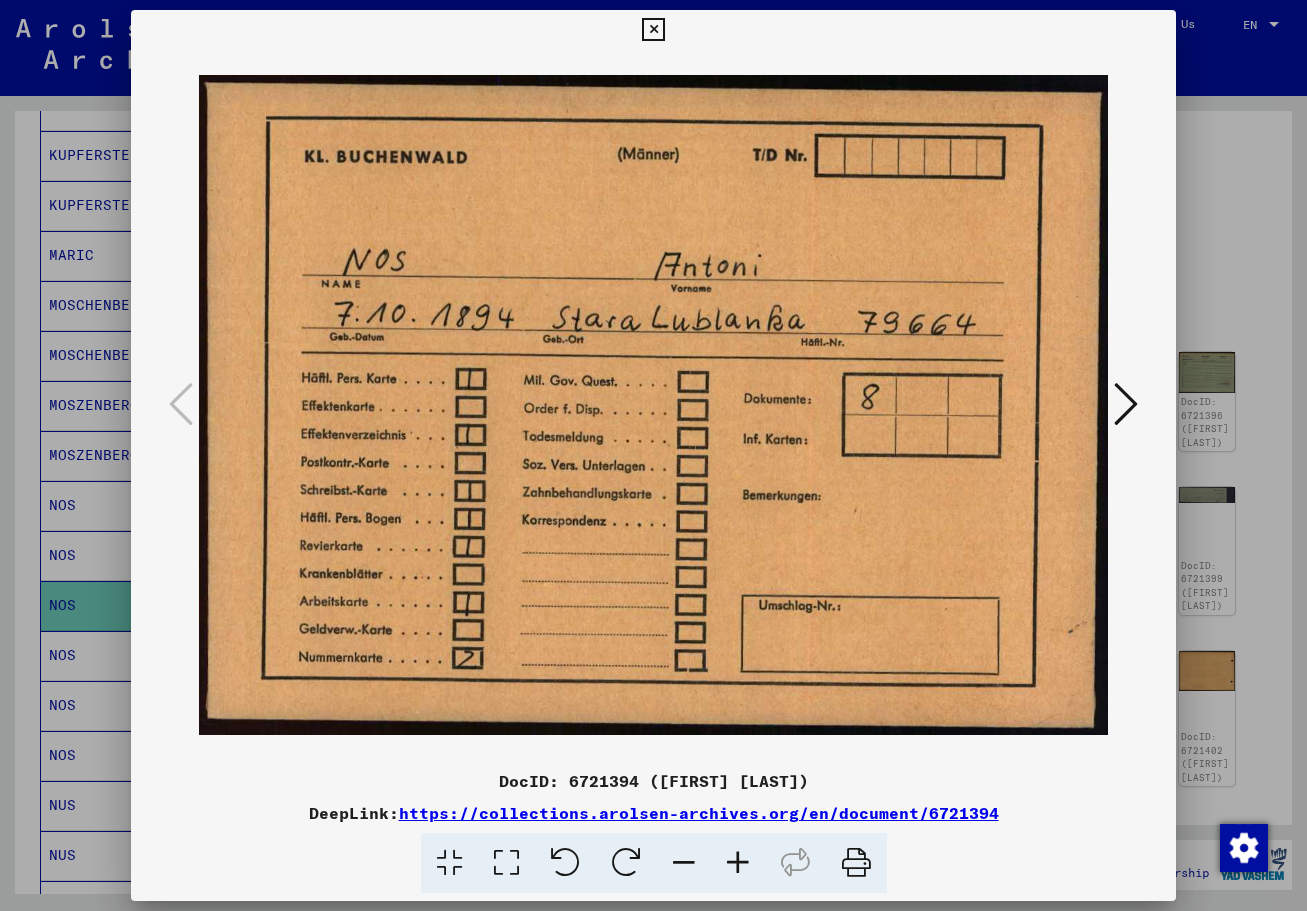 click at bounding box center (1126, 404) 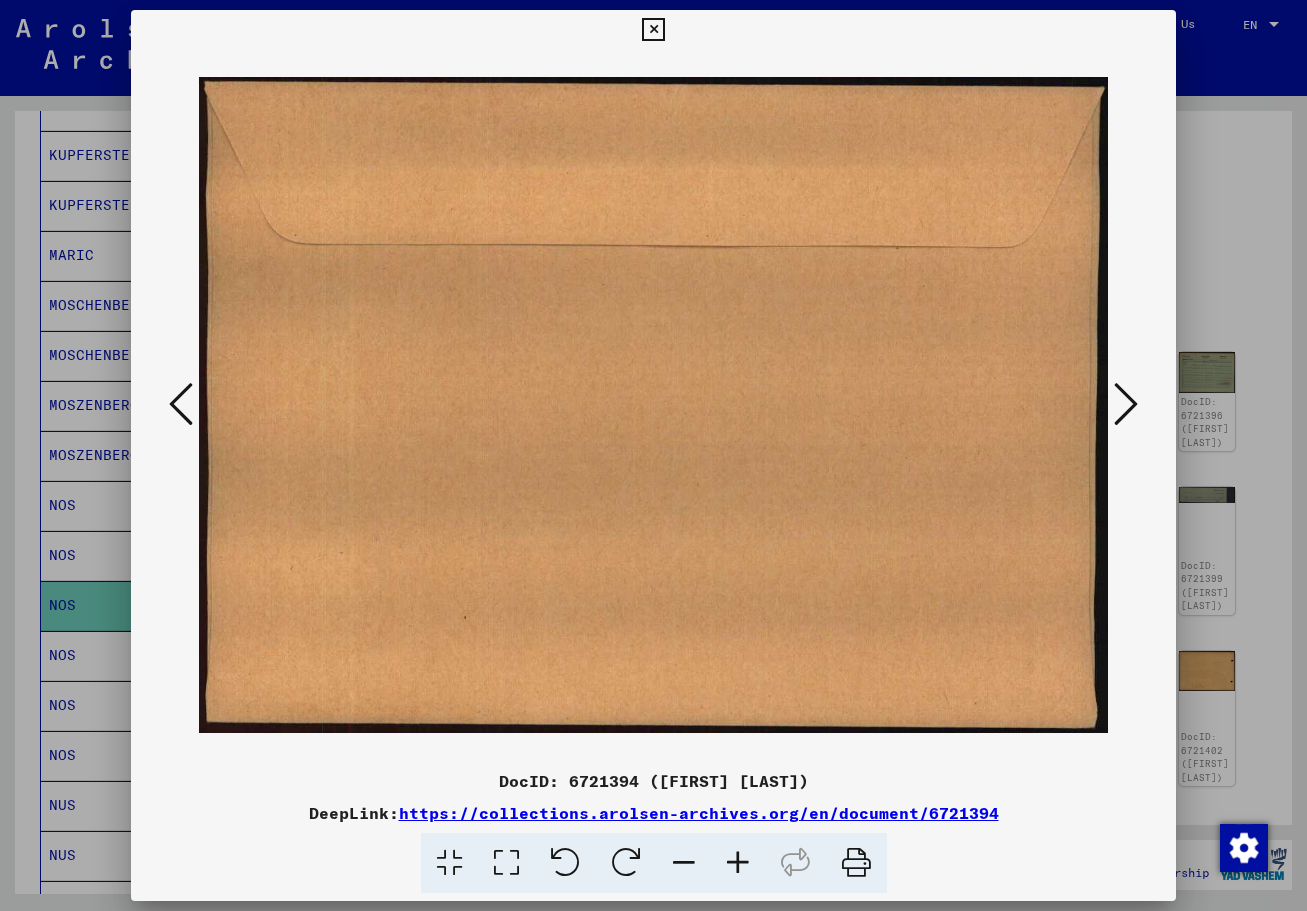 click at bounding box center (1126, 404) 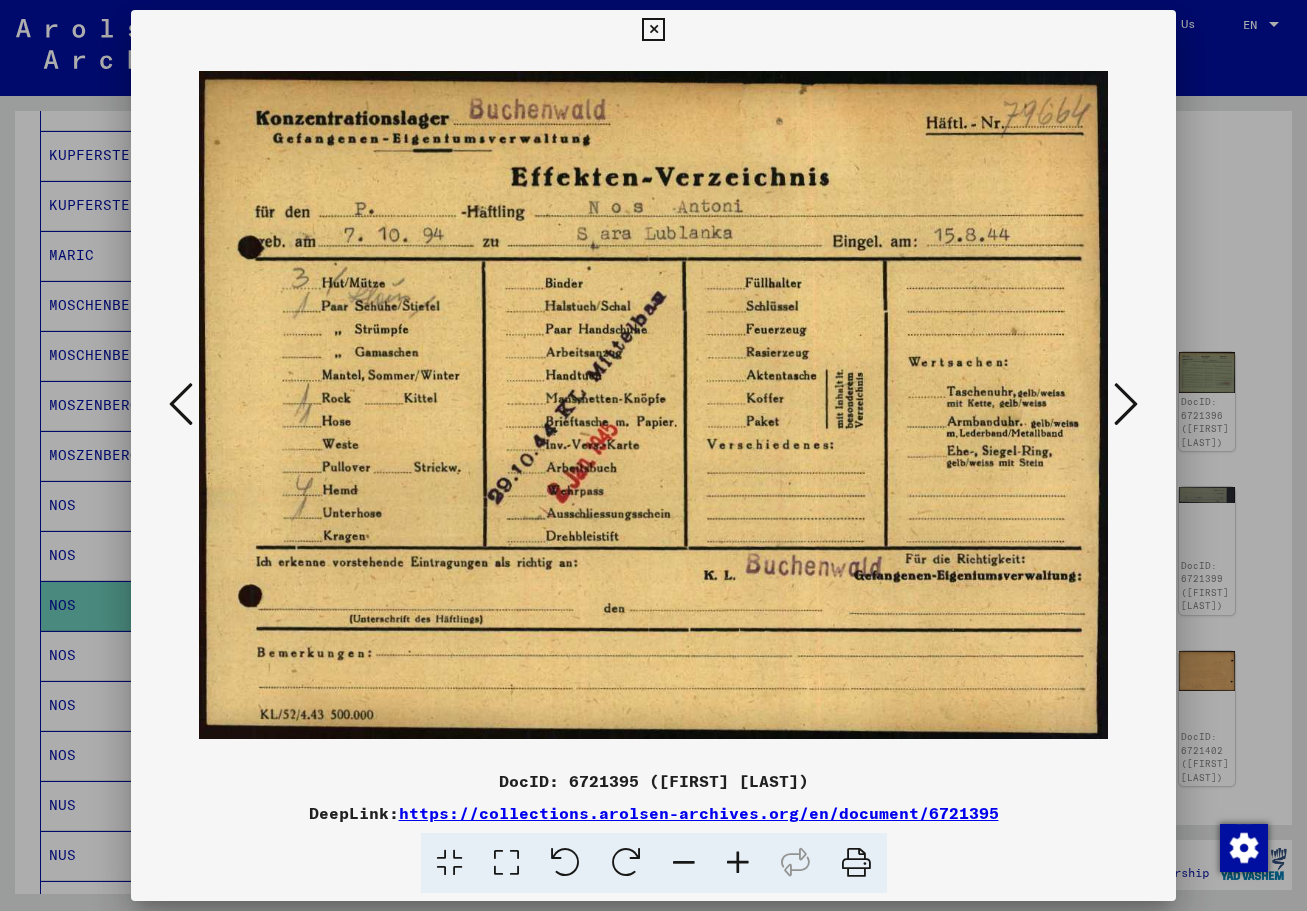 click at bounding box center (1126, 404) 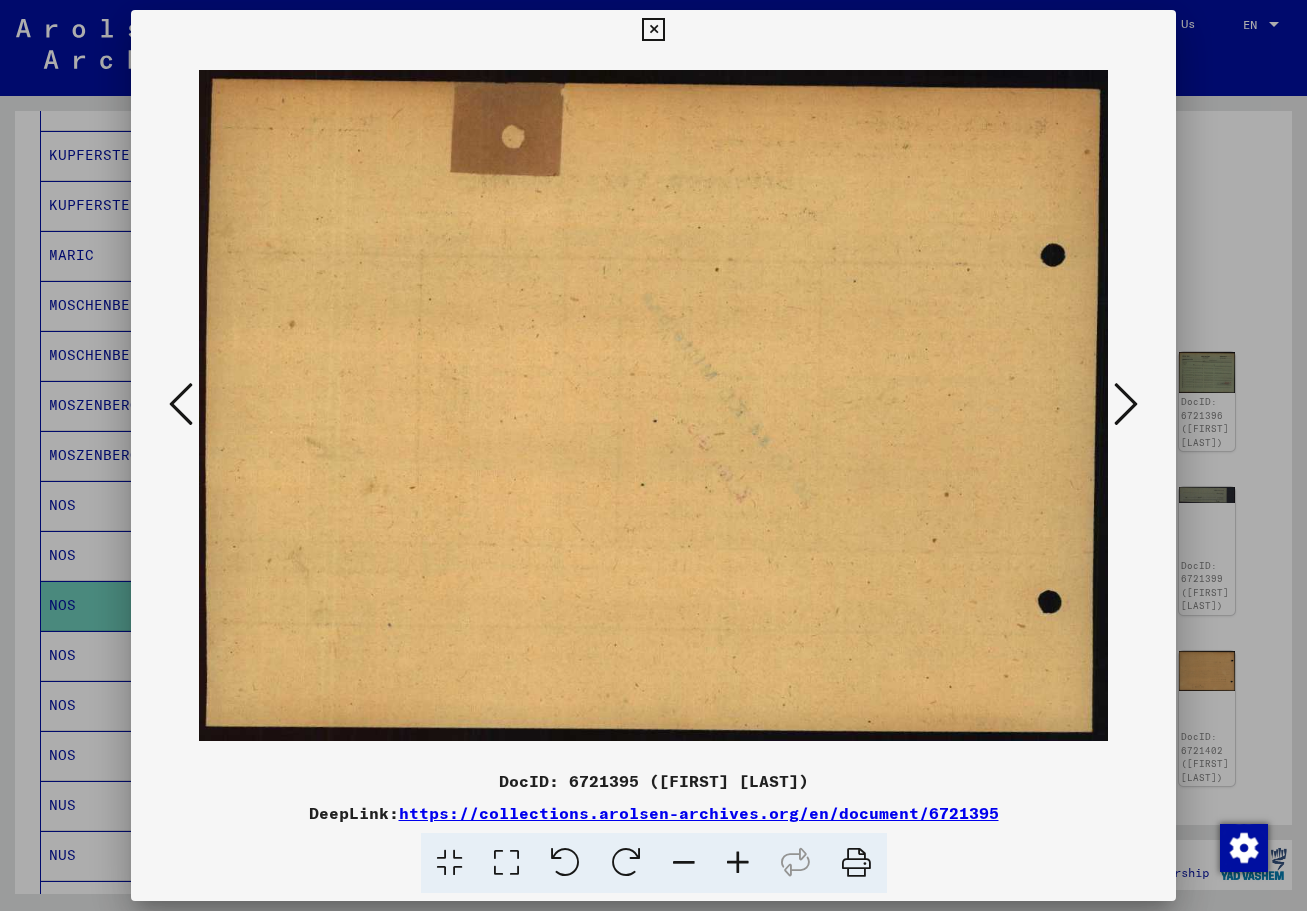 click at bounding box center [1126, 404] 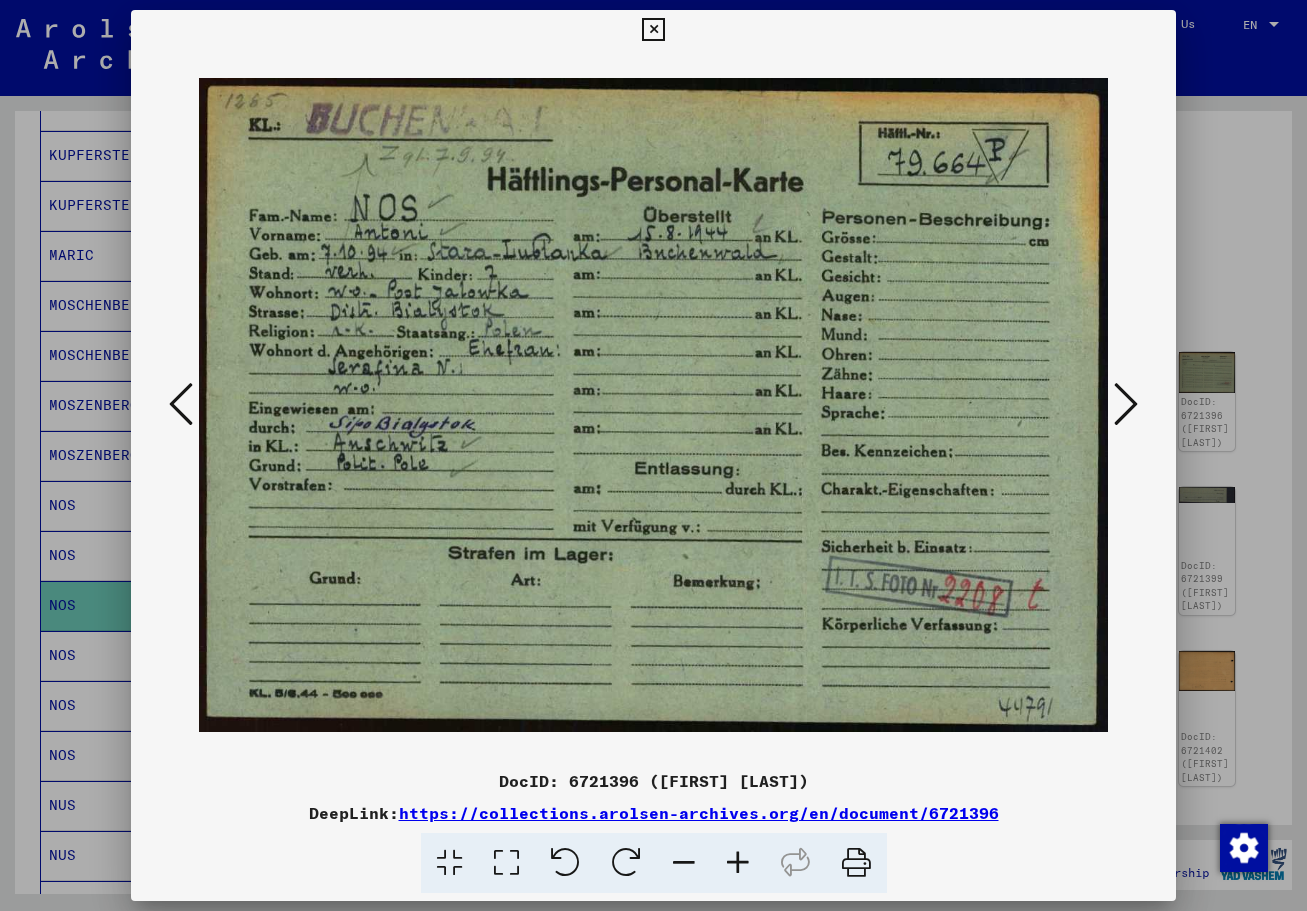 click at bounding box center (1126, 404) 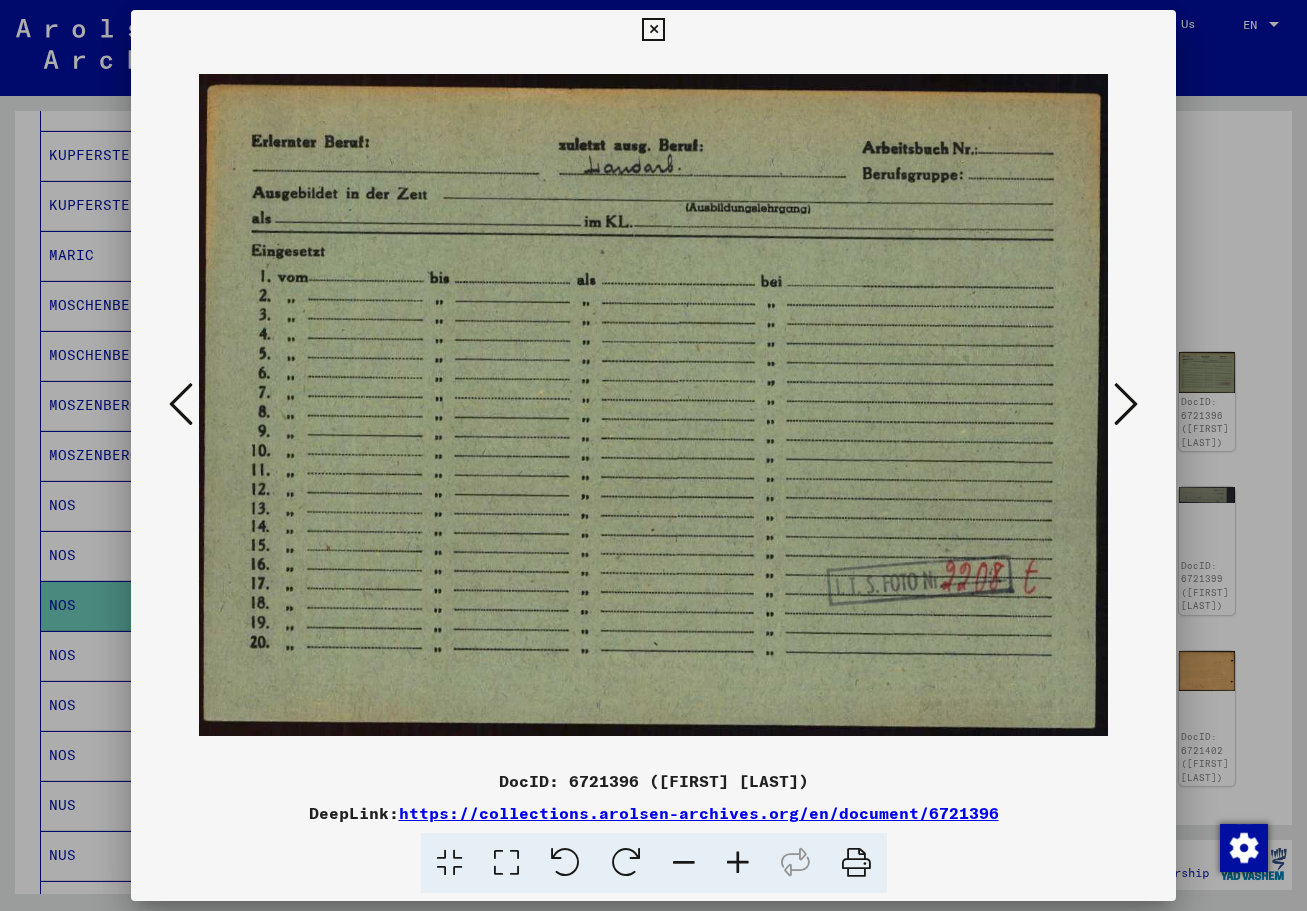 click at bounding box center (1126, 404) 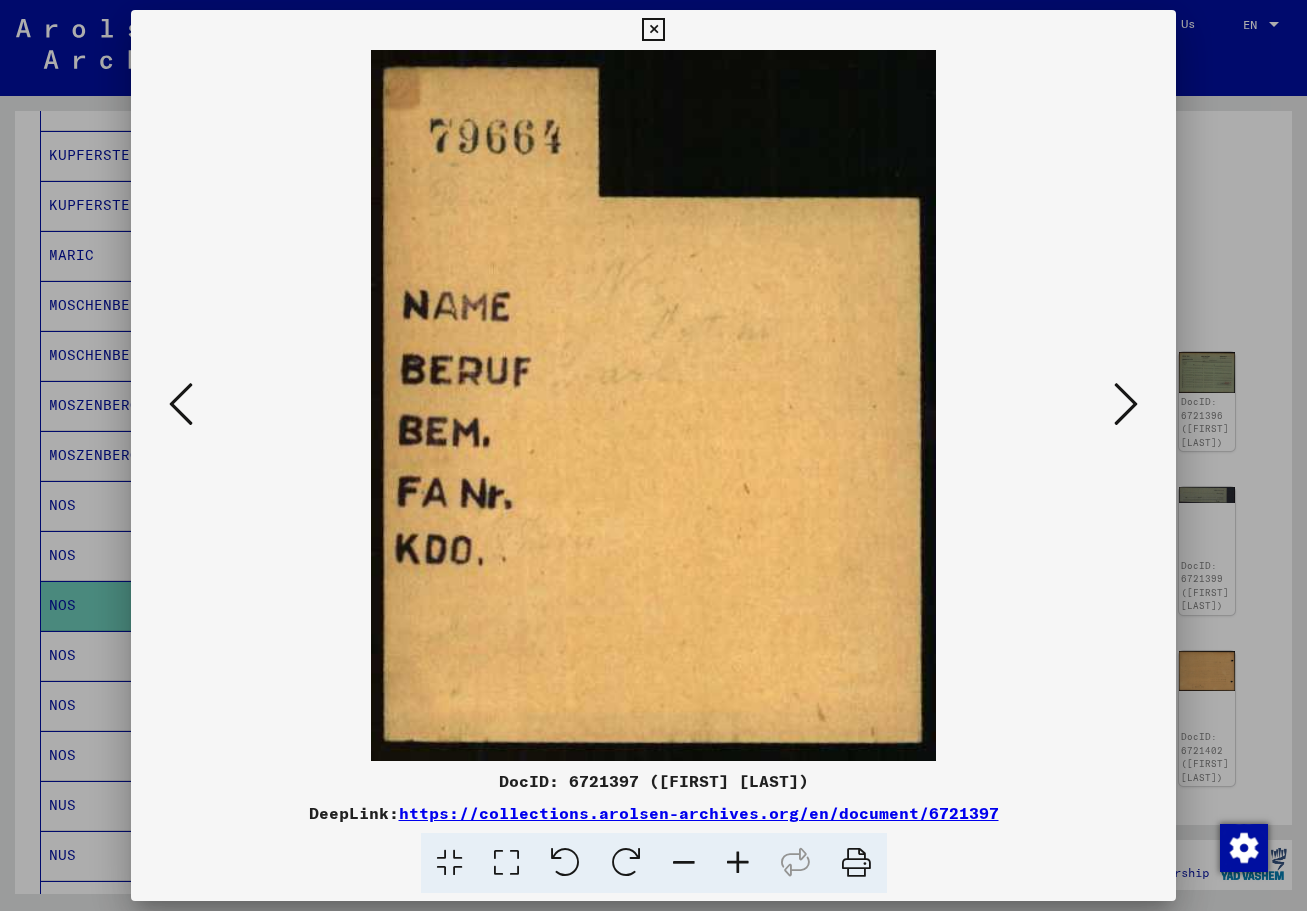 click at bounding box center (1126, 404) 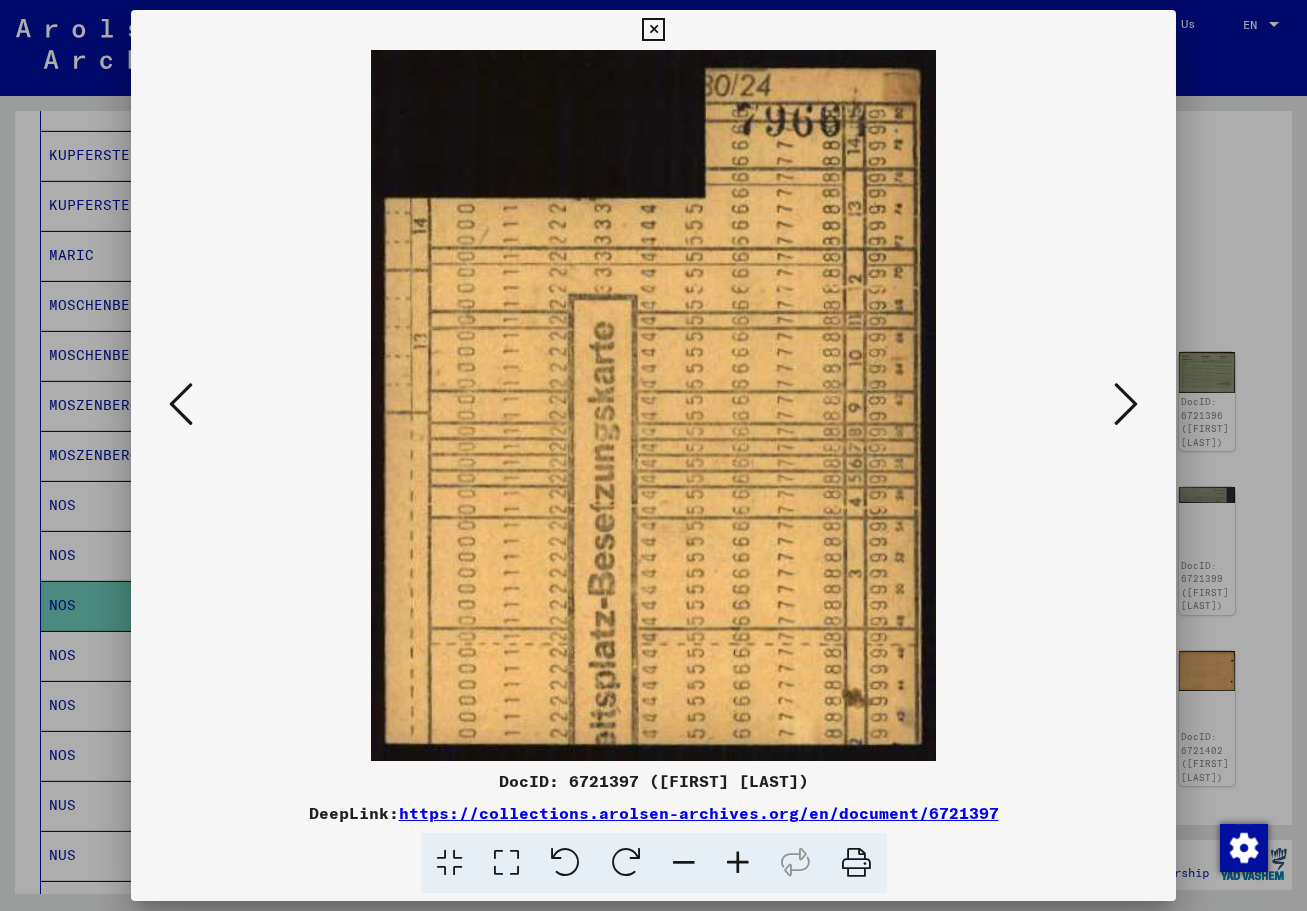 click at bounding box center [1126, 404] 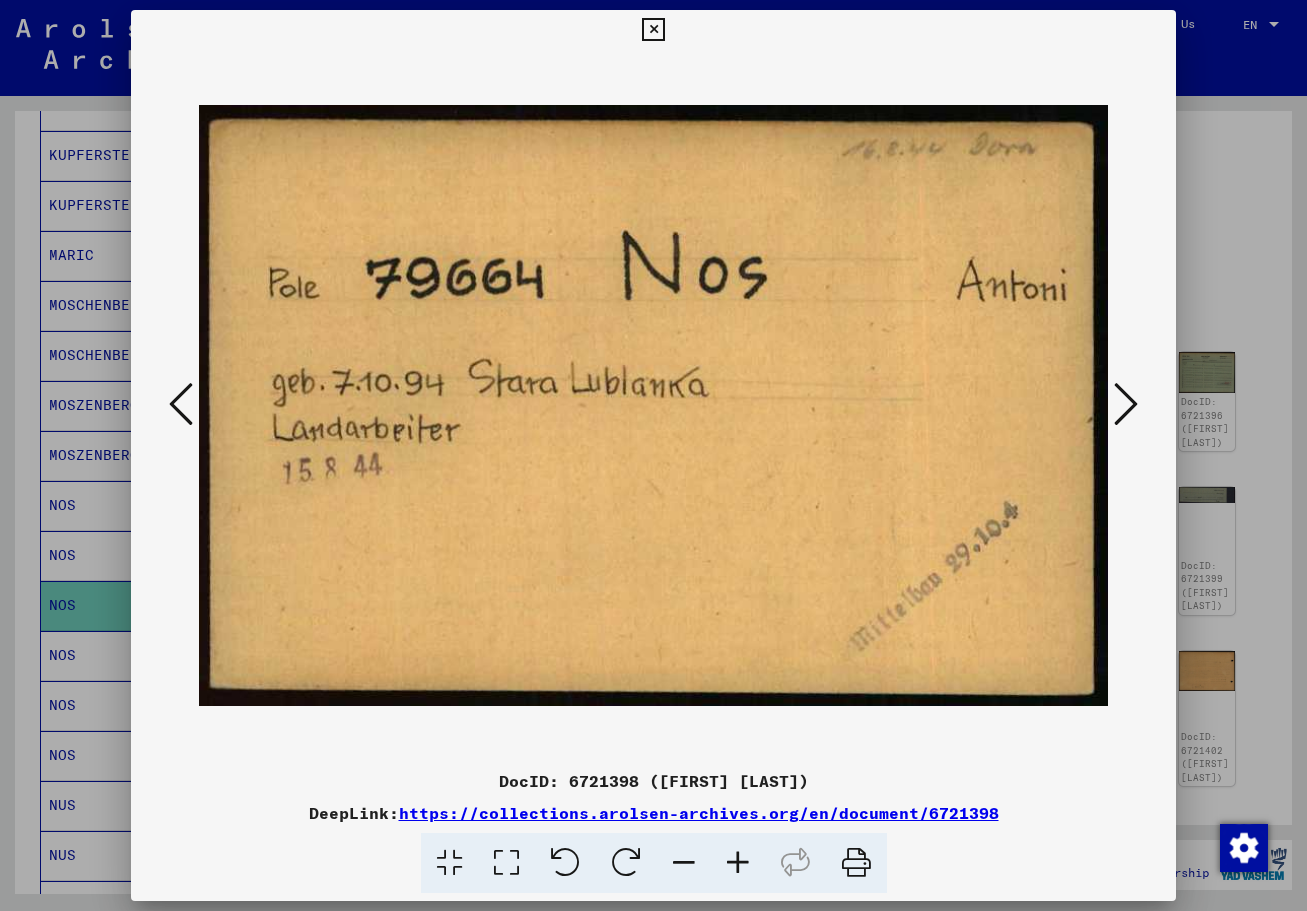 click at bounding box center [1126, 404] 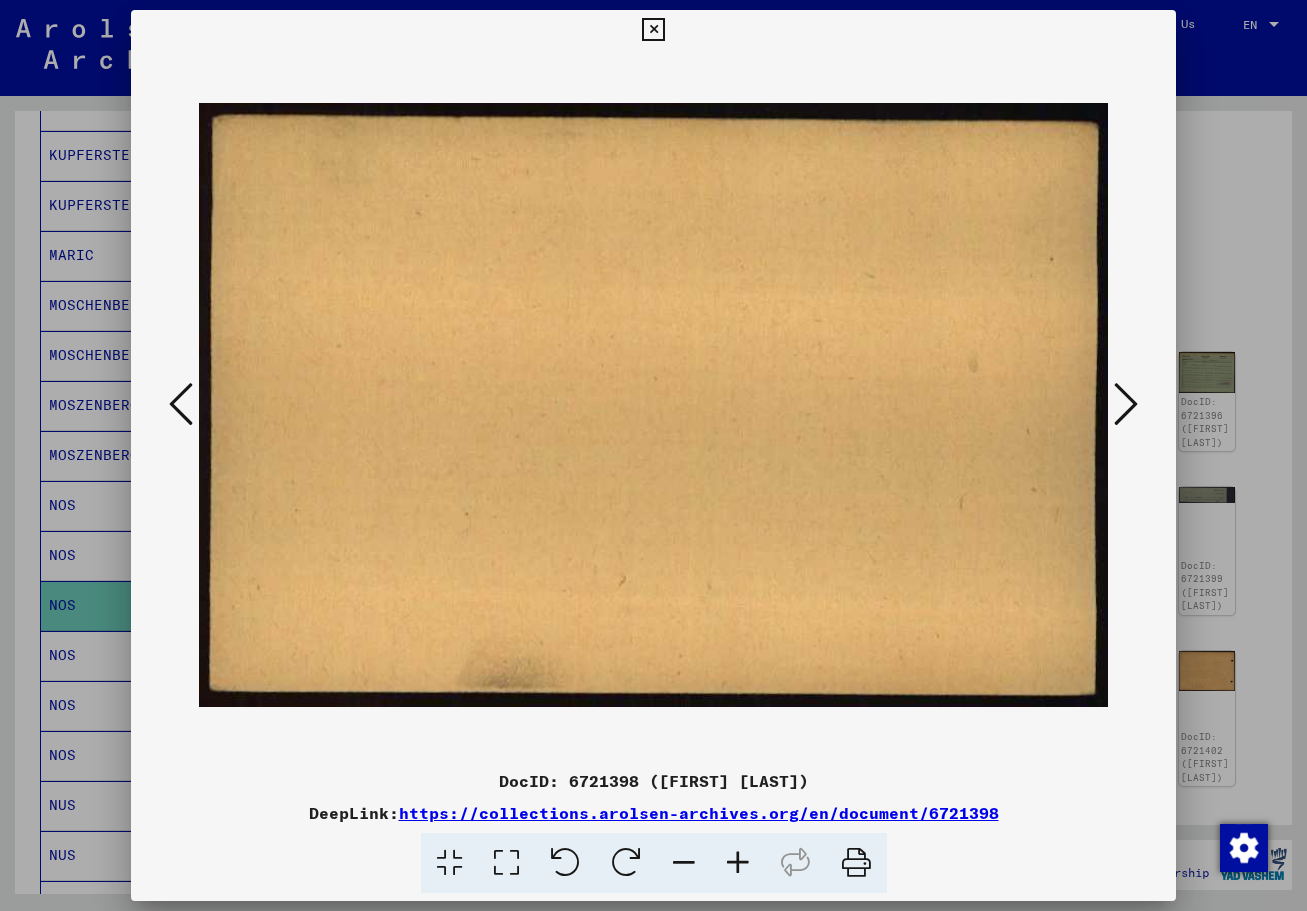 click at bounding box center [1126, 404] 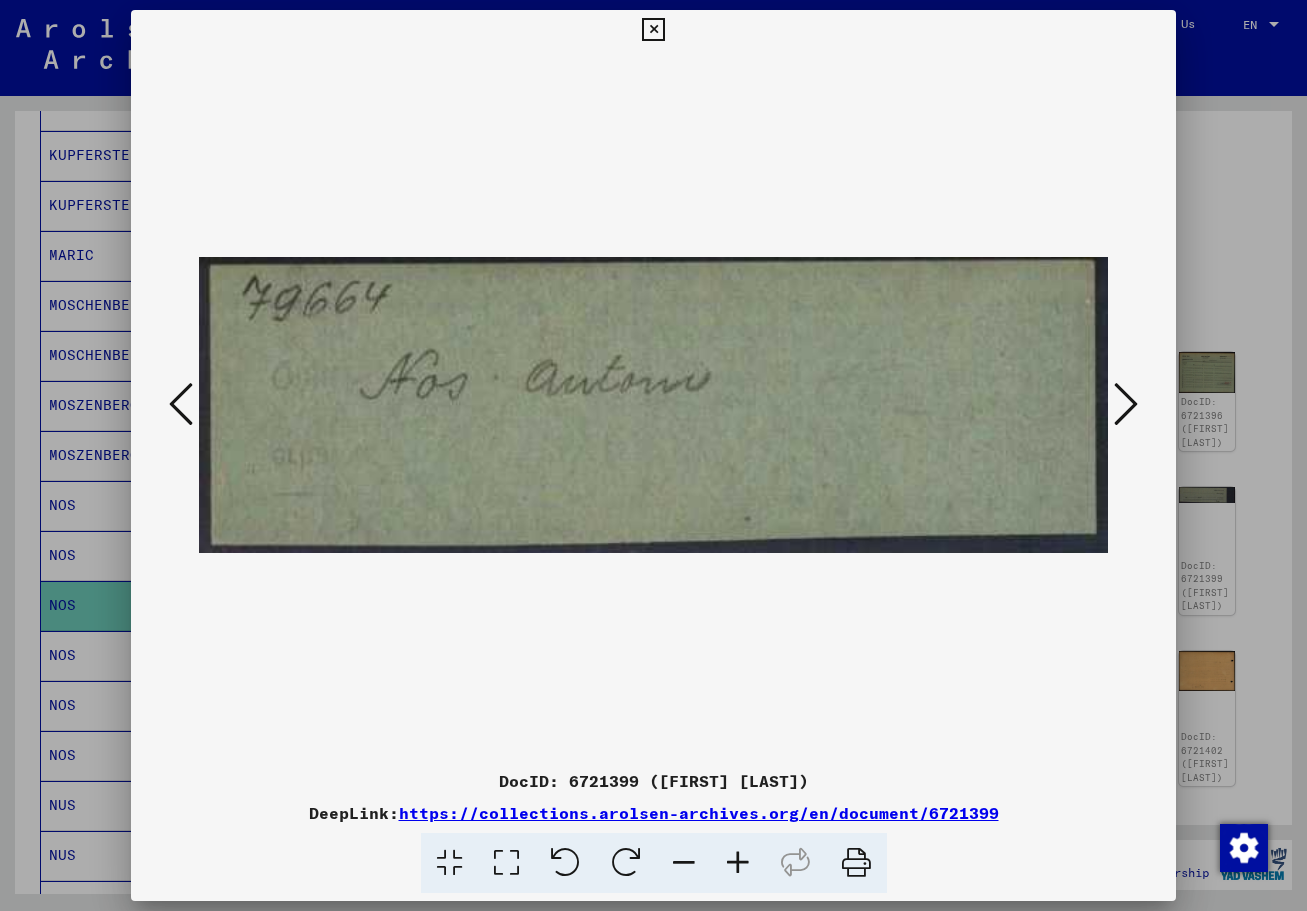click at bounding box center (1126, 404) 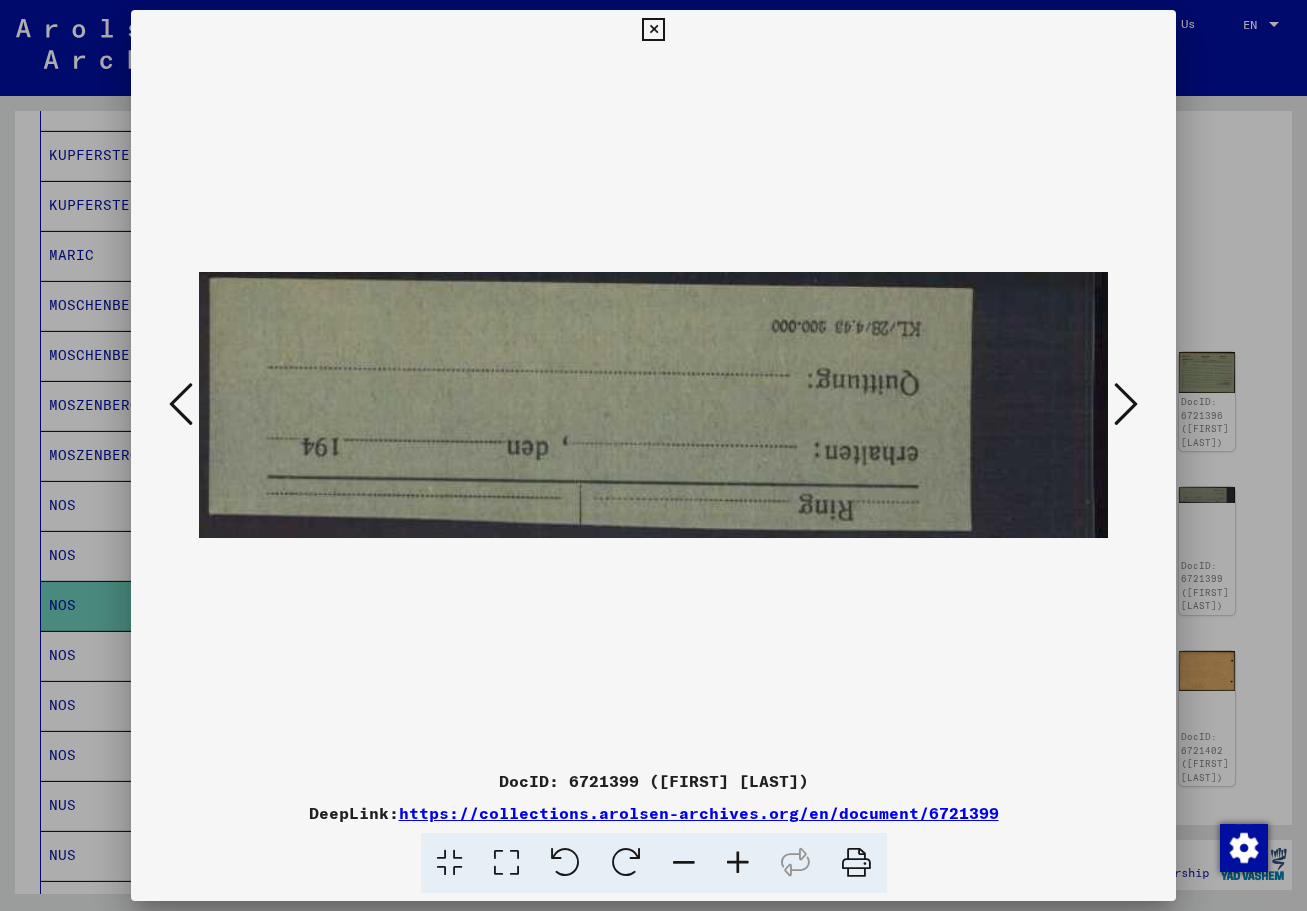click at bounding box center [1126, 404] 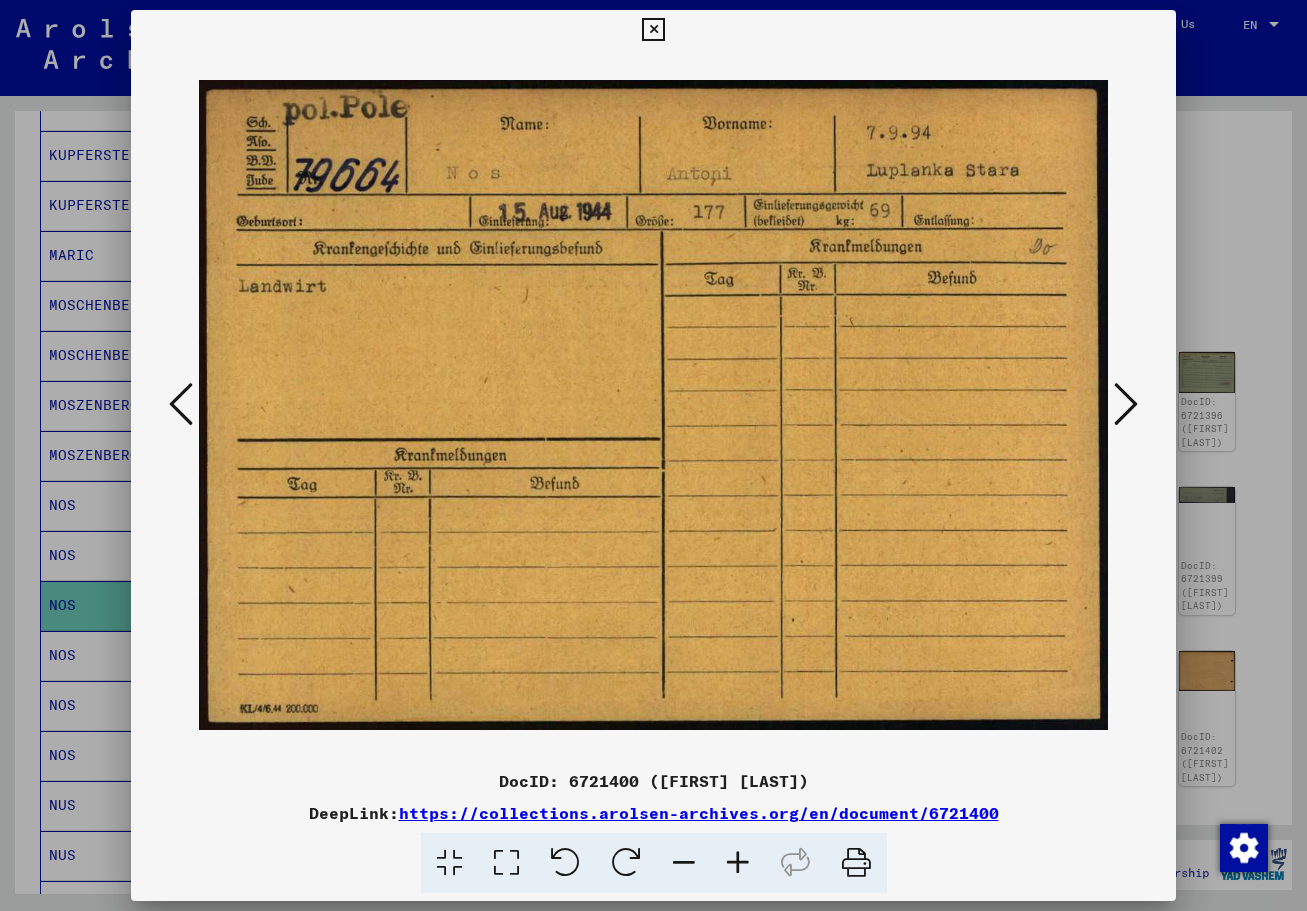 click at bounding box center [1126, 404] 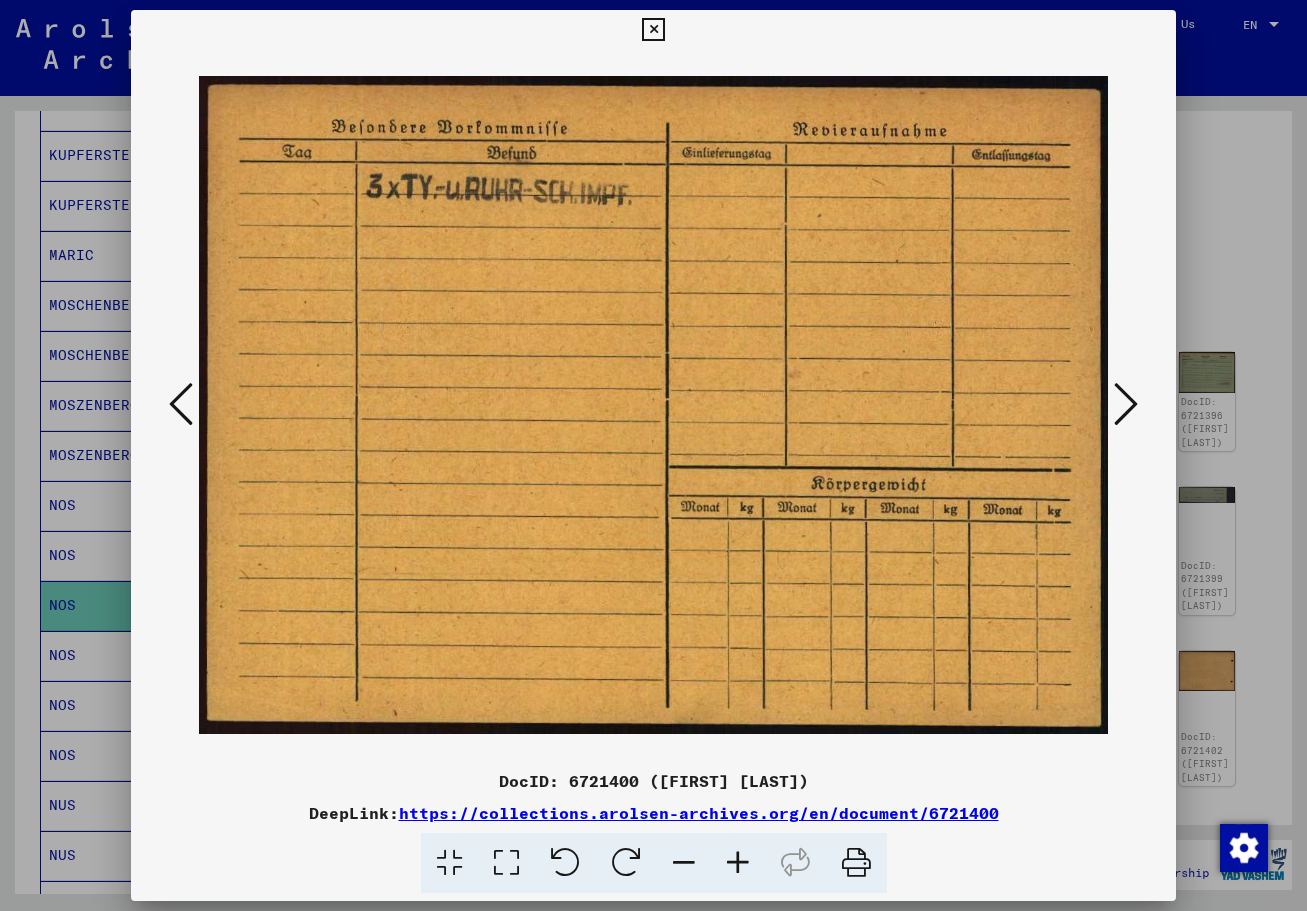 click at bounding box center (1126, 404) 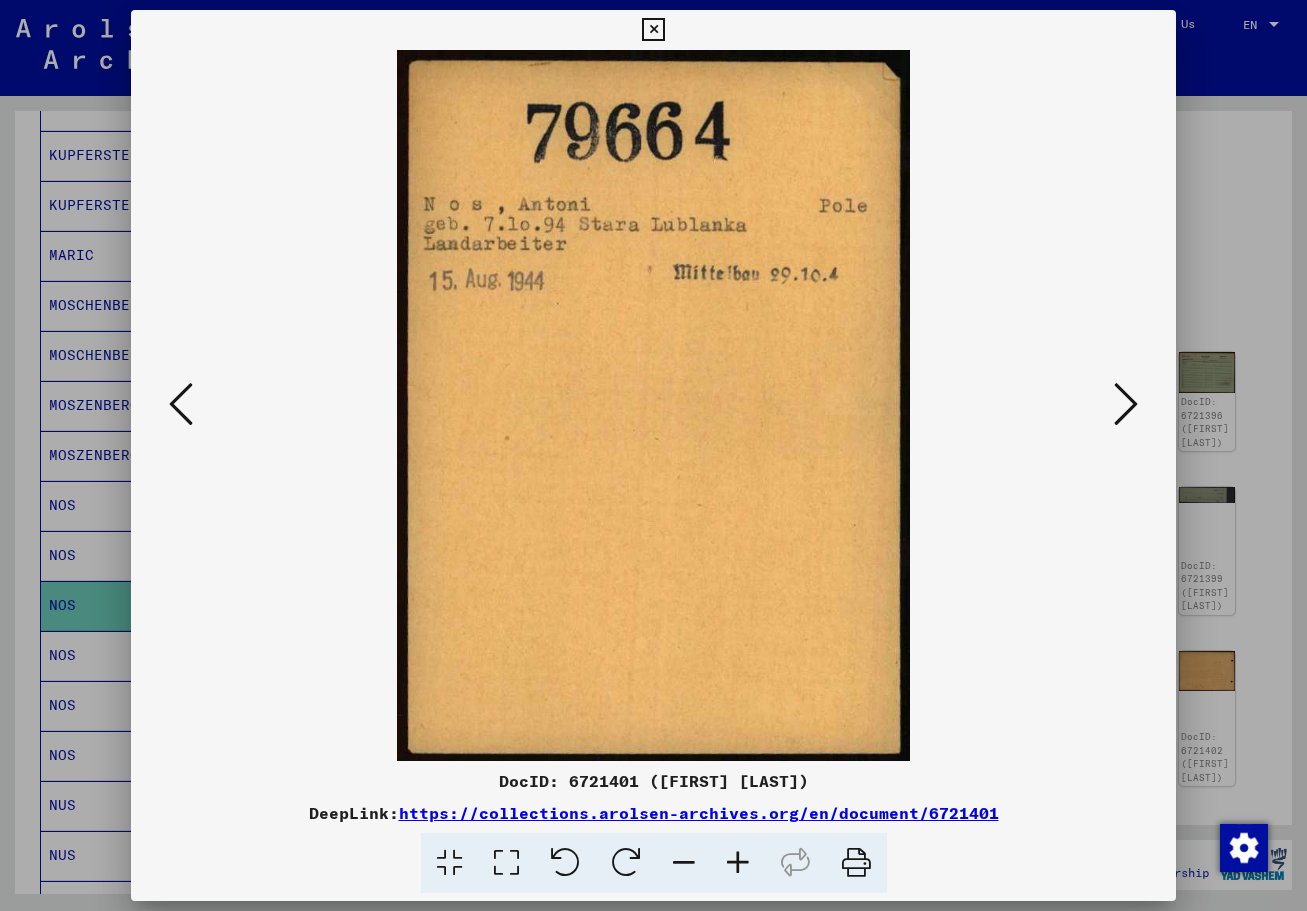 click at bounding box center [1126, 404] 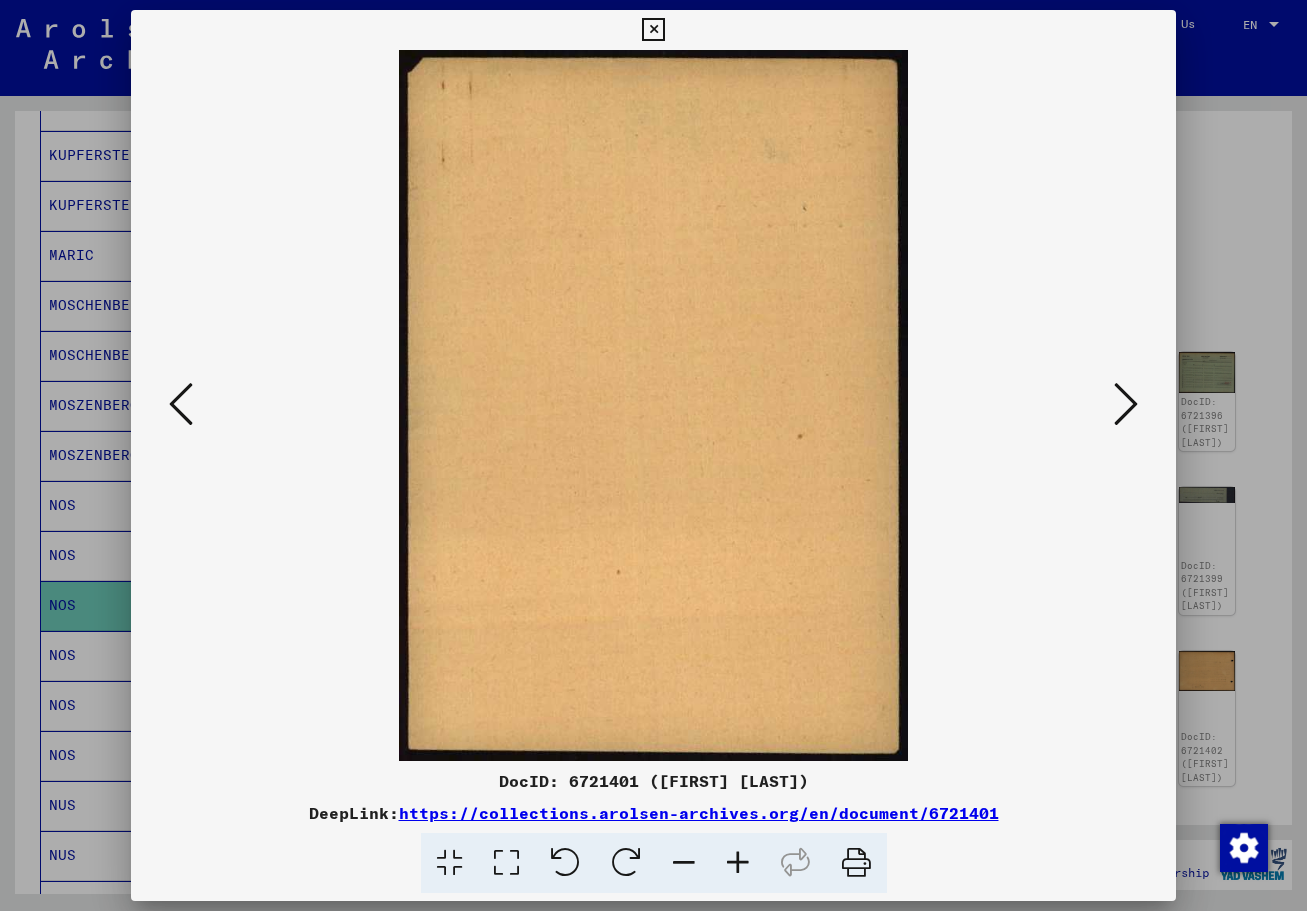 click at bounding box center (1126, 404) 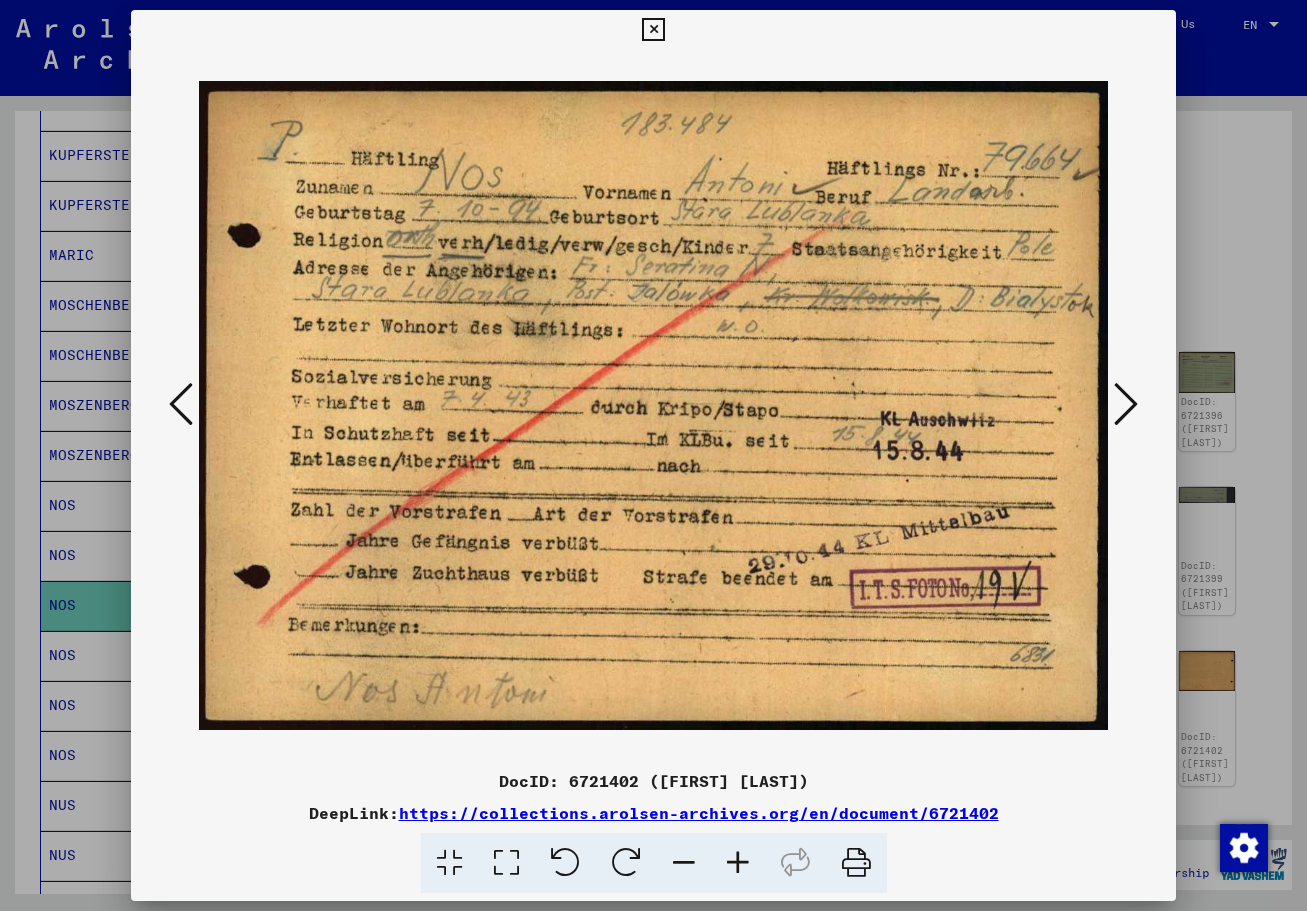 click at bounding box center (1126, 404) 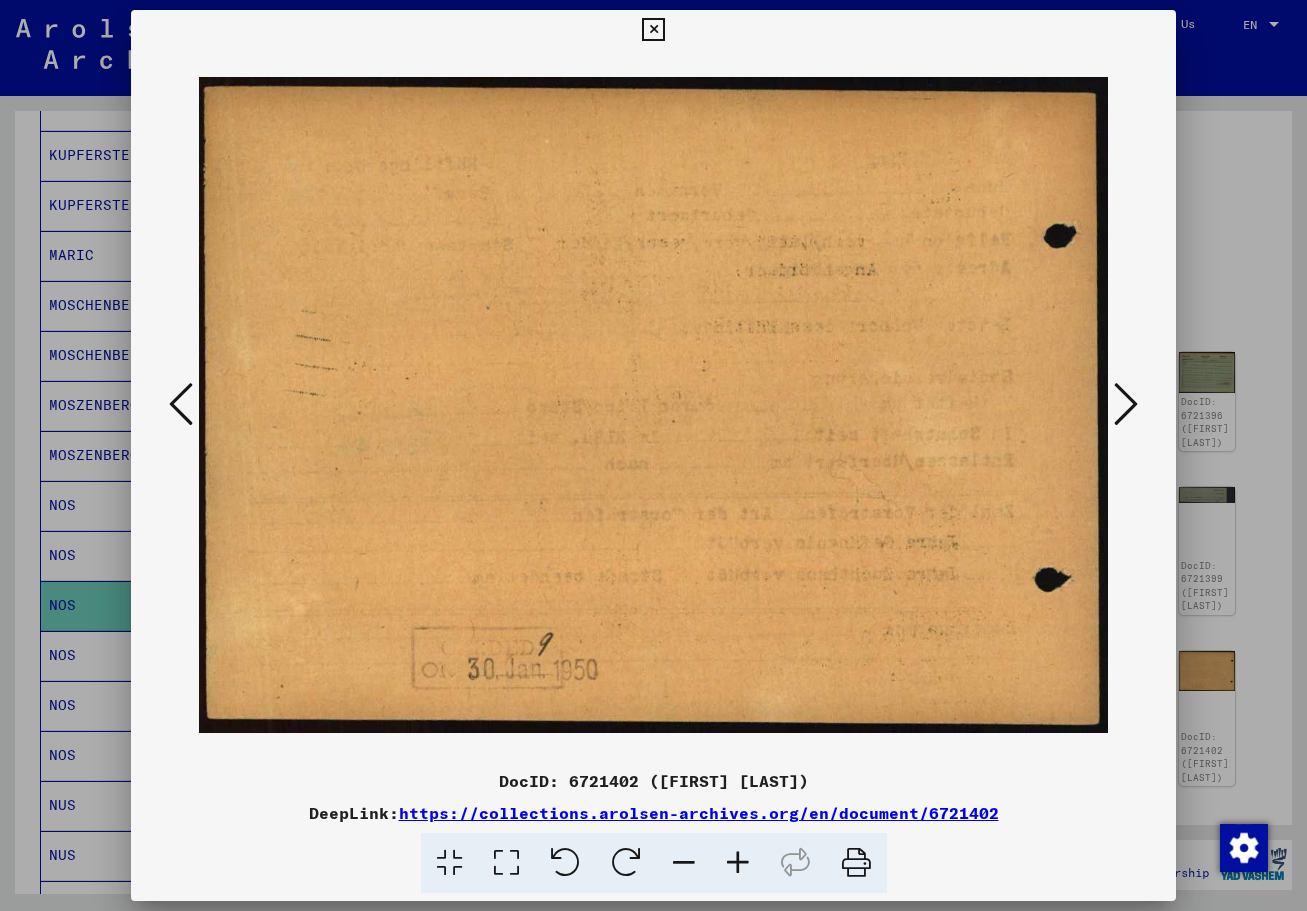click at bounding box center [1126, 404] 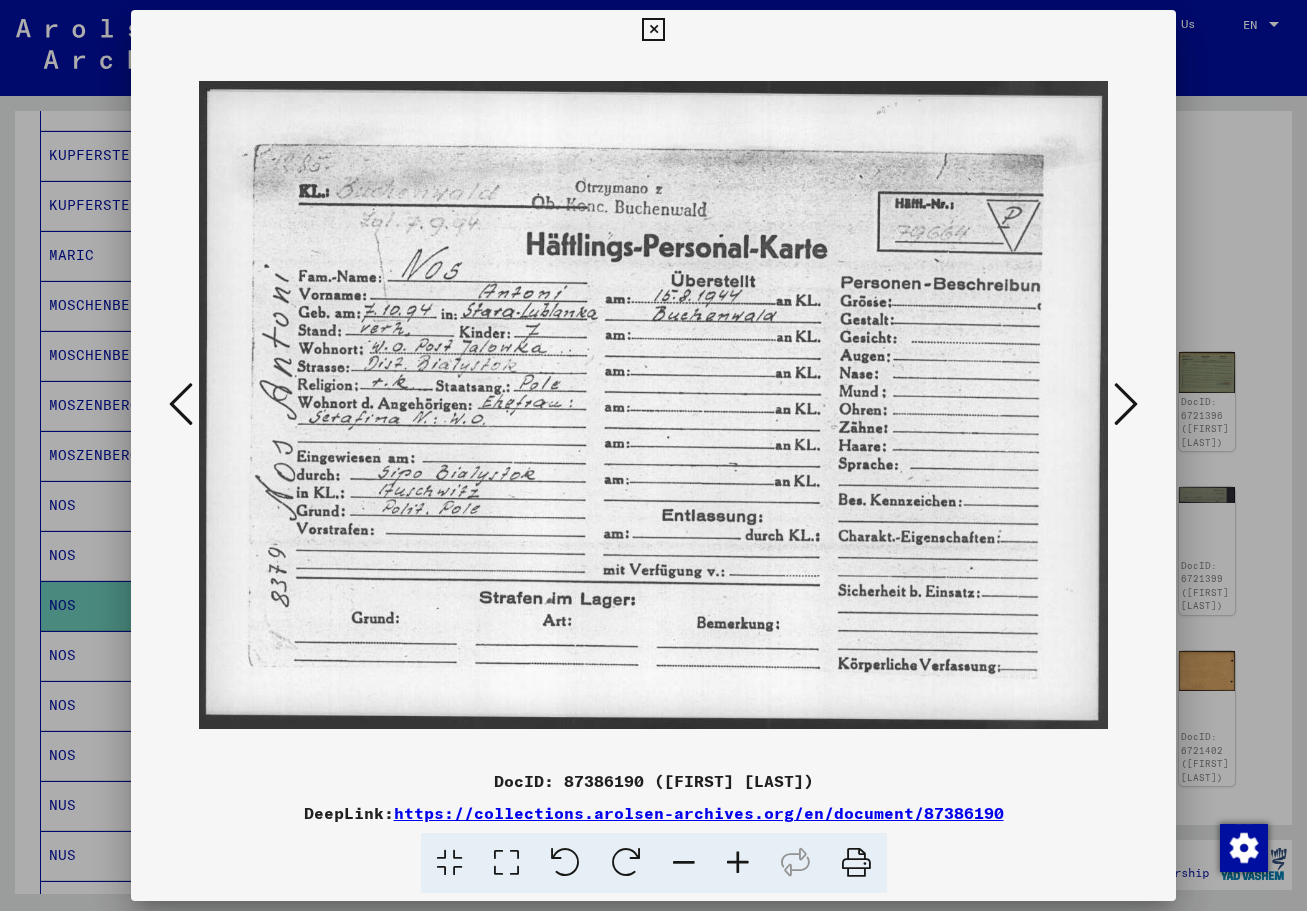 click at bounding box center (1126, 404) 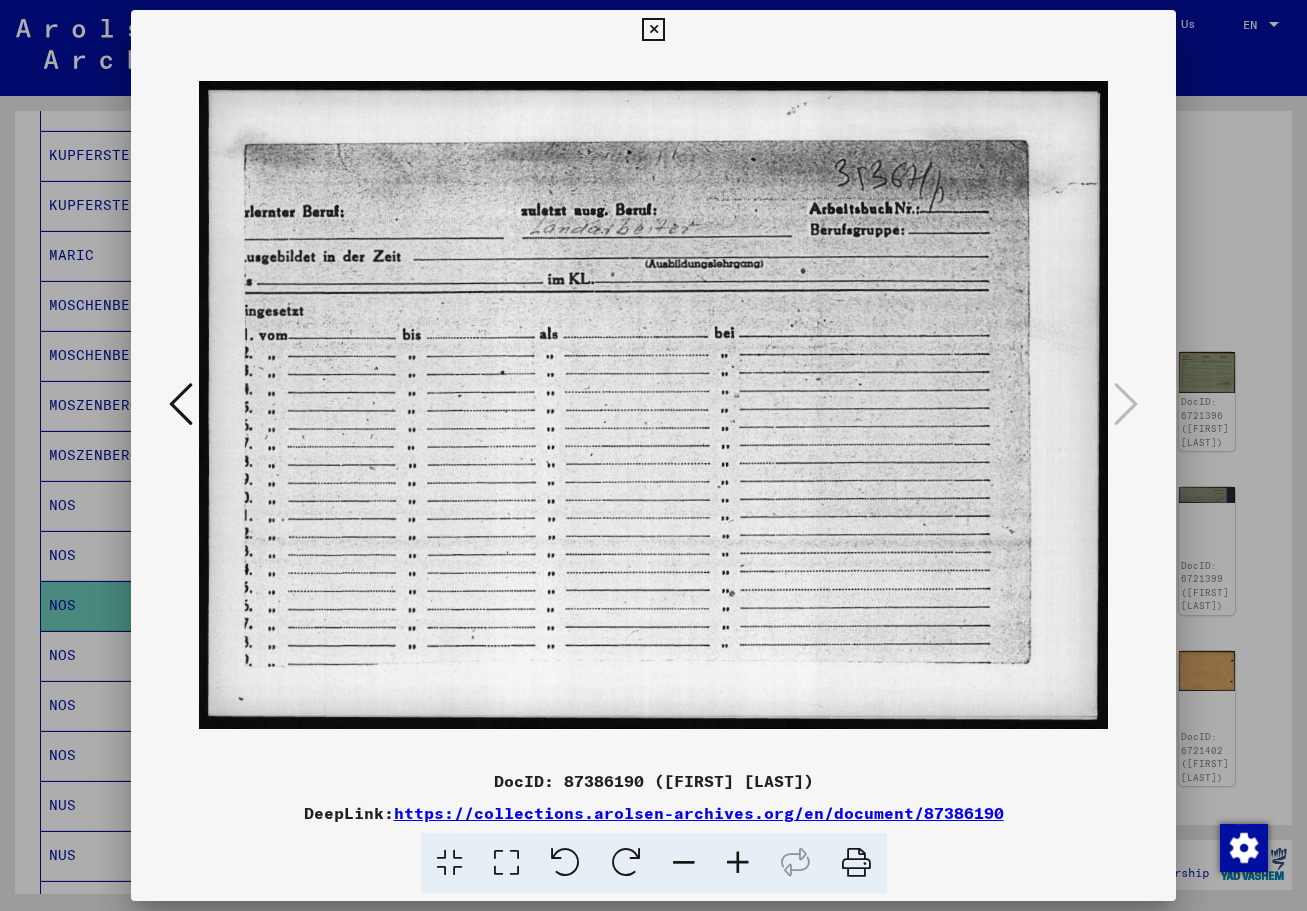 click at bounding box center (181, 404) 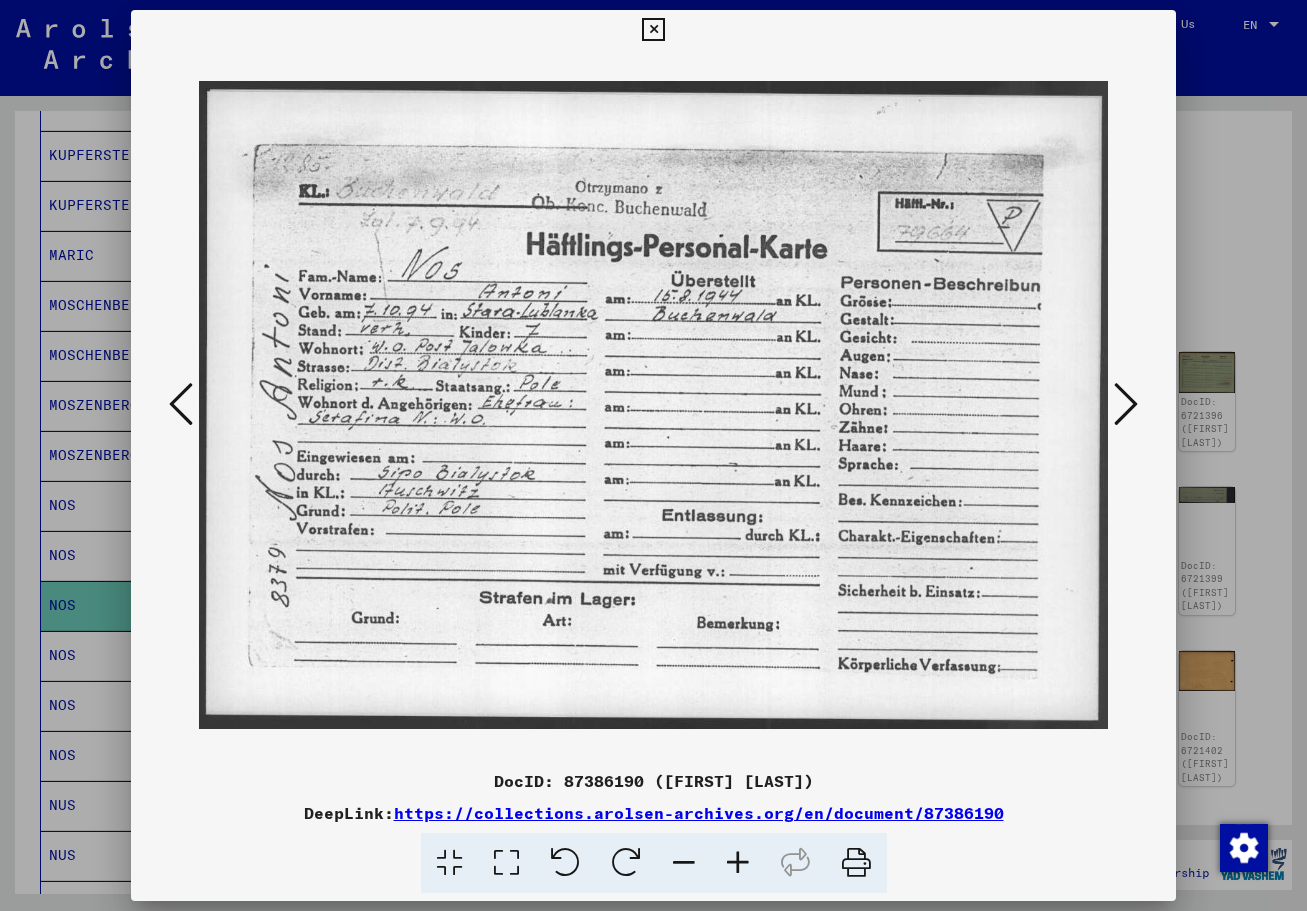 click at bounding box center [181, 404] 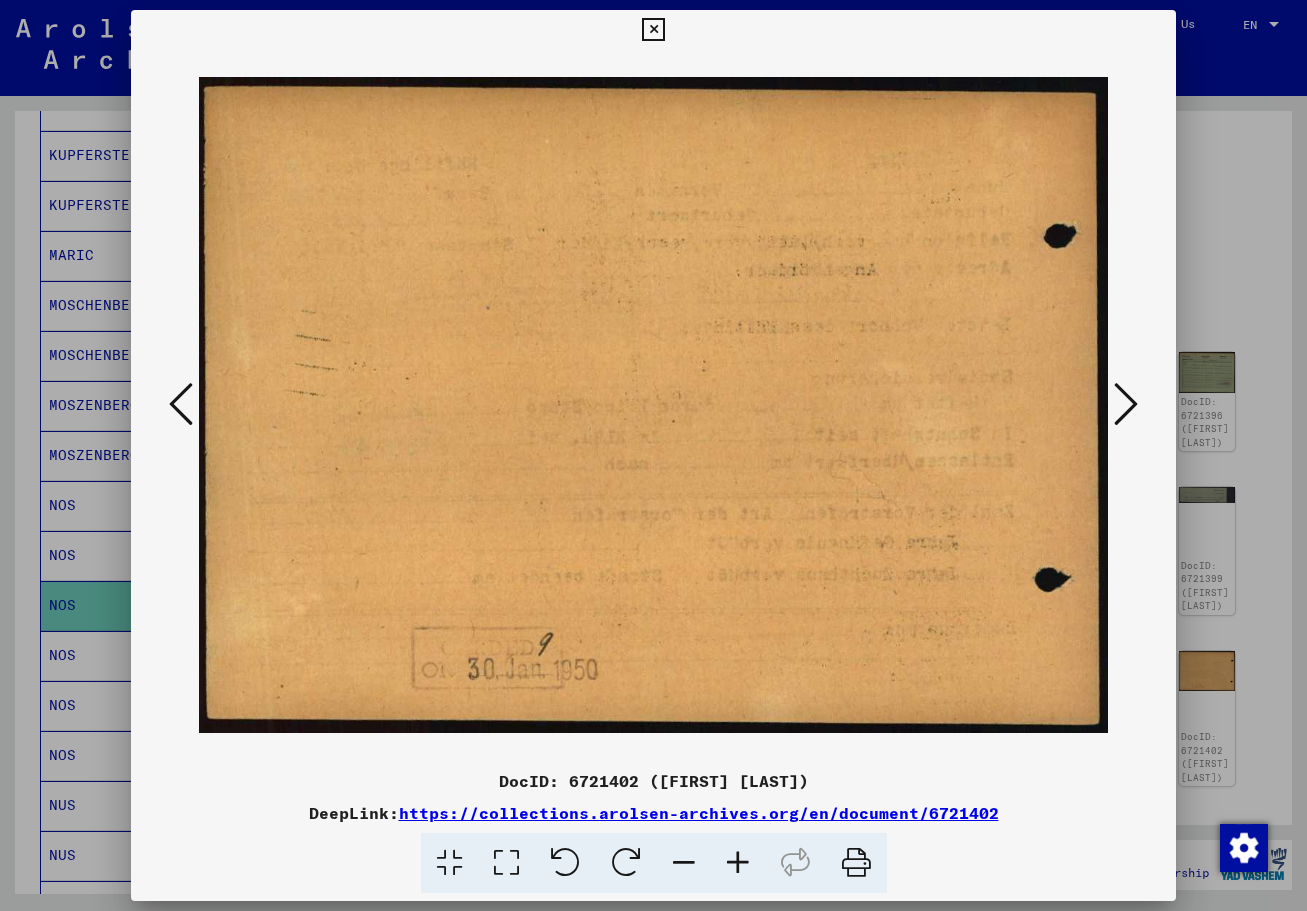 click at bounding box center (181, 404) 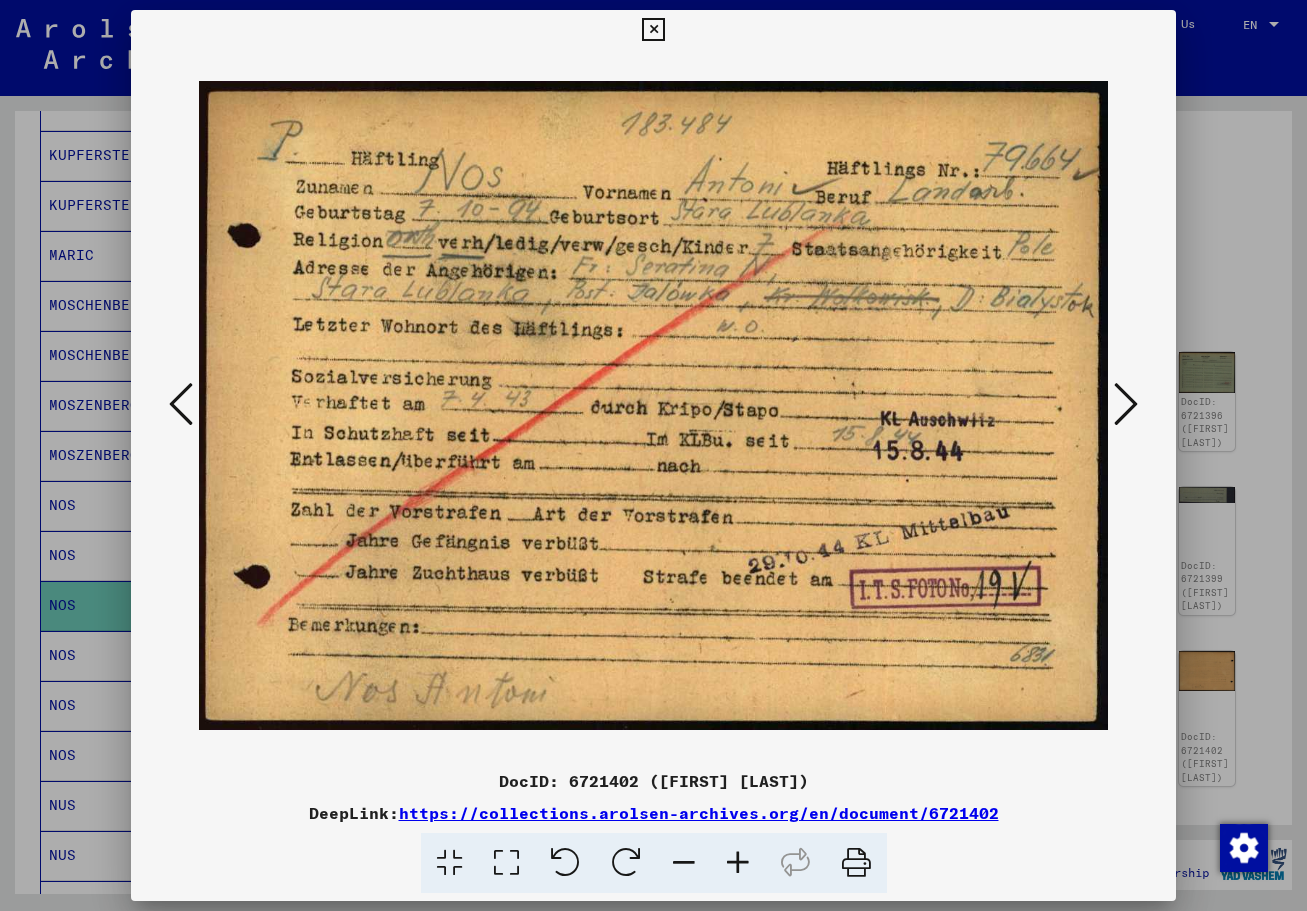 click at bounding box center (181, 404) 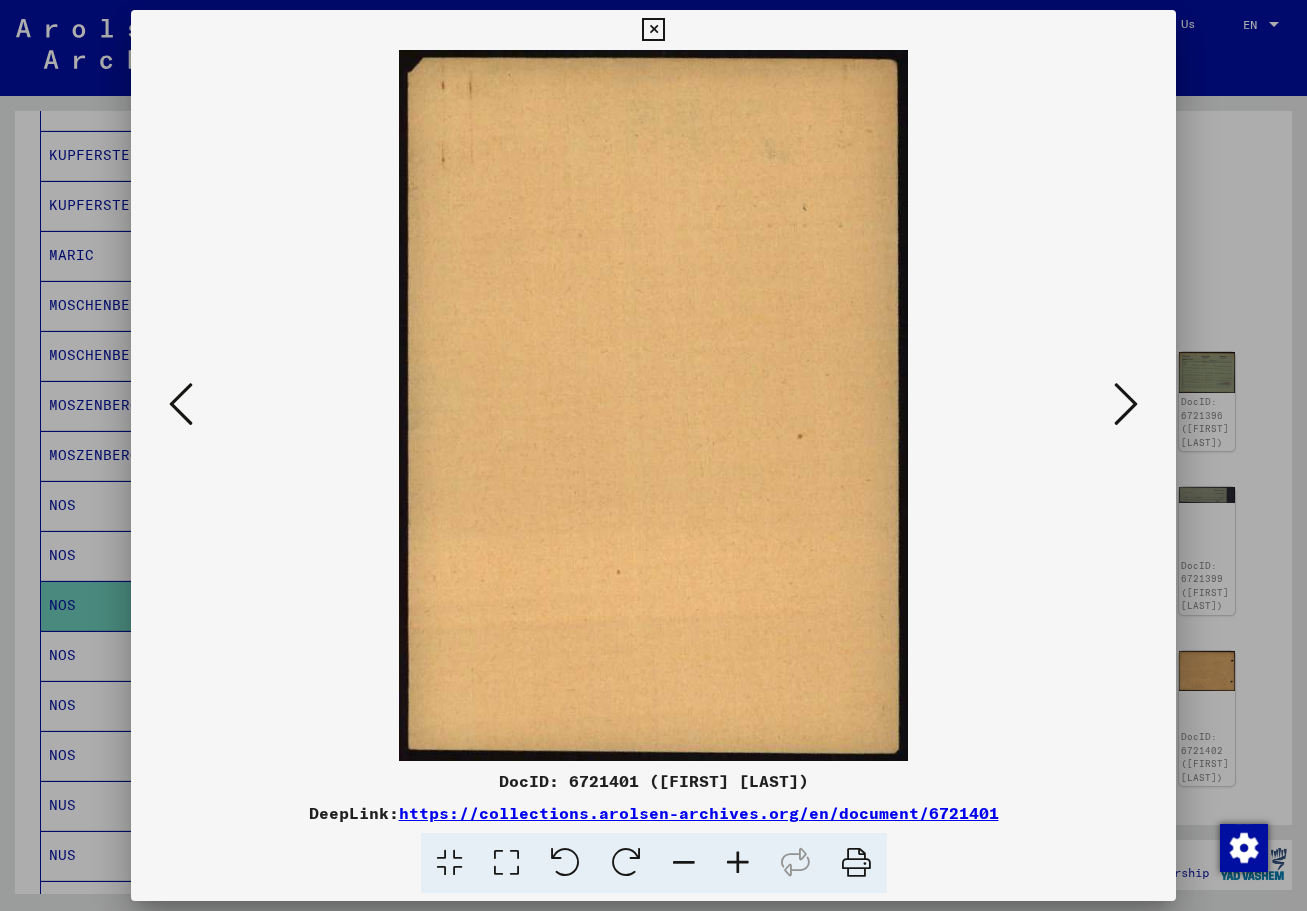 click at bounding box center [1126, 404] 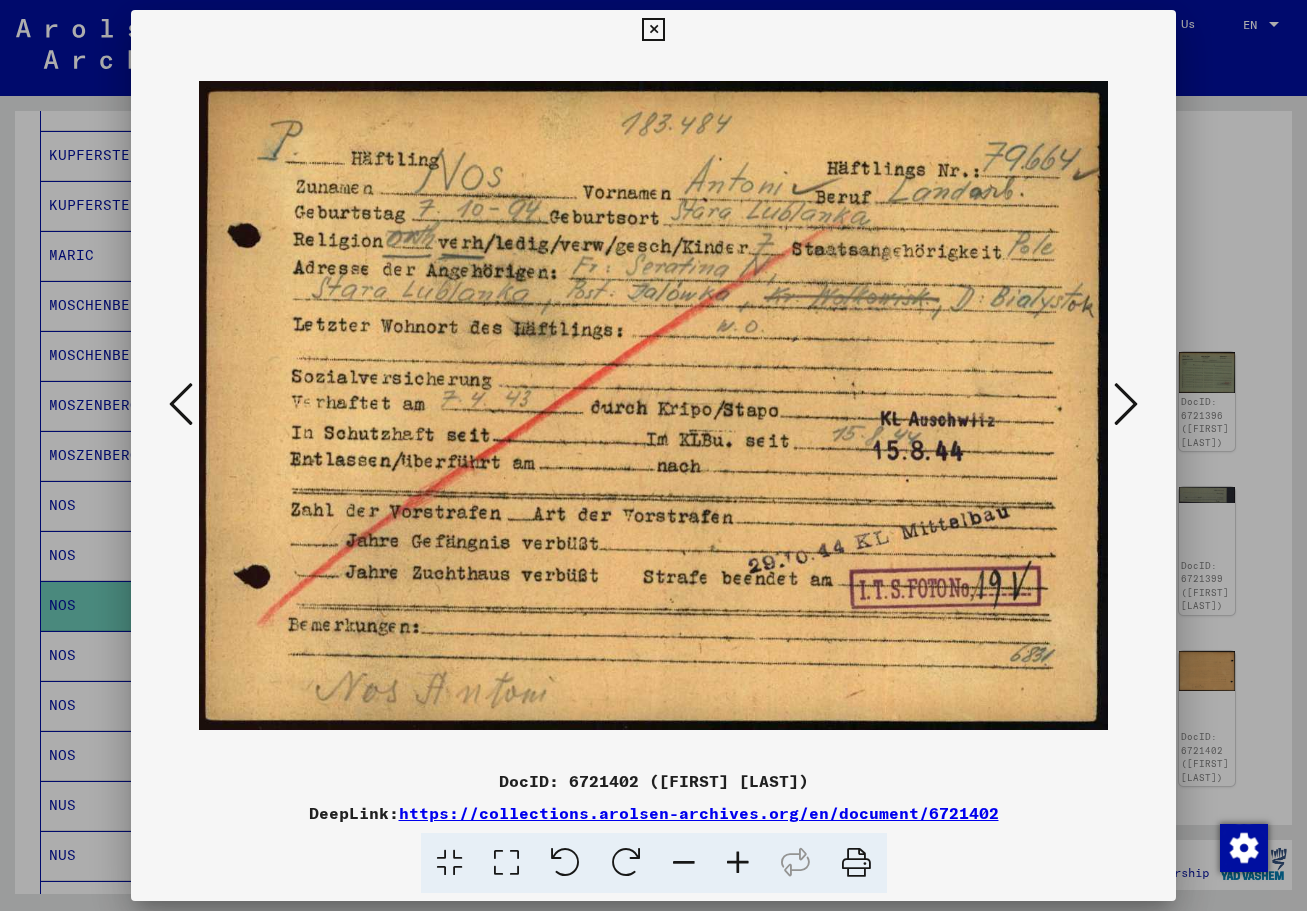 click at bounding box center [653, 30] 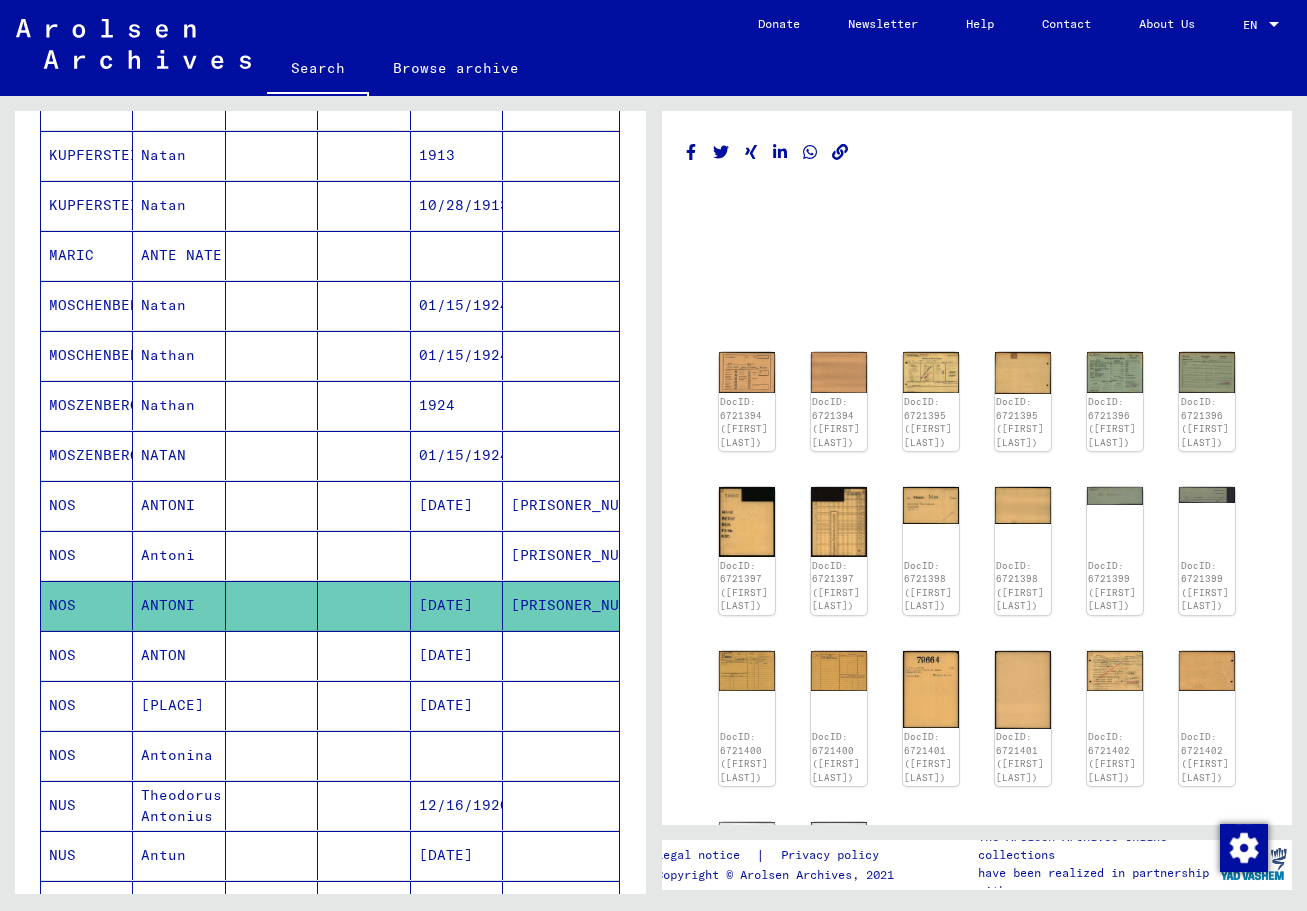 click on "Antoni" at bounding box center (179, 605) 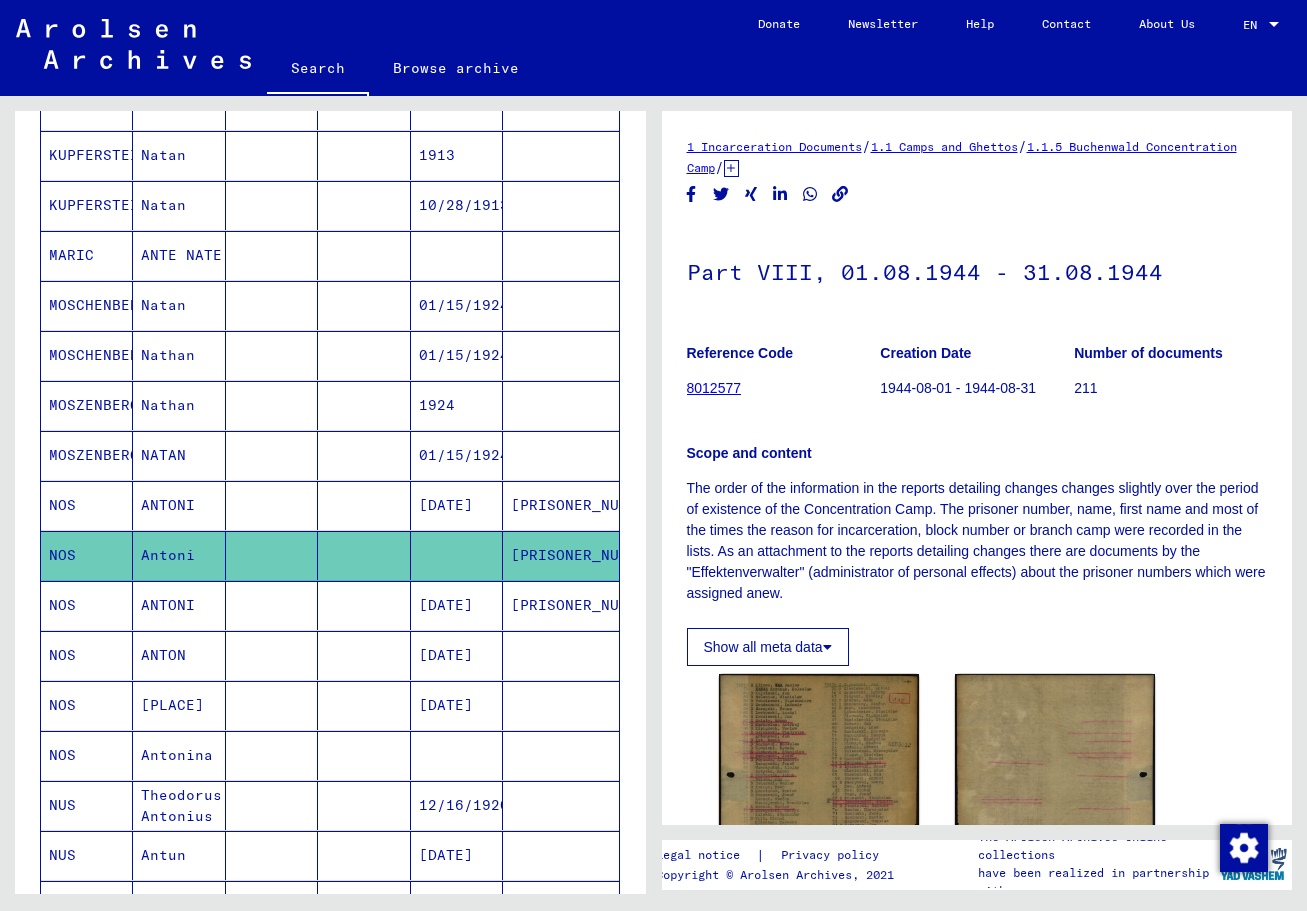 click on "ANTONI" at bounding box center [179, 555] 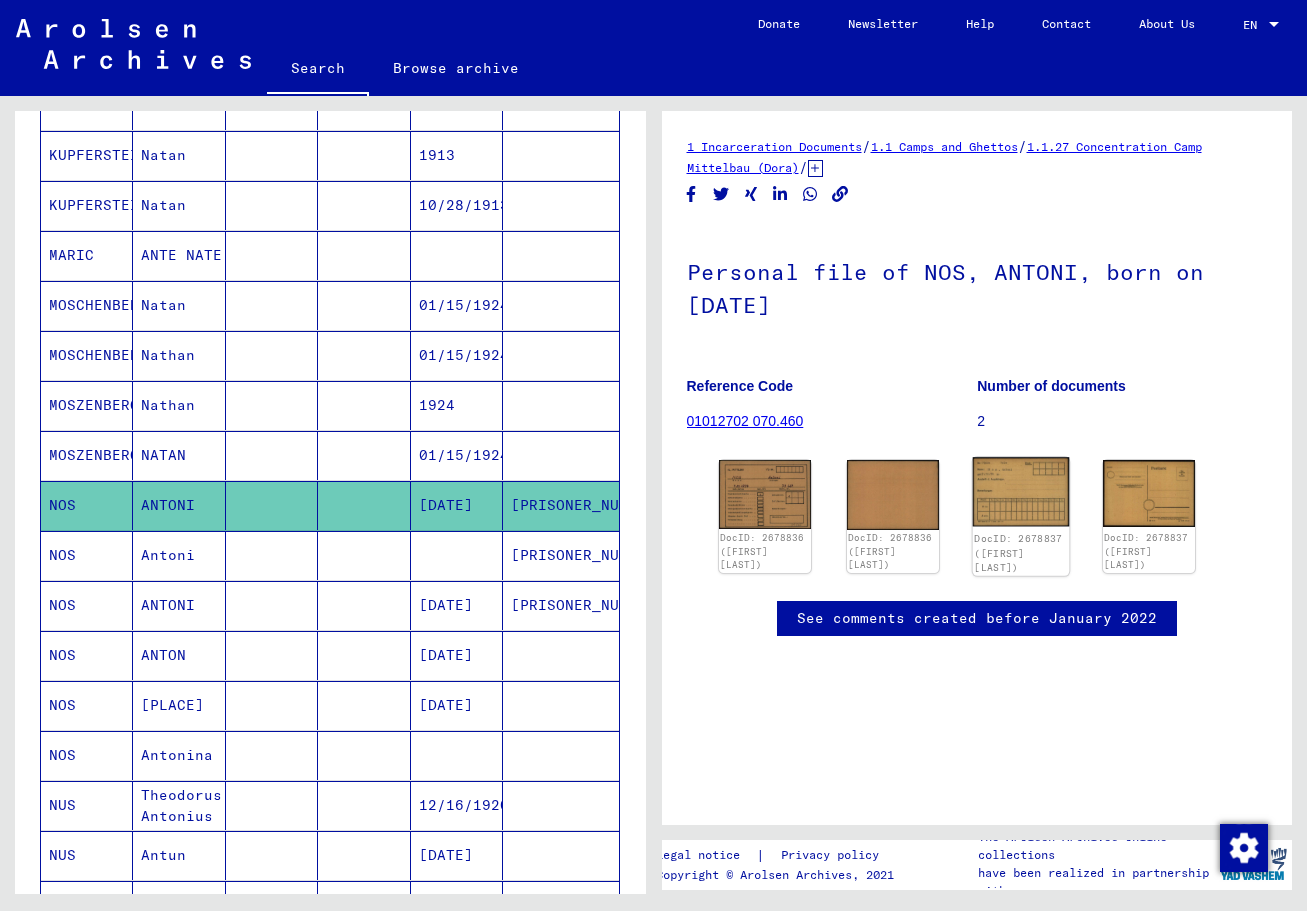 click 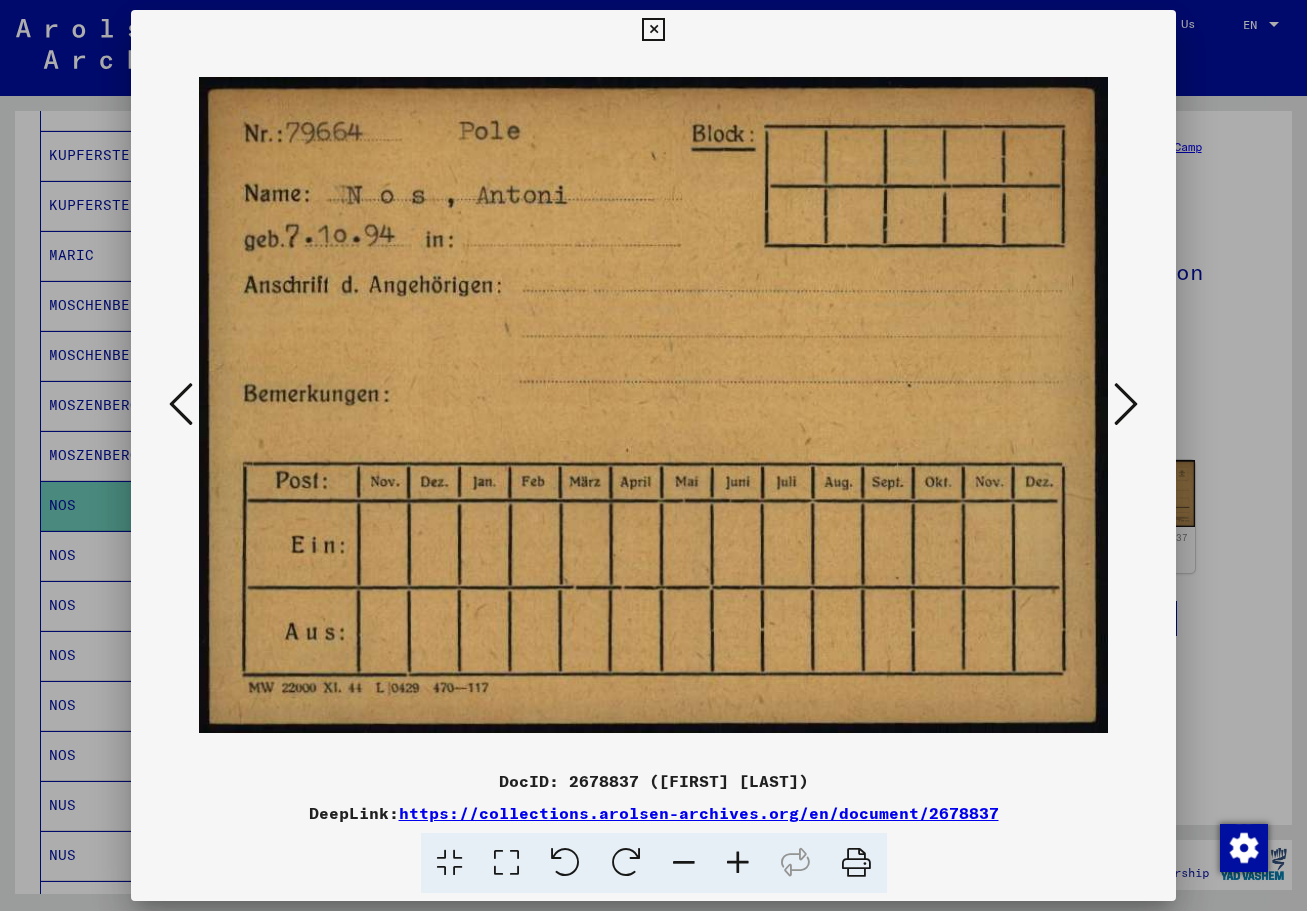 click at bounding box center (653, 30) 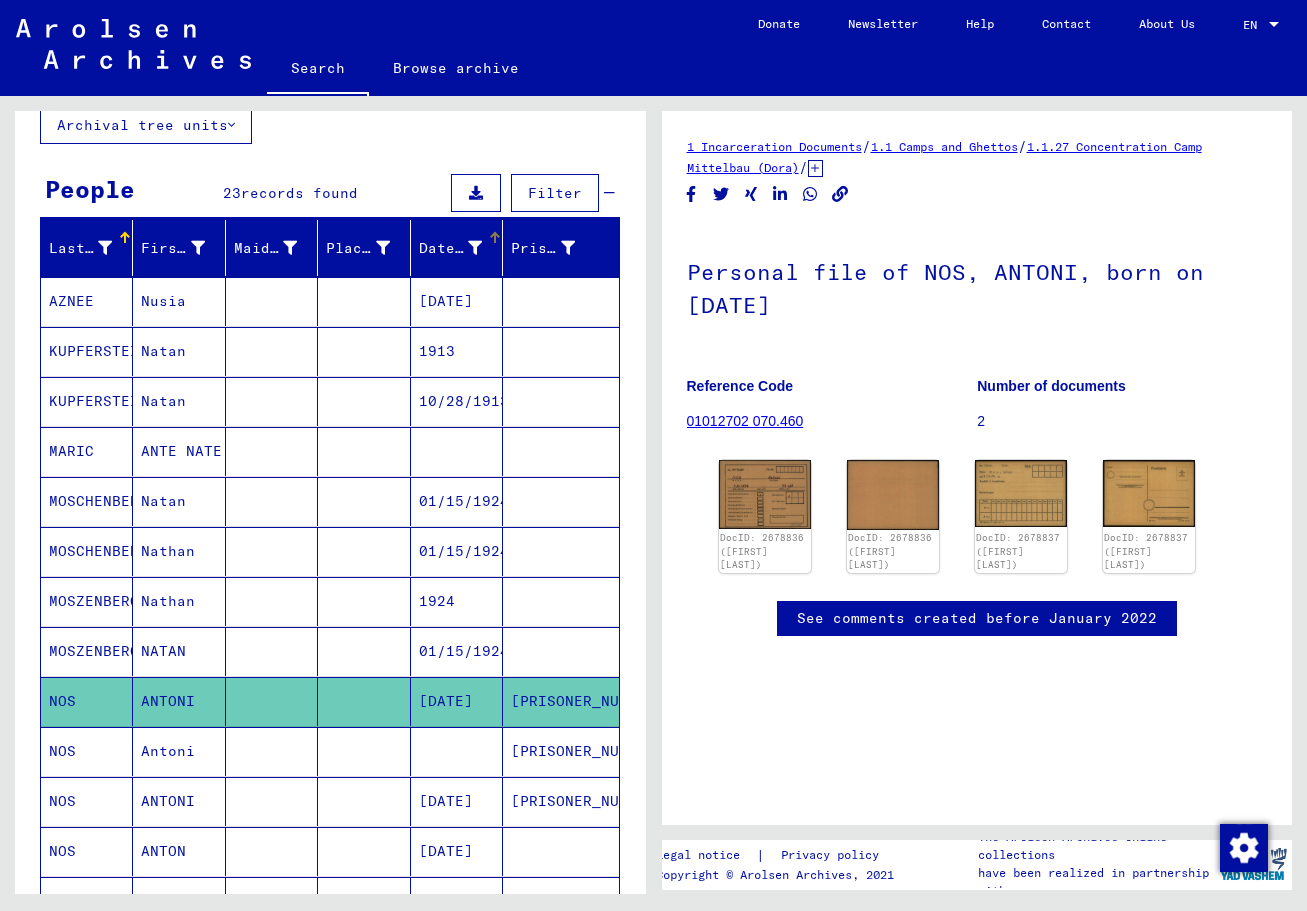 scroll, scrollTop: 216, scrollLeft: 0, axis: vertical 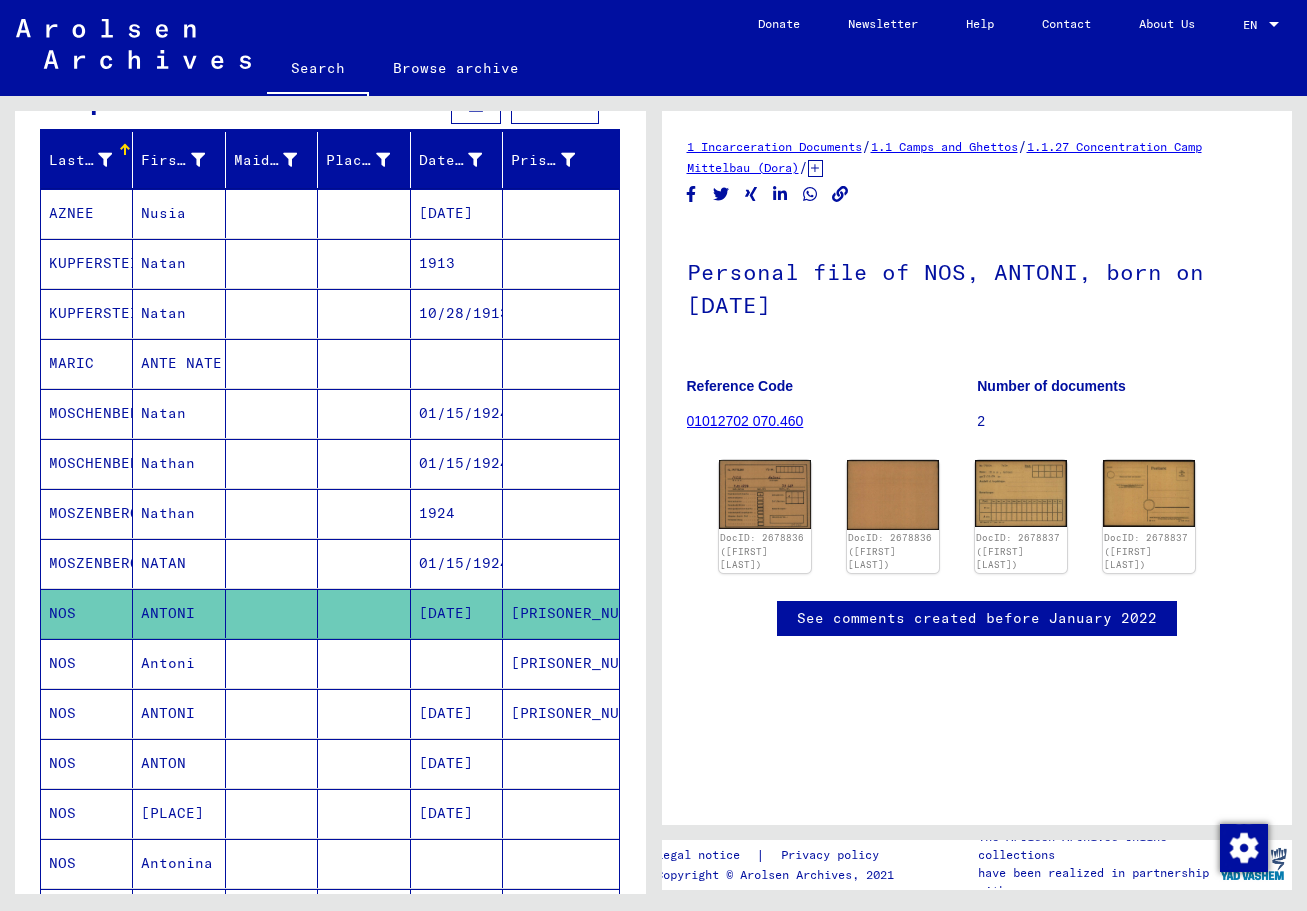 click at bounding box center (272, 763) 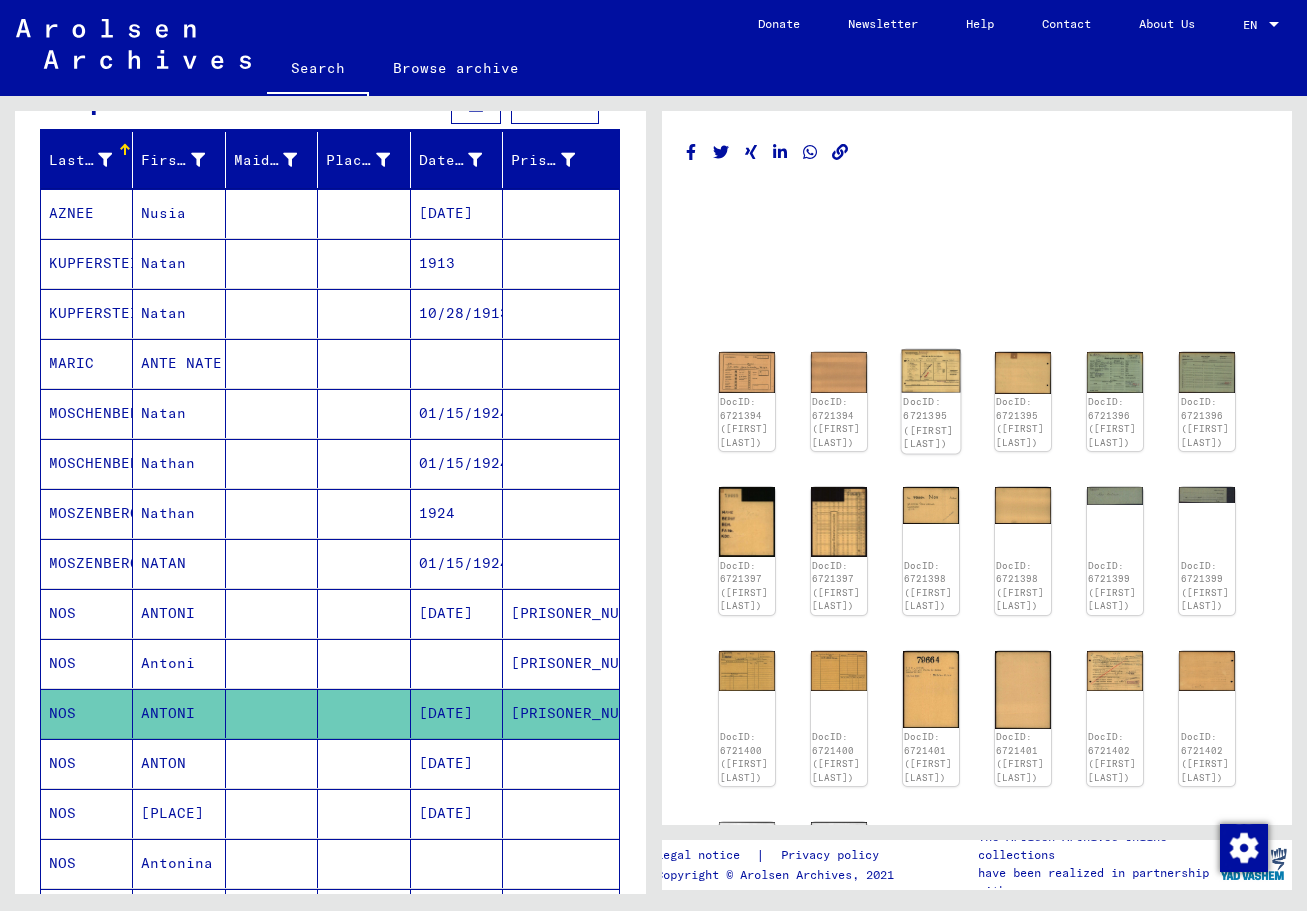 click 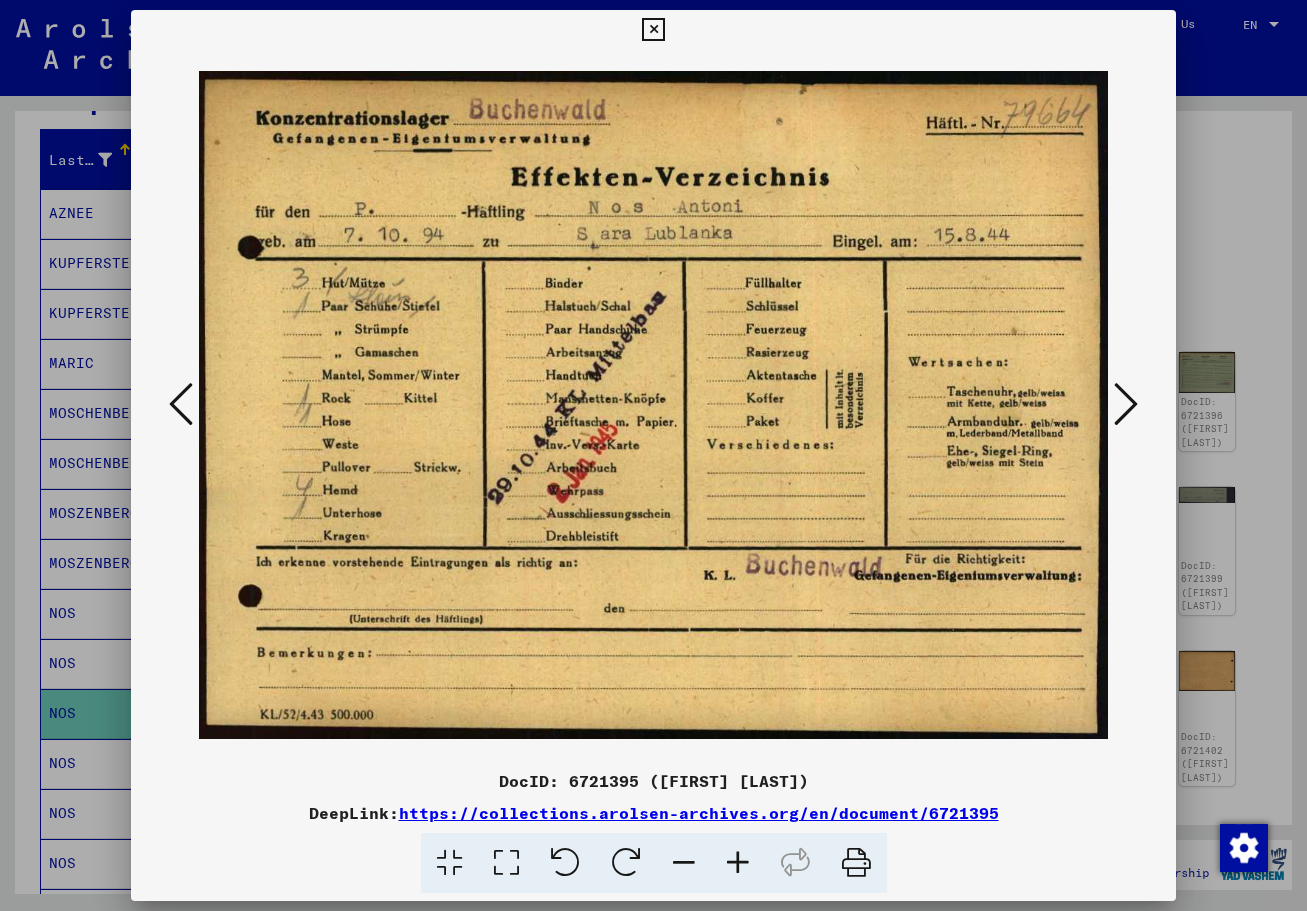 click at bounding box center [1126, 404] 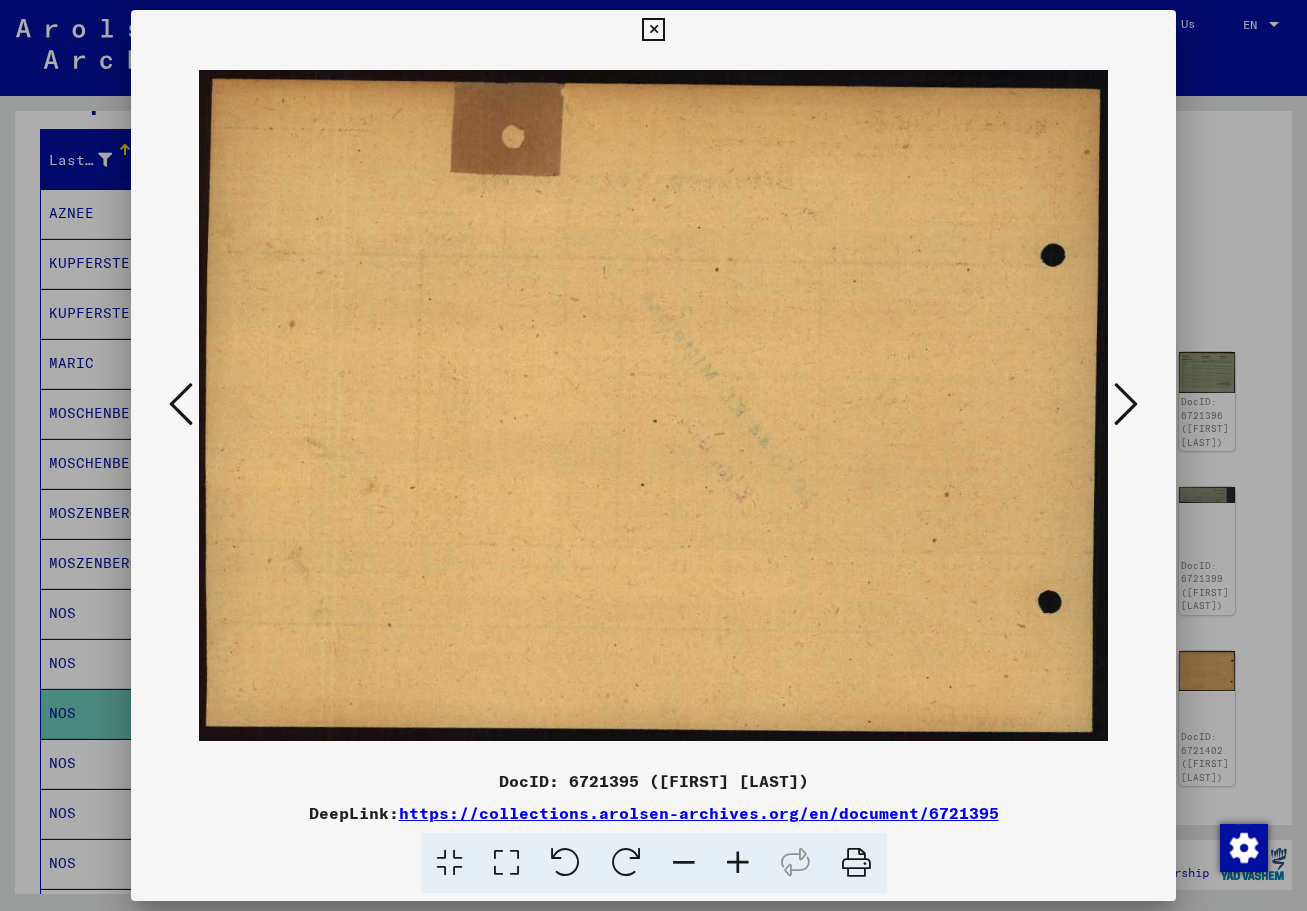 click at bounding box center [1126, 404] 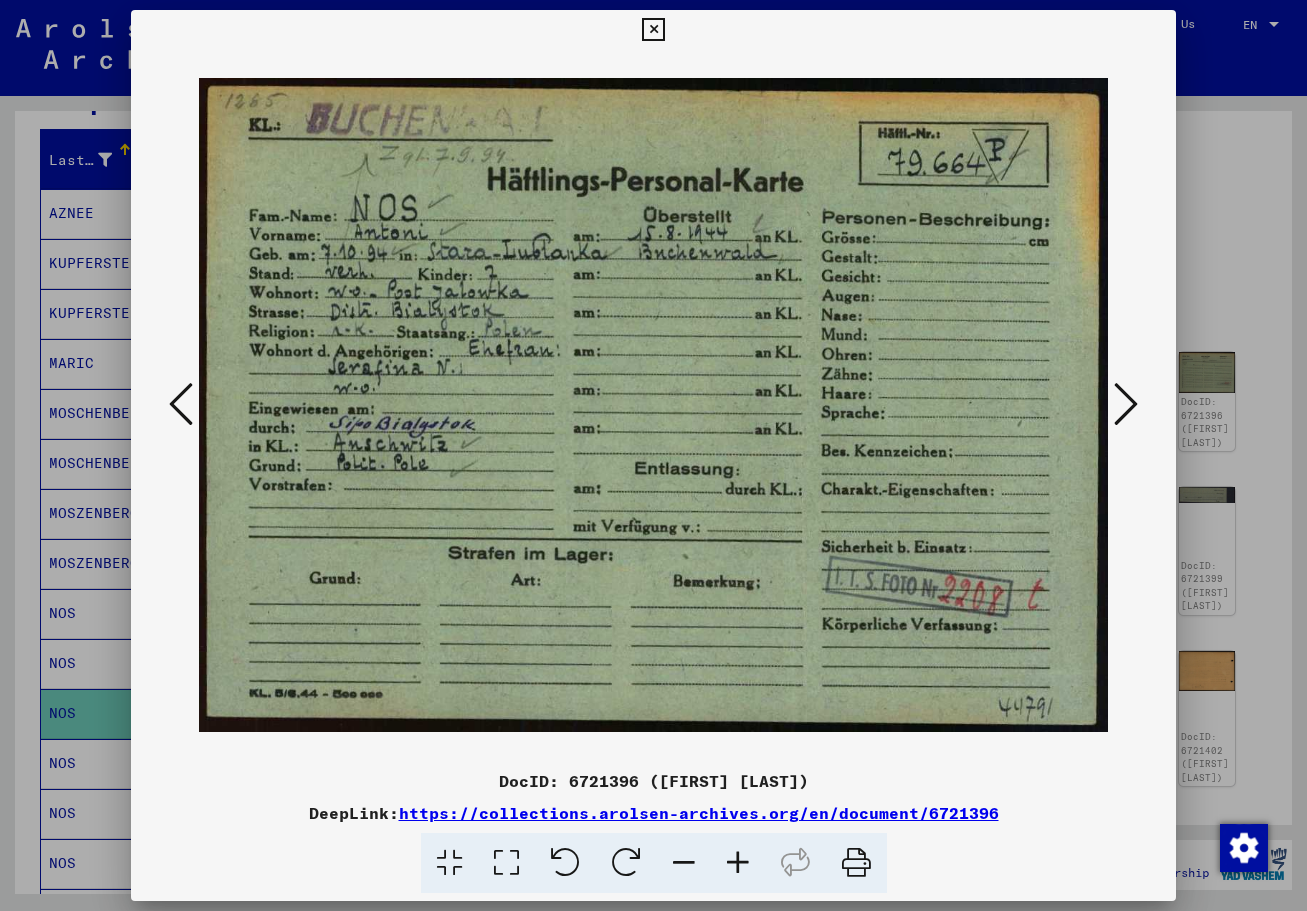 click at bounding box center (1126, 404) 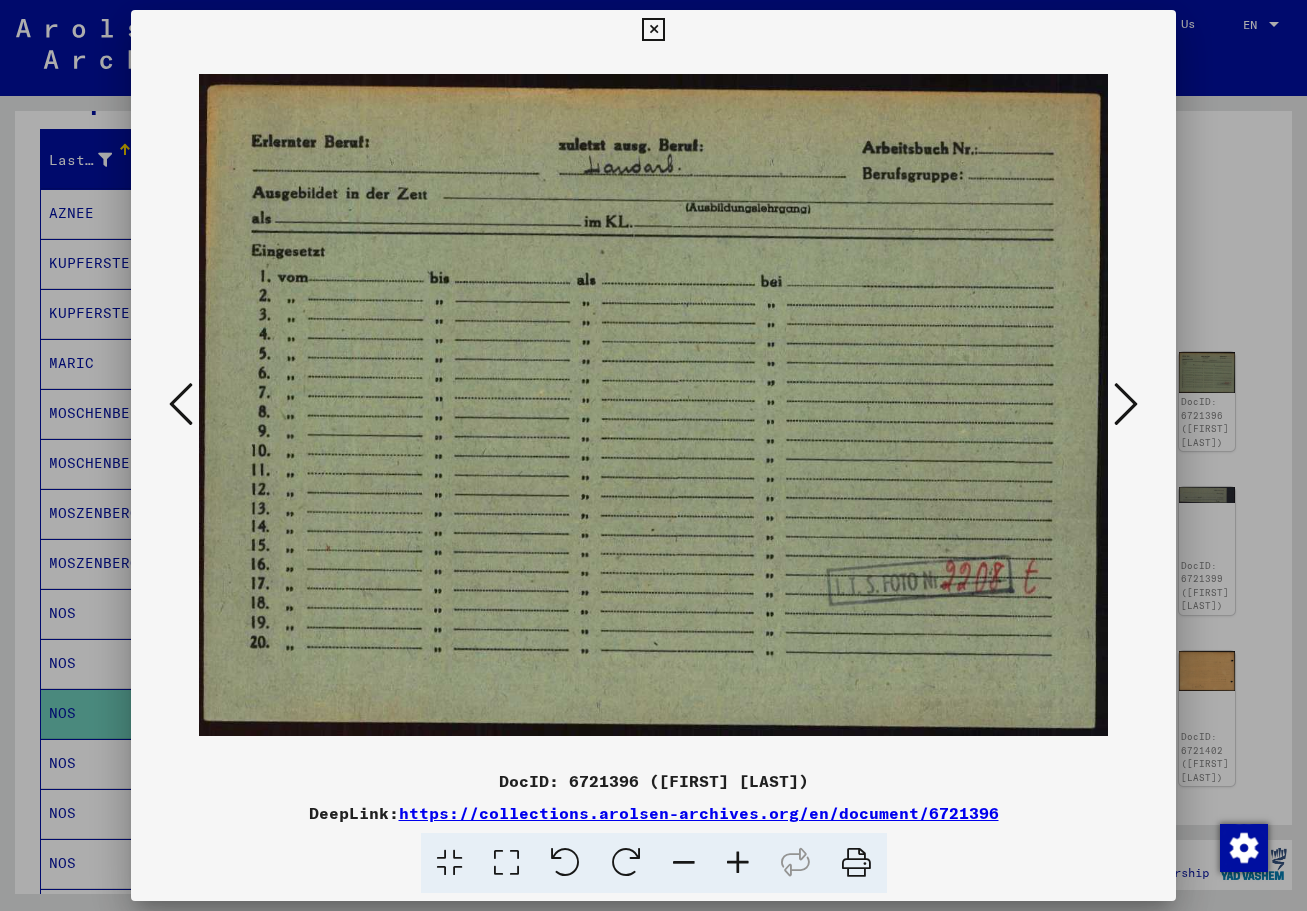 click at bounding box center [1126, 404] 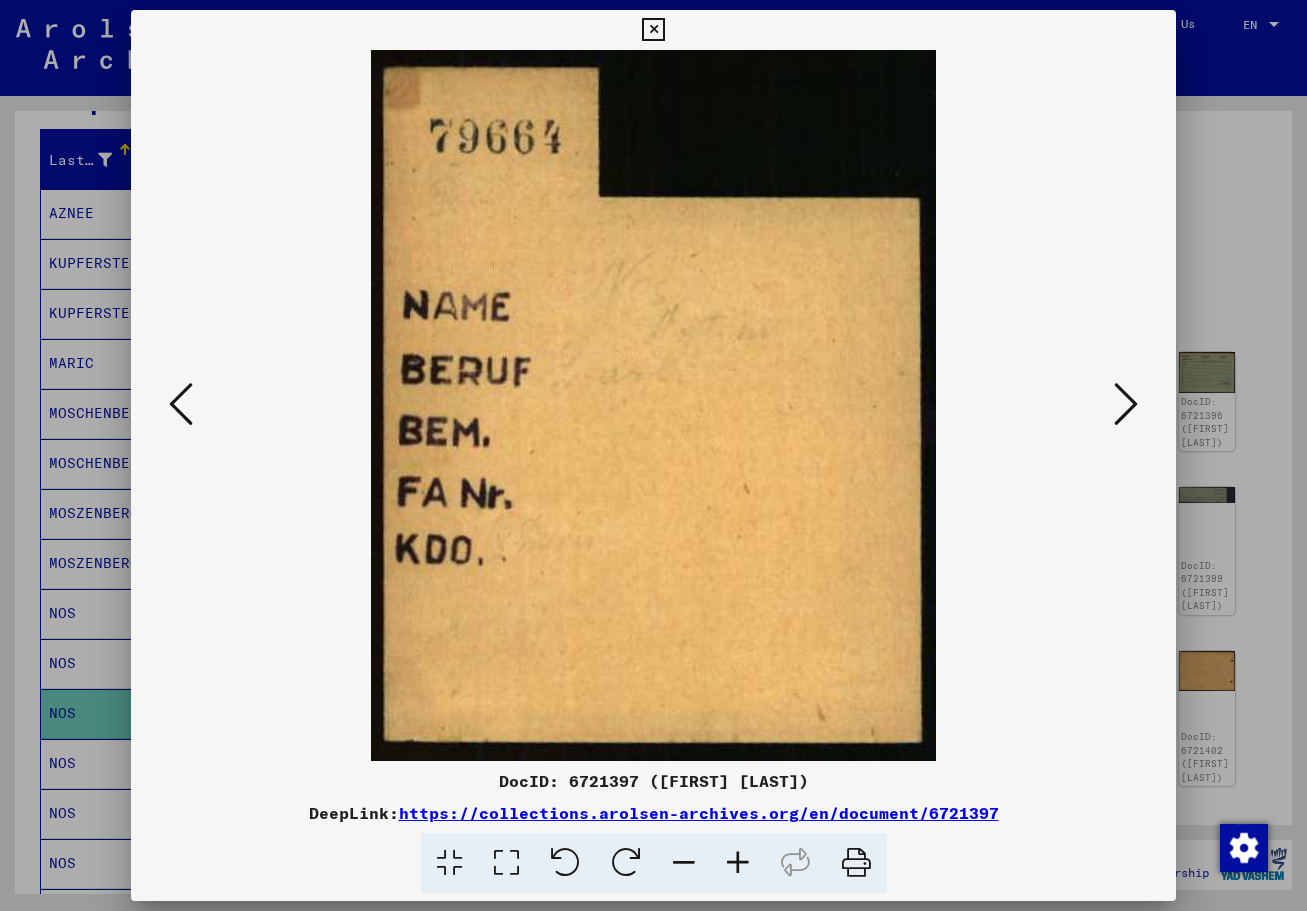 click at bounding box center (1126, 404) 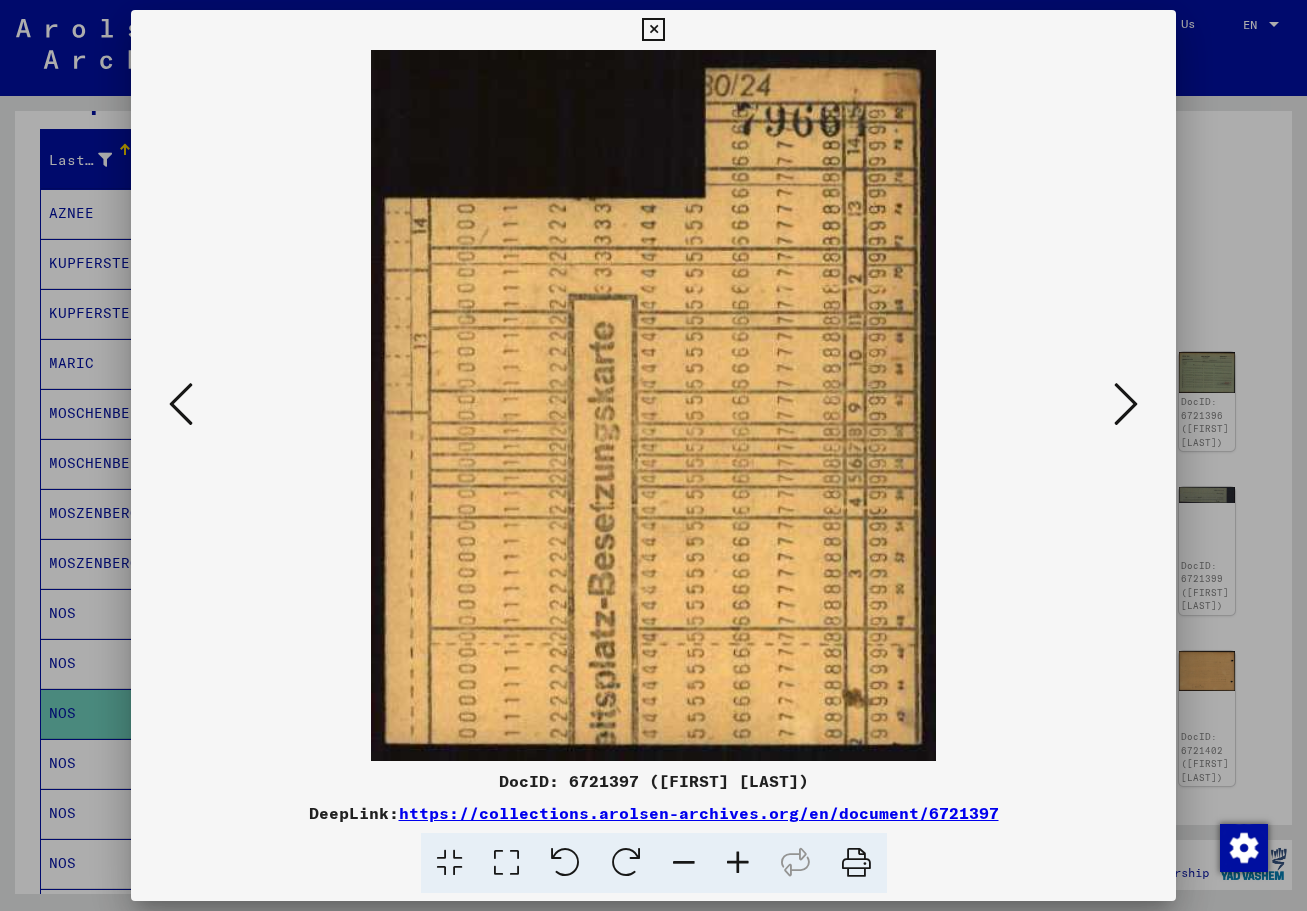 click at bounding box center (1126, 404) 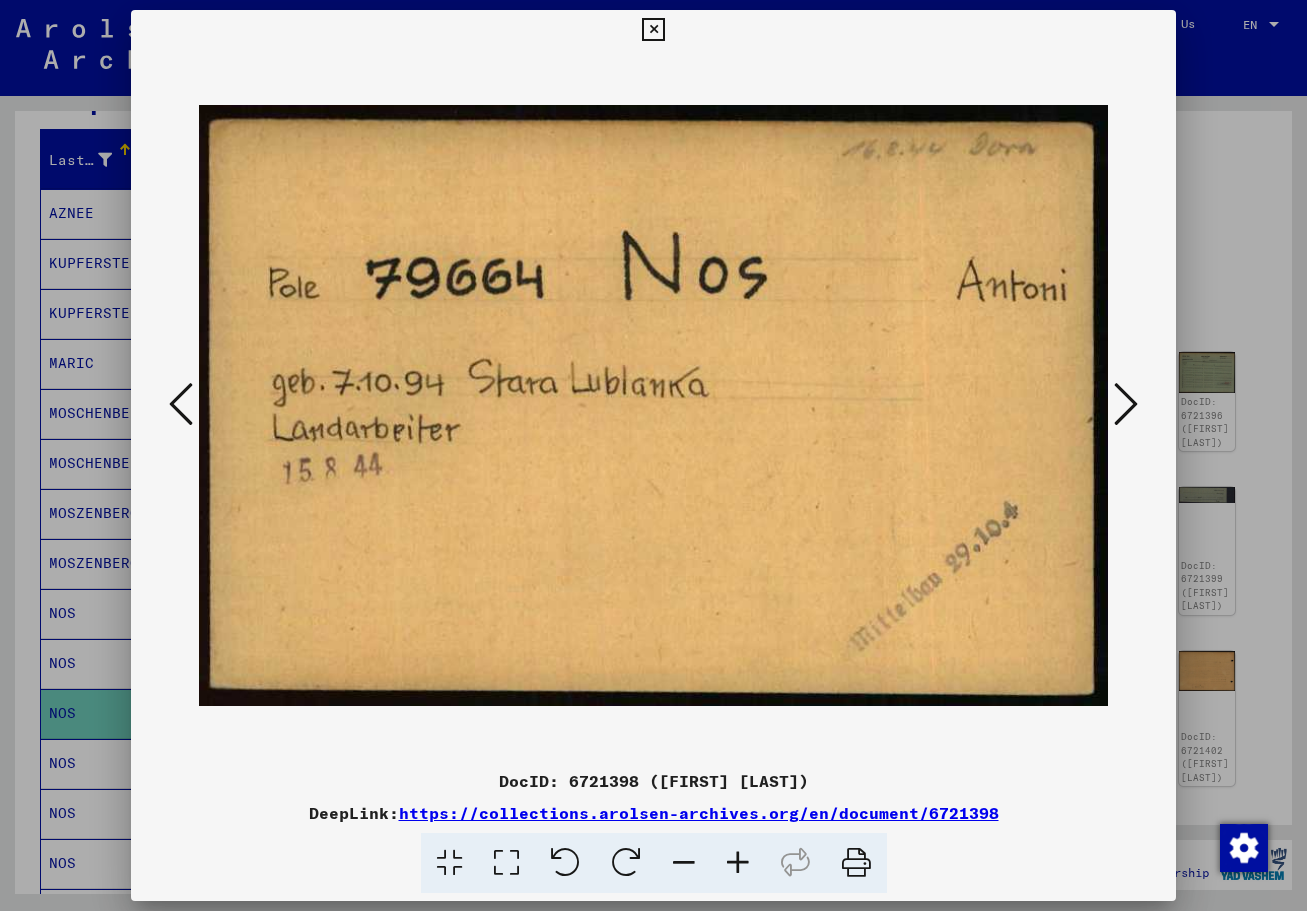 click at bounding box center (1126, 404) 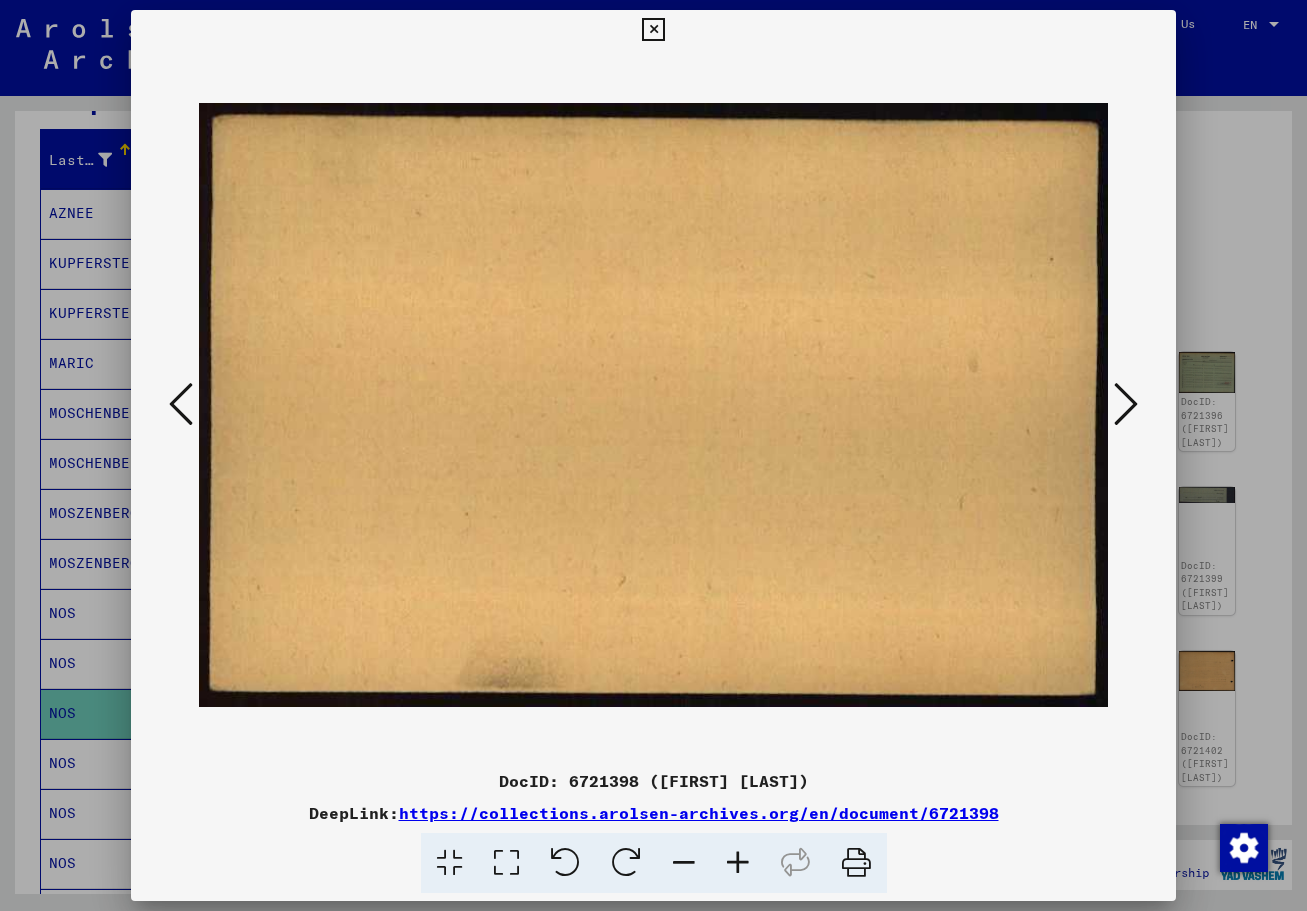 click at bounding box center (1126, 404) 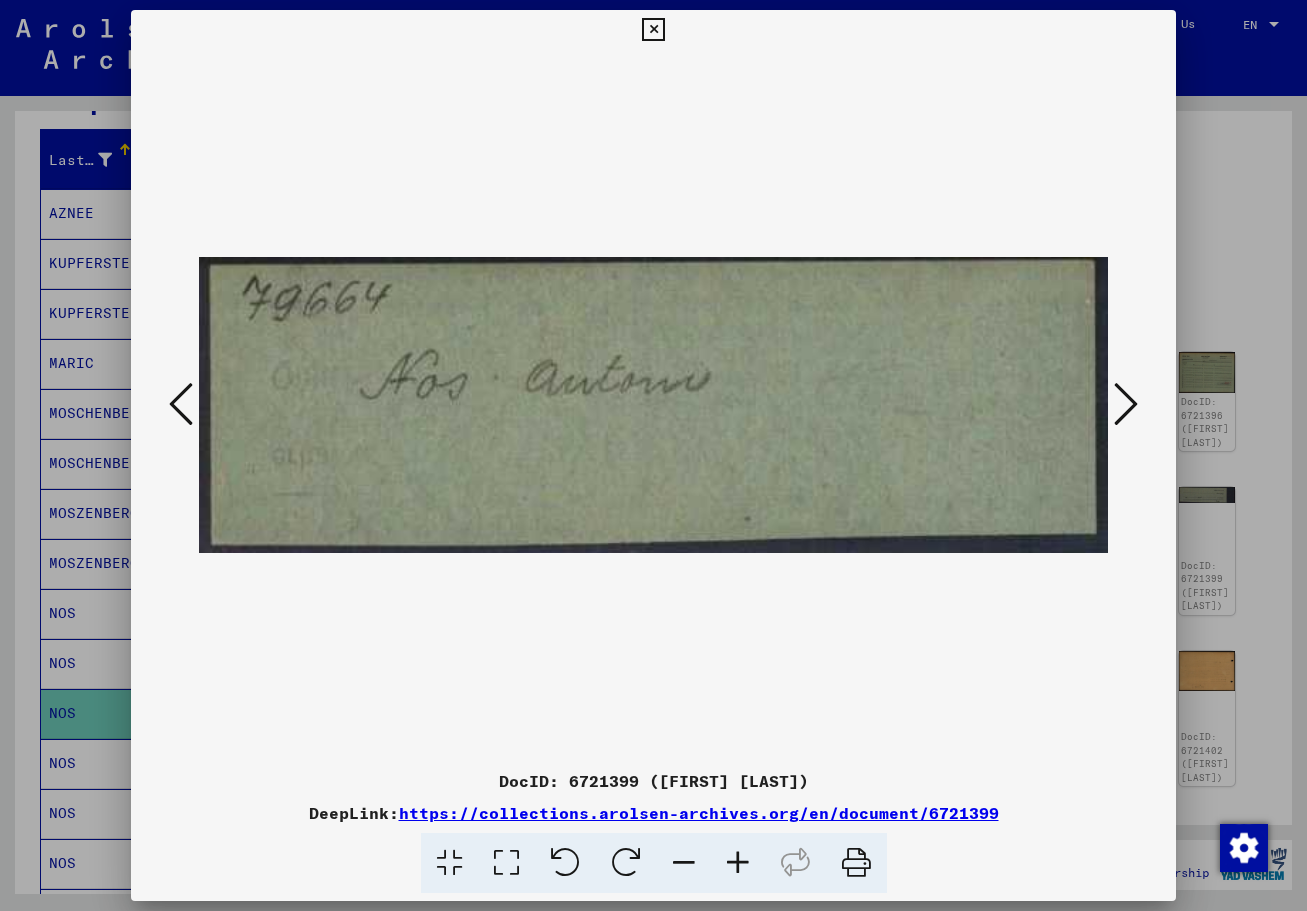 click at bounding box center (1126, 404) 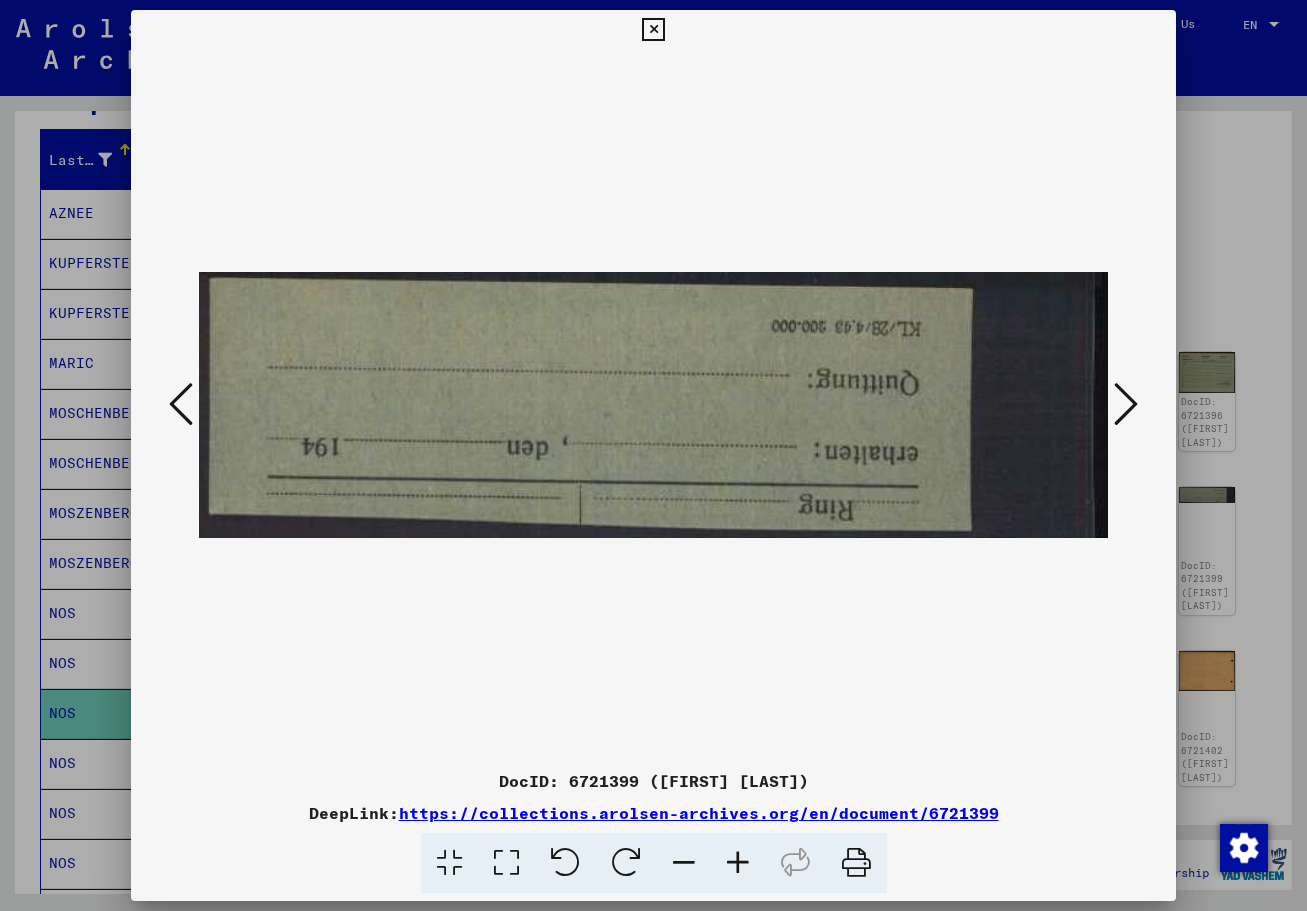 click at bounding box center [1126, 404] 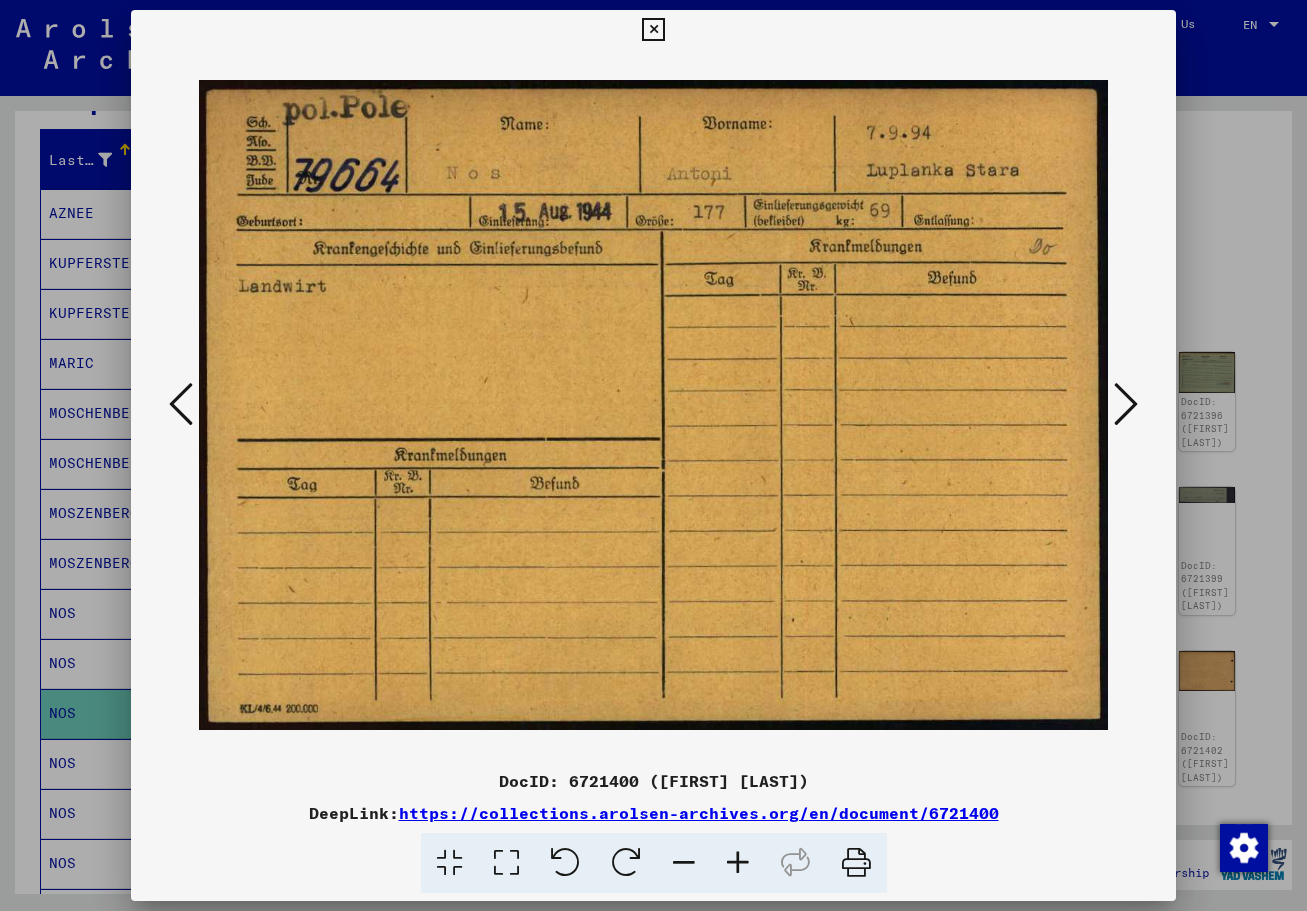 click at bounding box center [1126, 404] 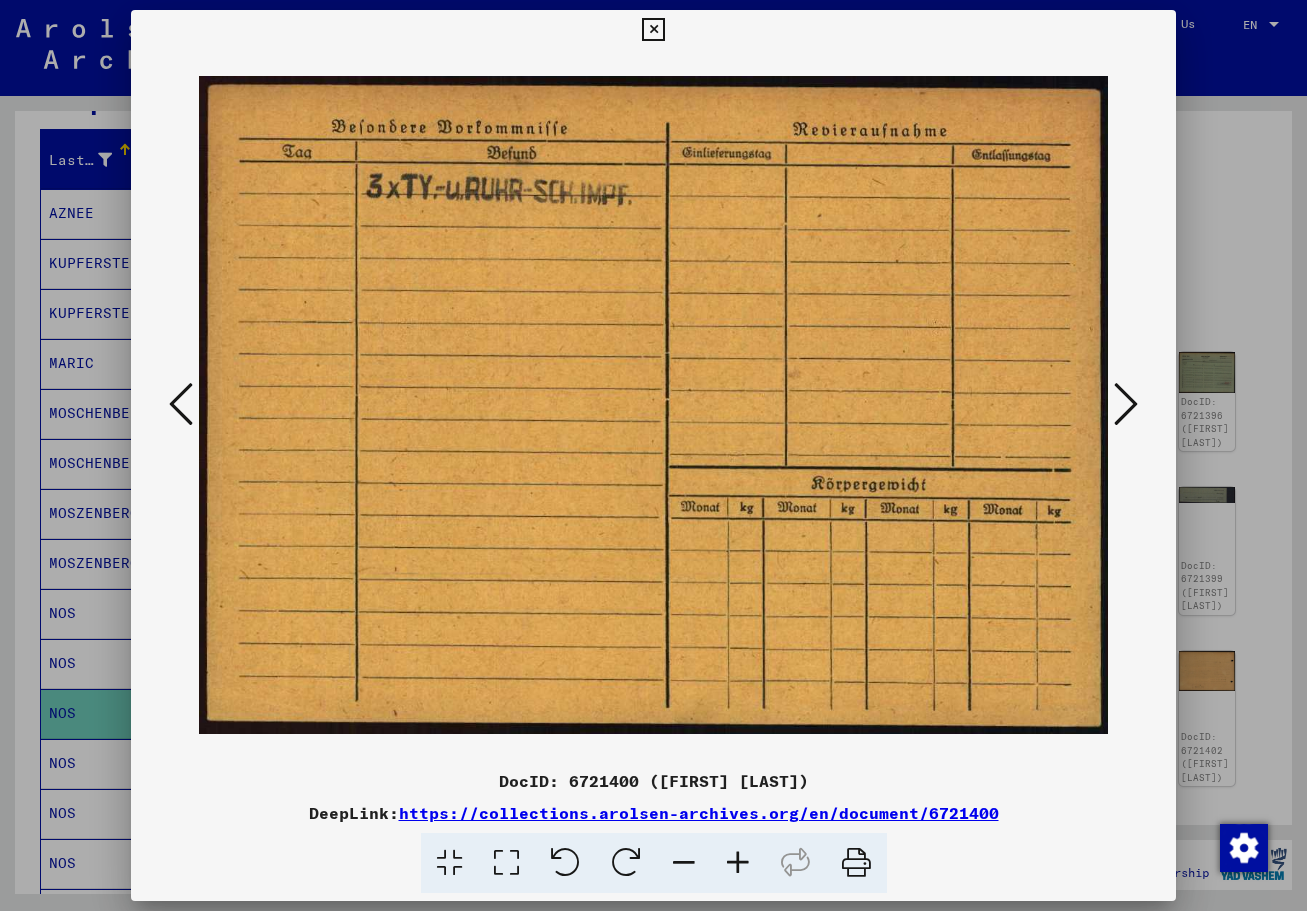 click at bounding box center (1126, 404) 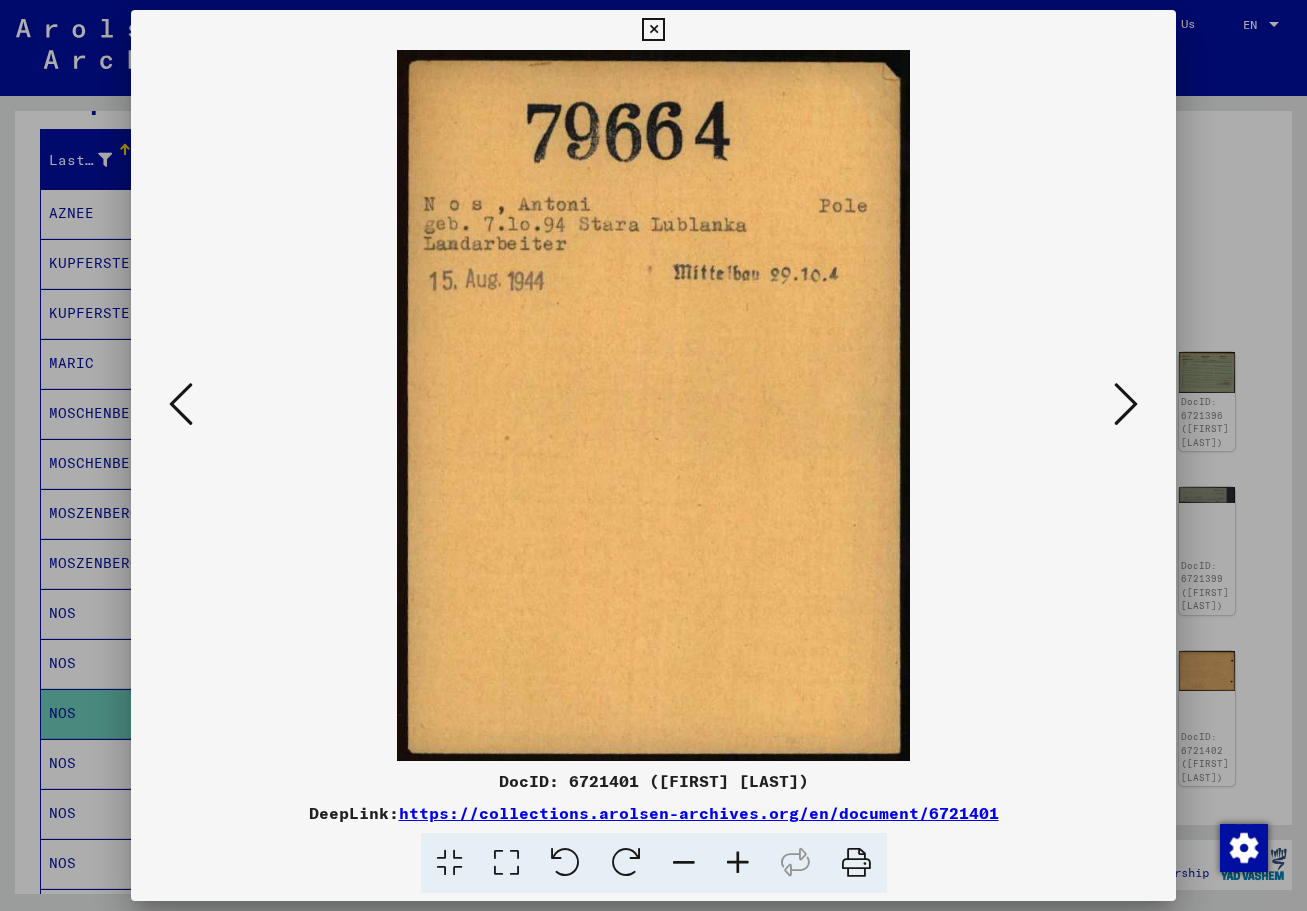 click at bounding box center (1126, 404) 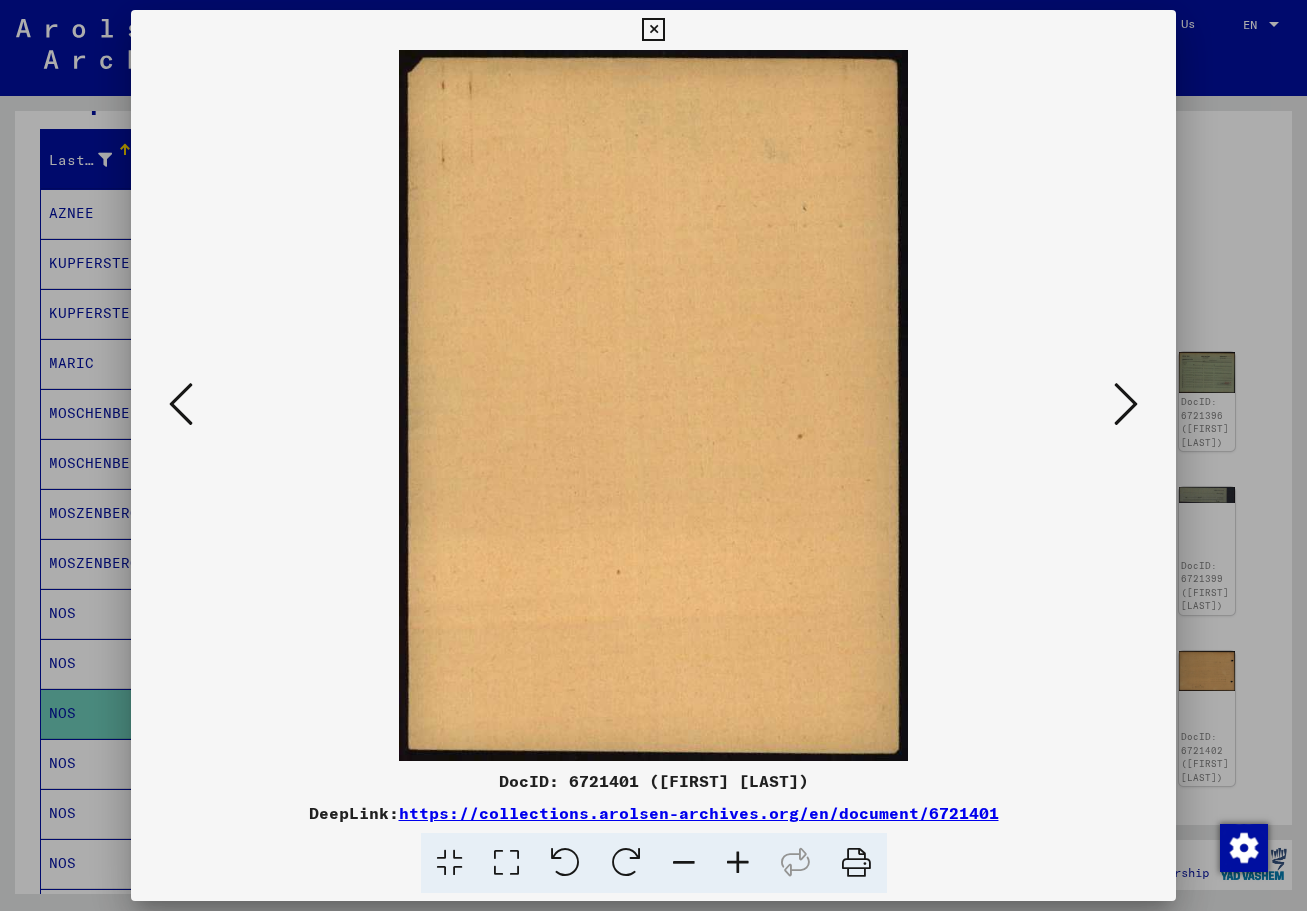 click at bounding box center [1126, 404] 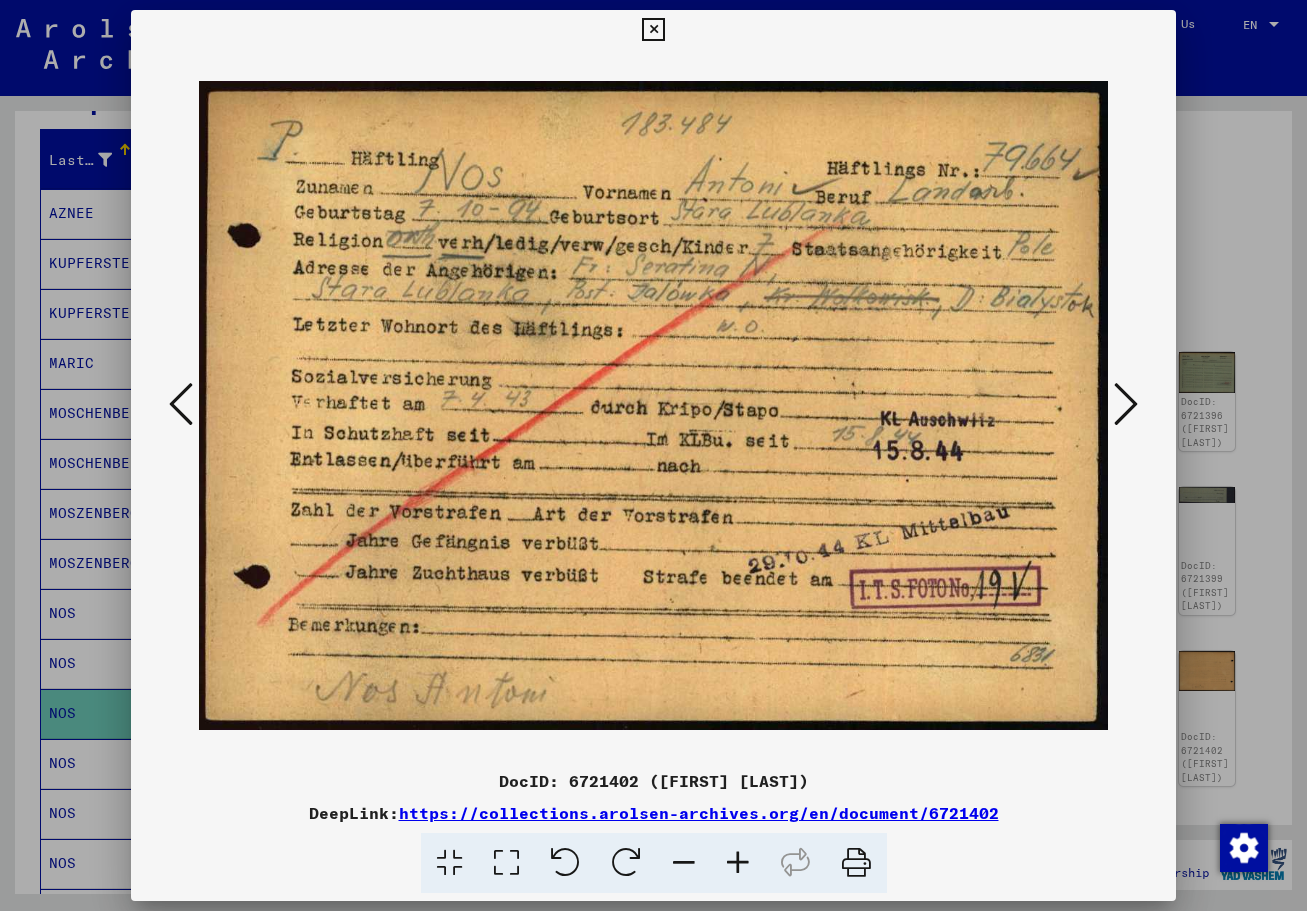 click at bounding box center [653, 30] 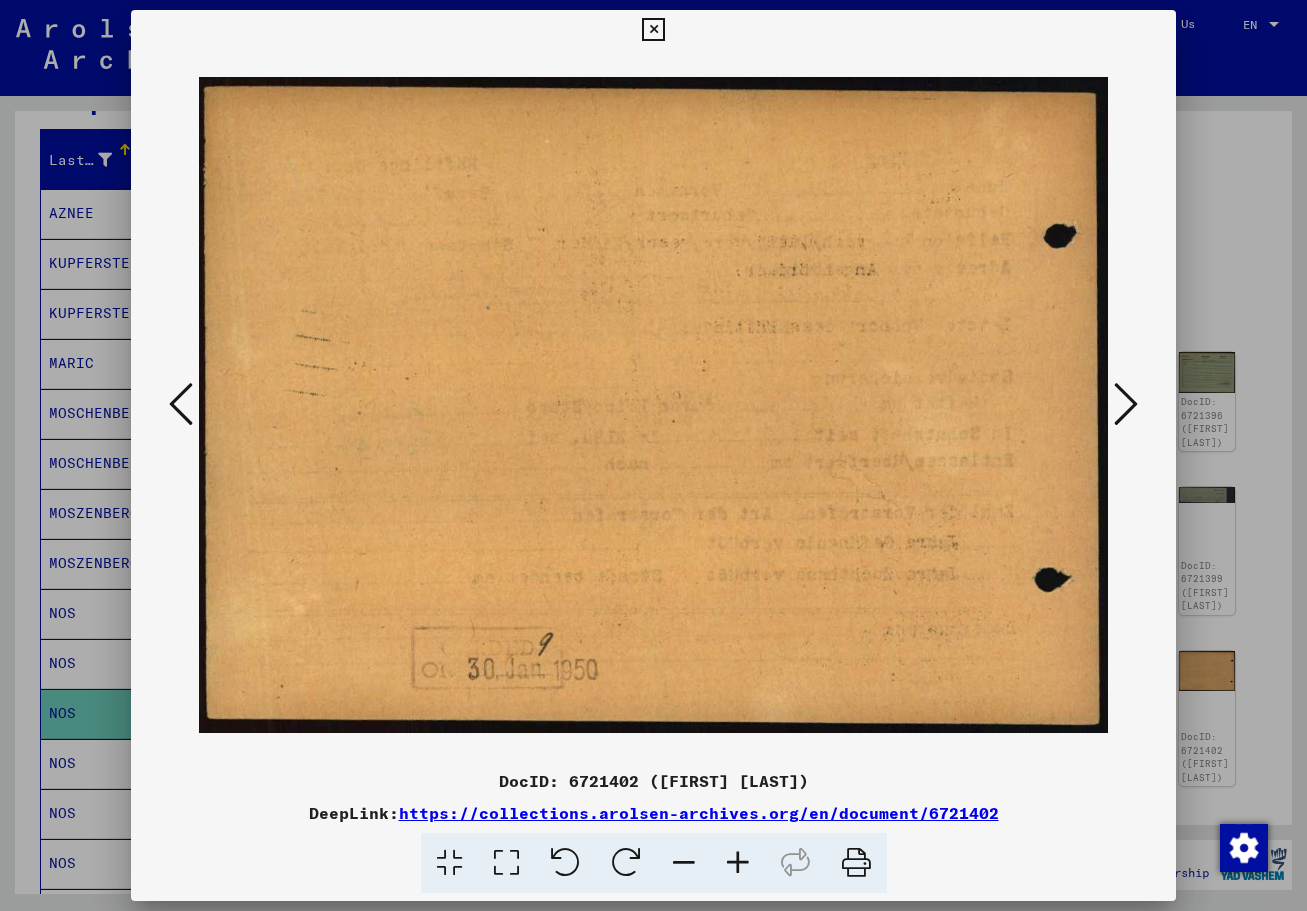 click at bounding box center [1126, 404] 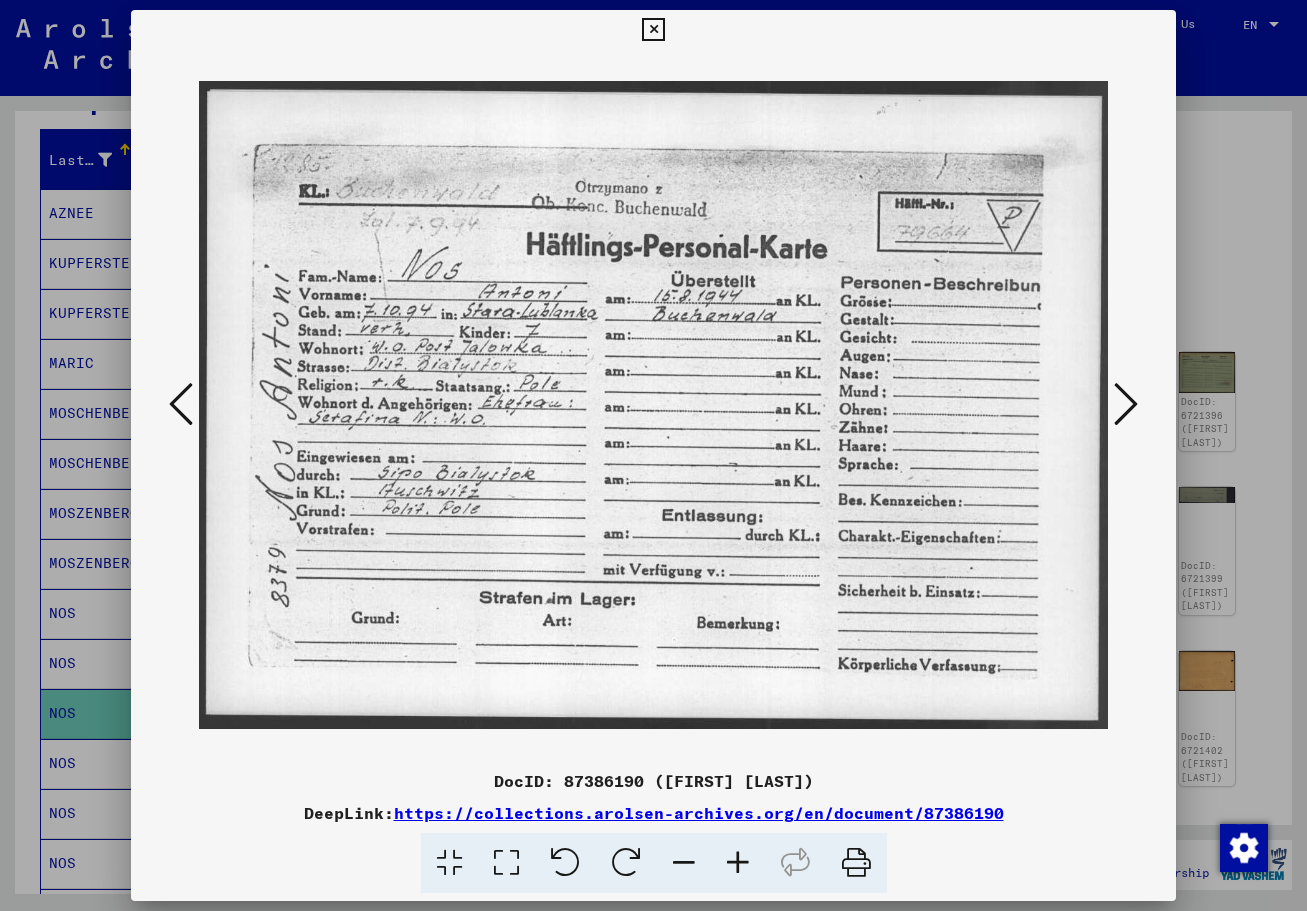 click at bounding box center [654, 405] 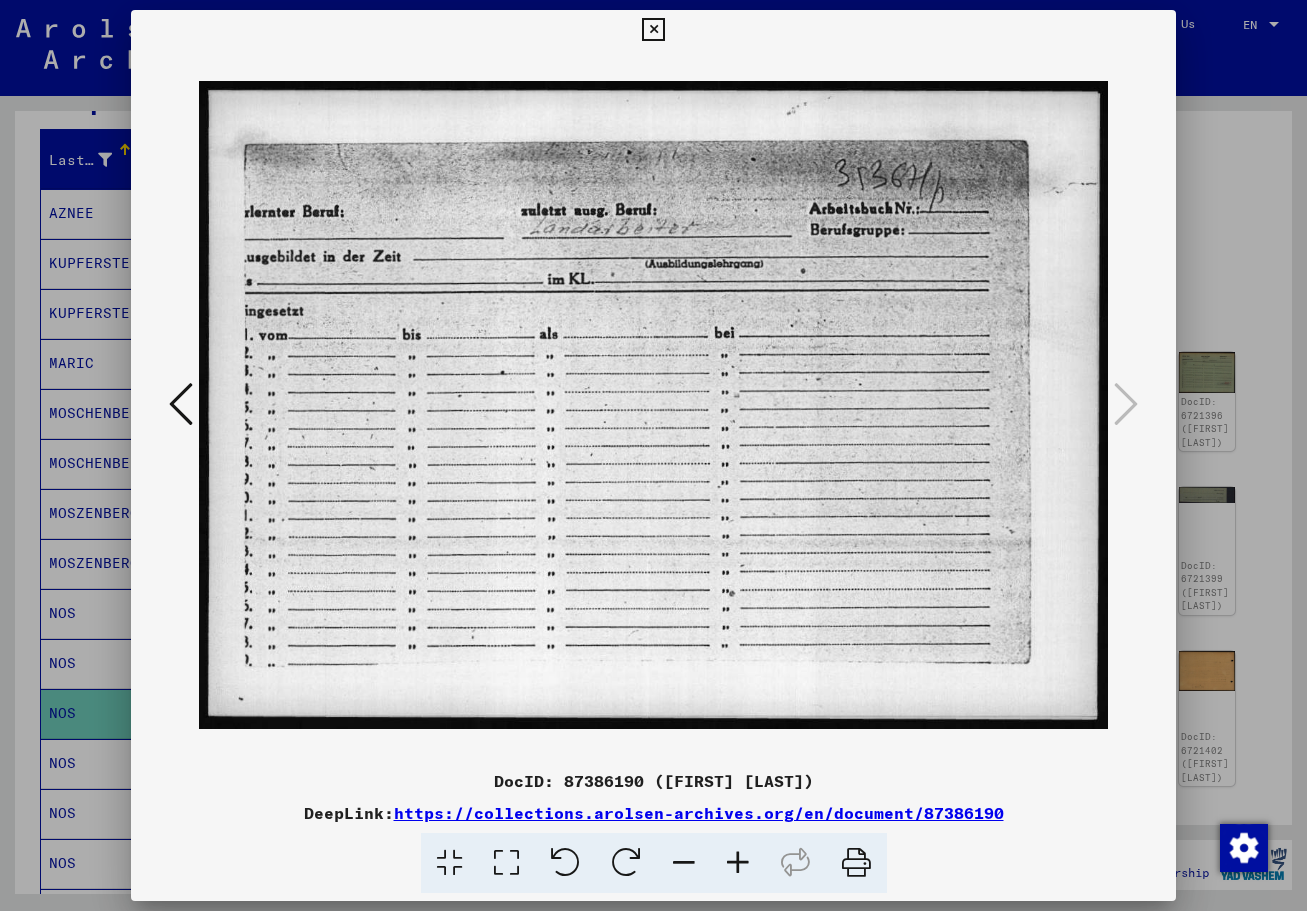 click at bounding box center (181, 404) 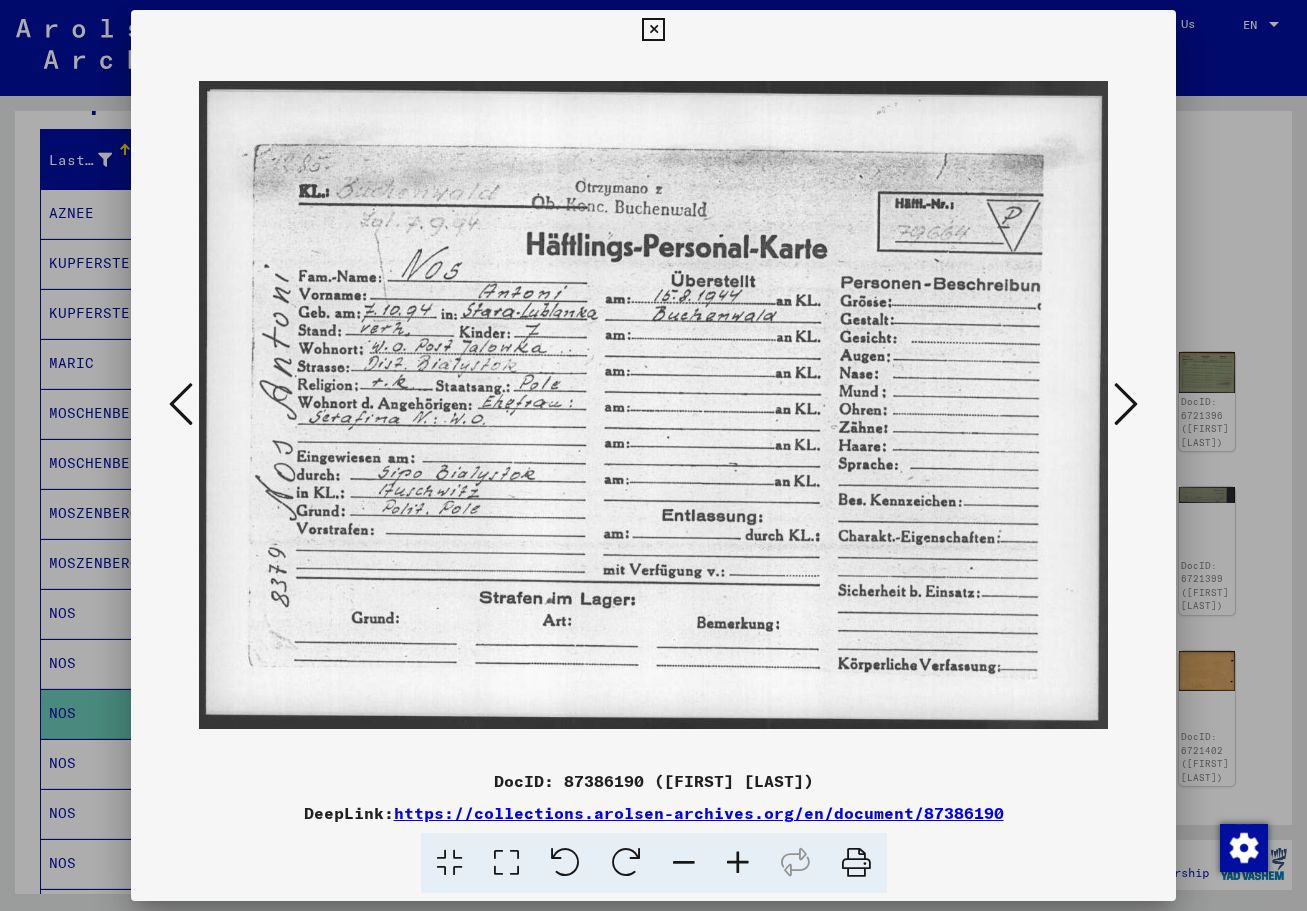 click at bounding box center (181, 404) 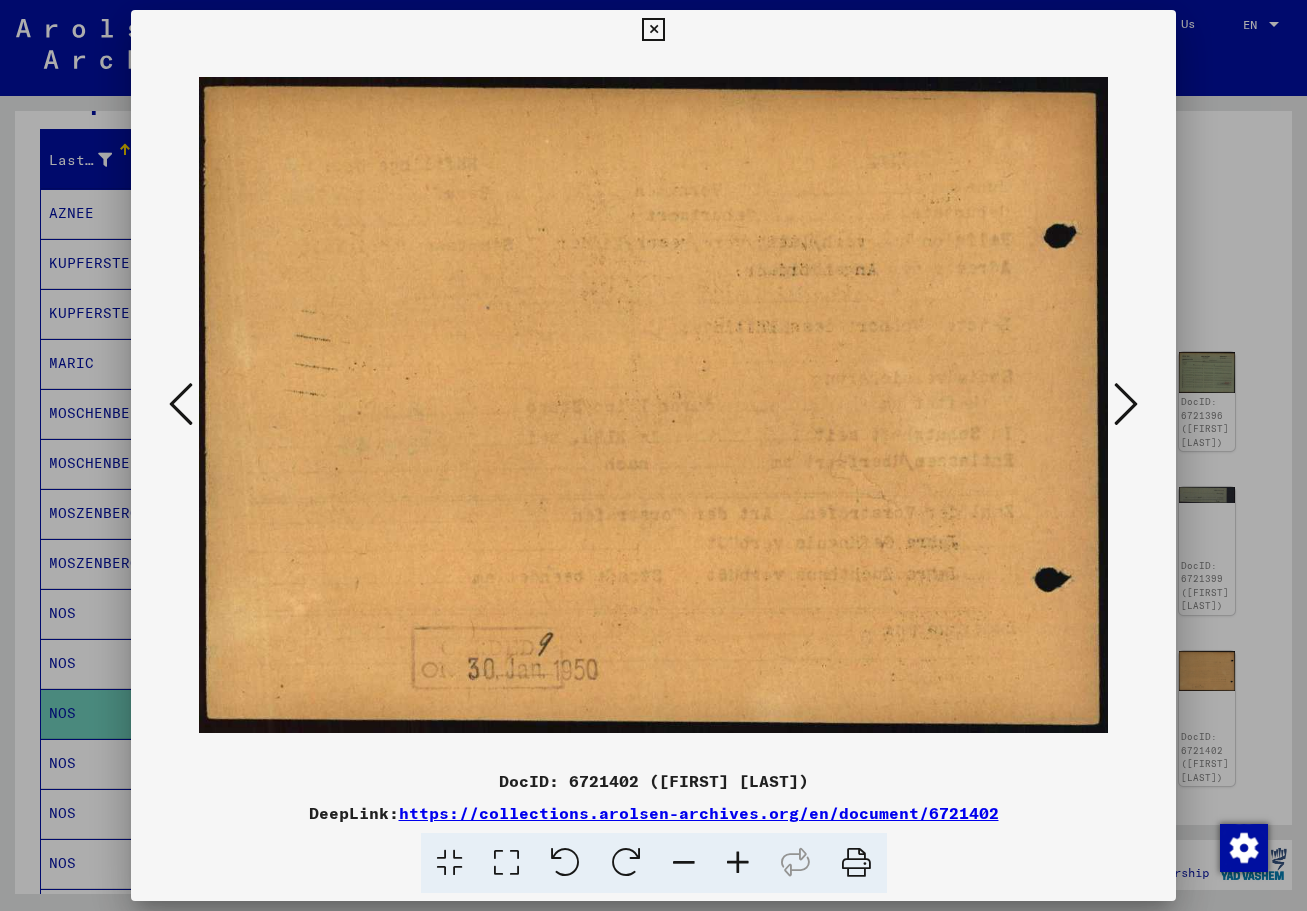 click at bounding box center [181, 404] 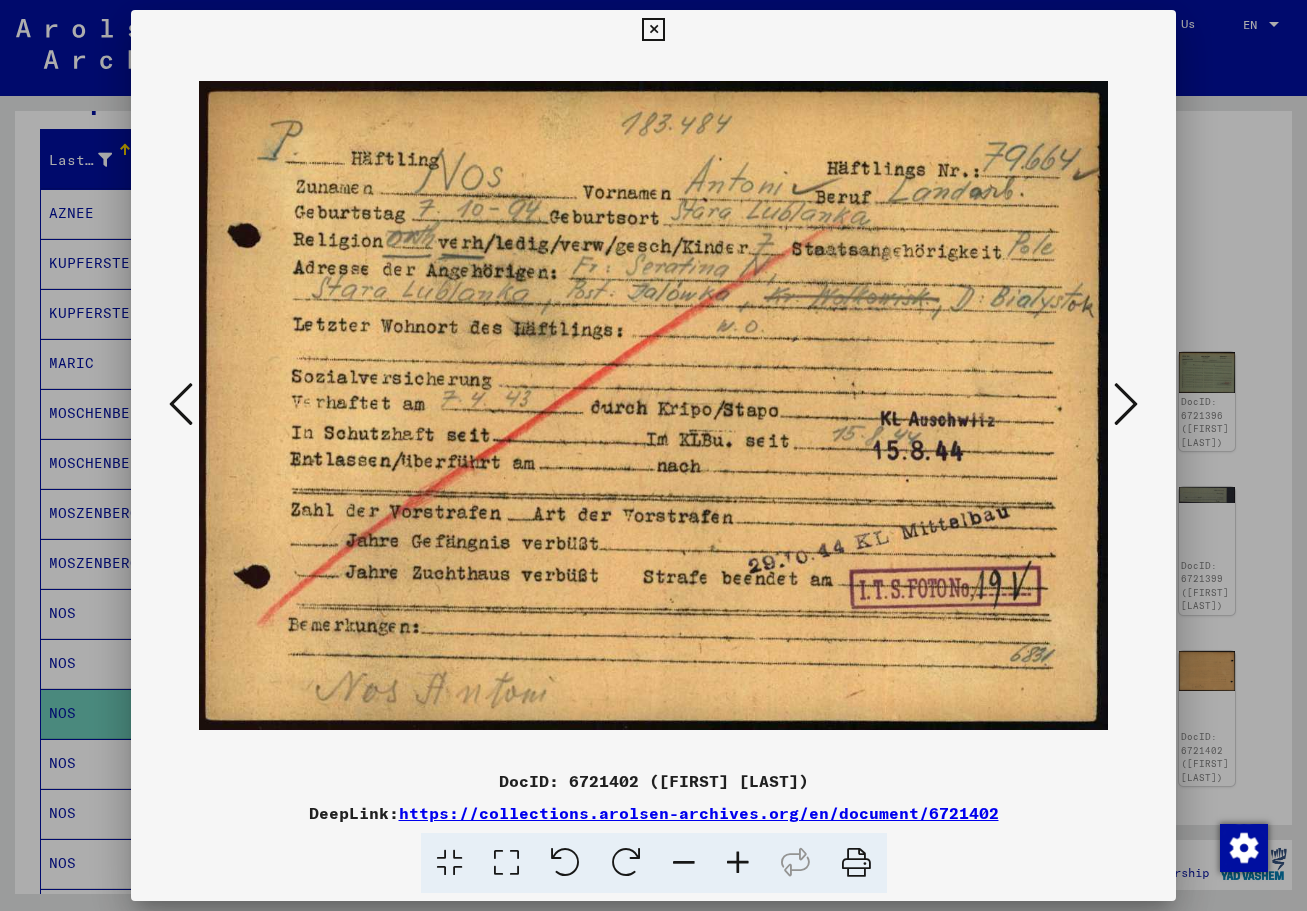 click at bounding box center [181, 404] 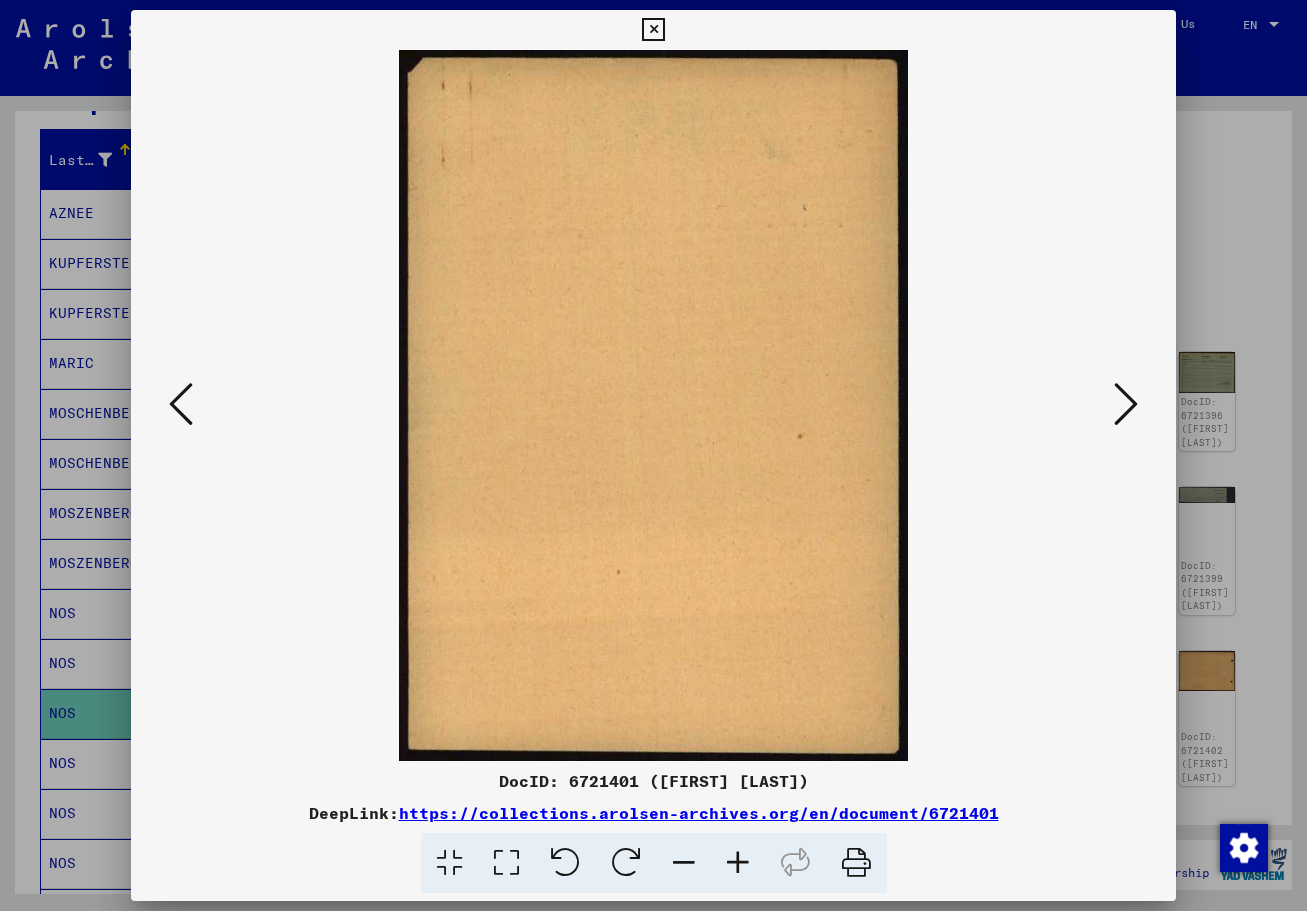 click at bounding box center [181, 404] 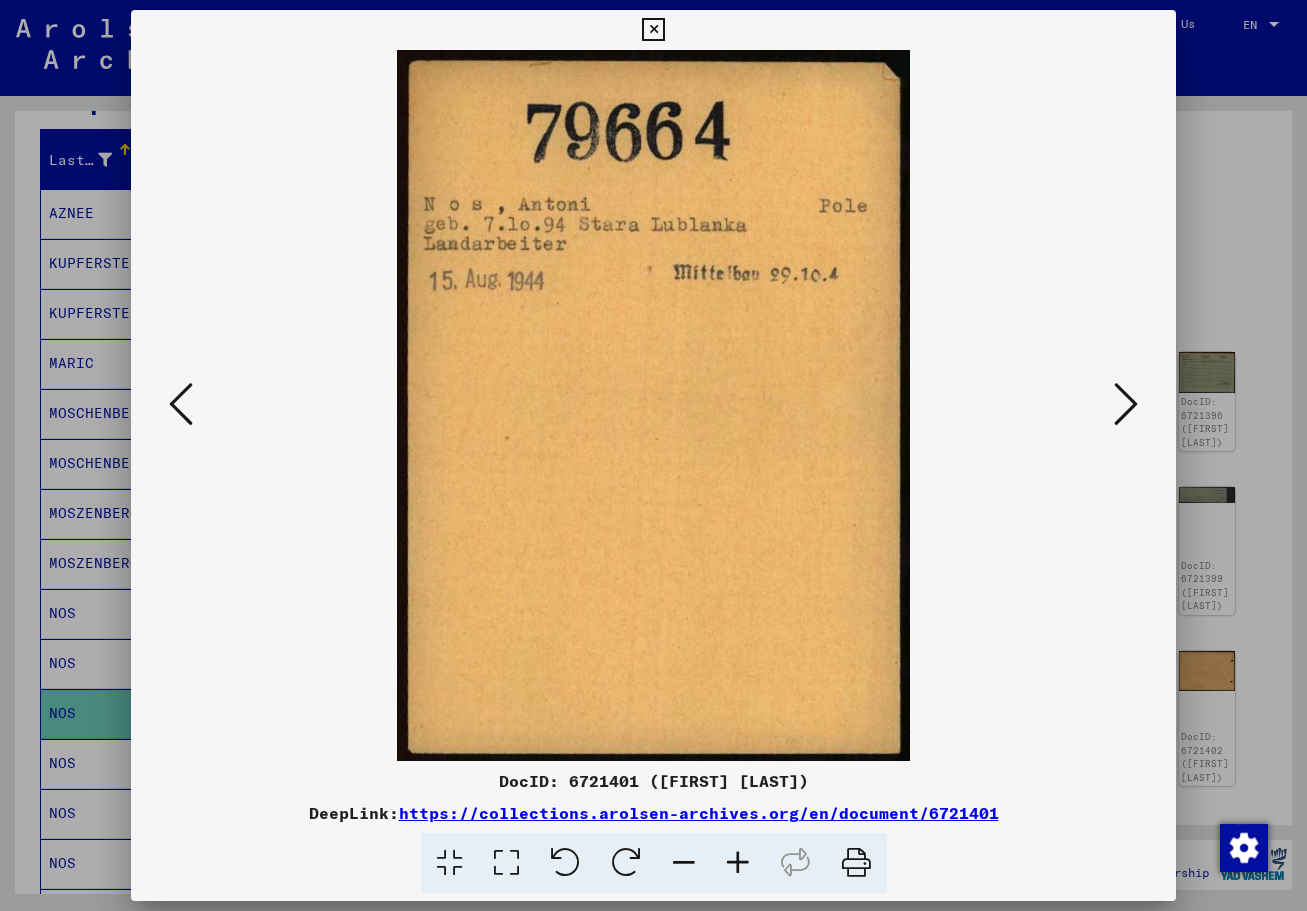 click at bounding box center (181, 404) 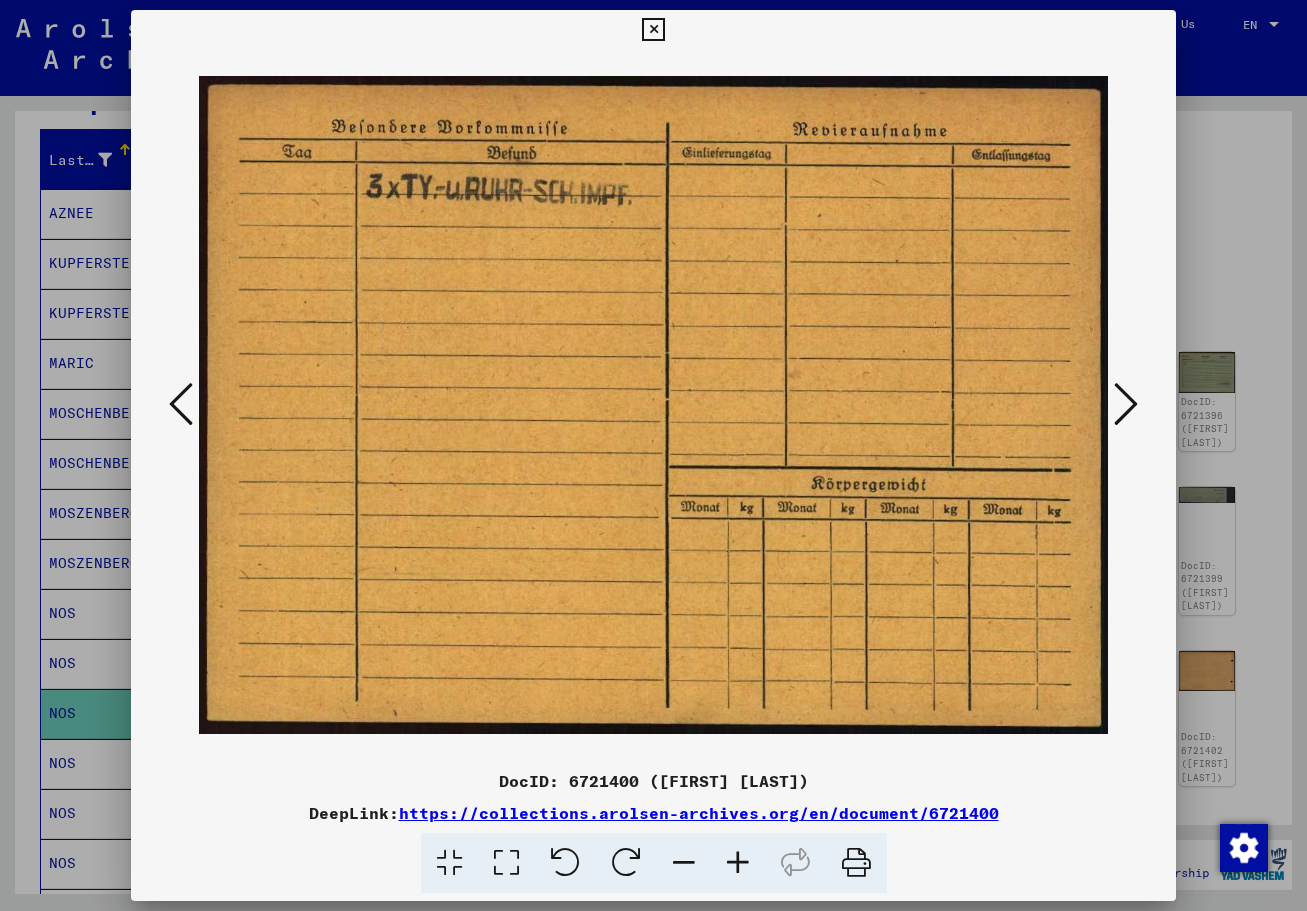 click at bounding box center [181, 404] 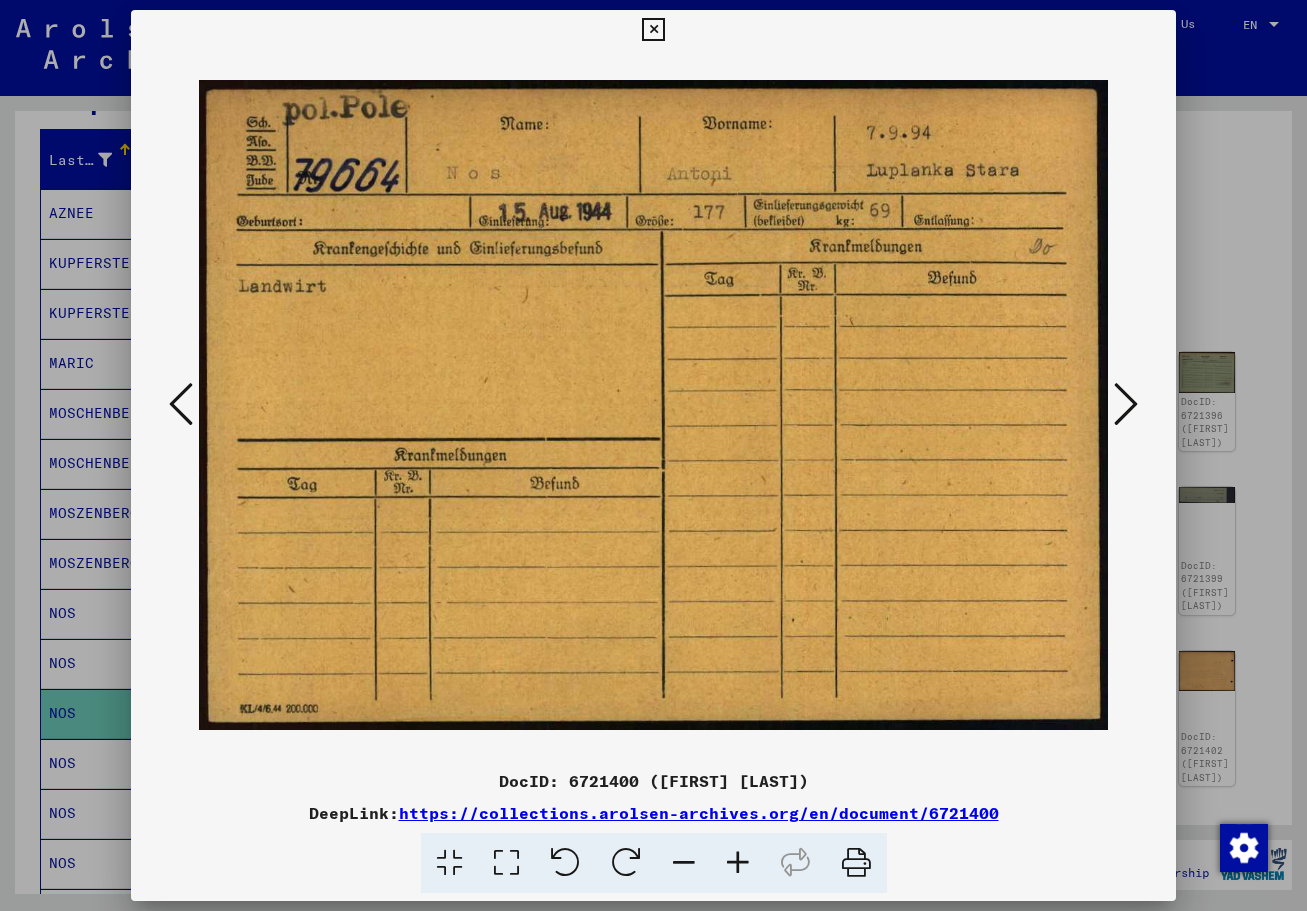 click at bounding box center [653, 30] 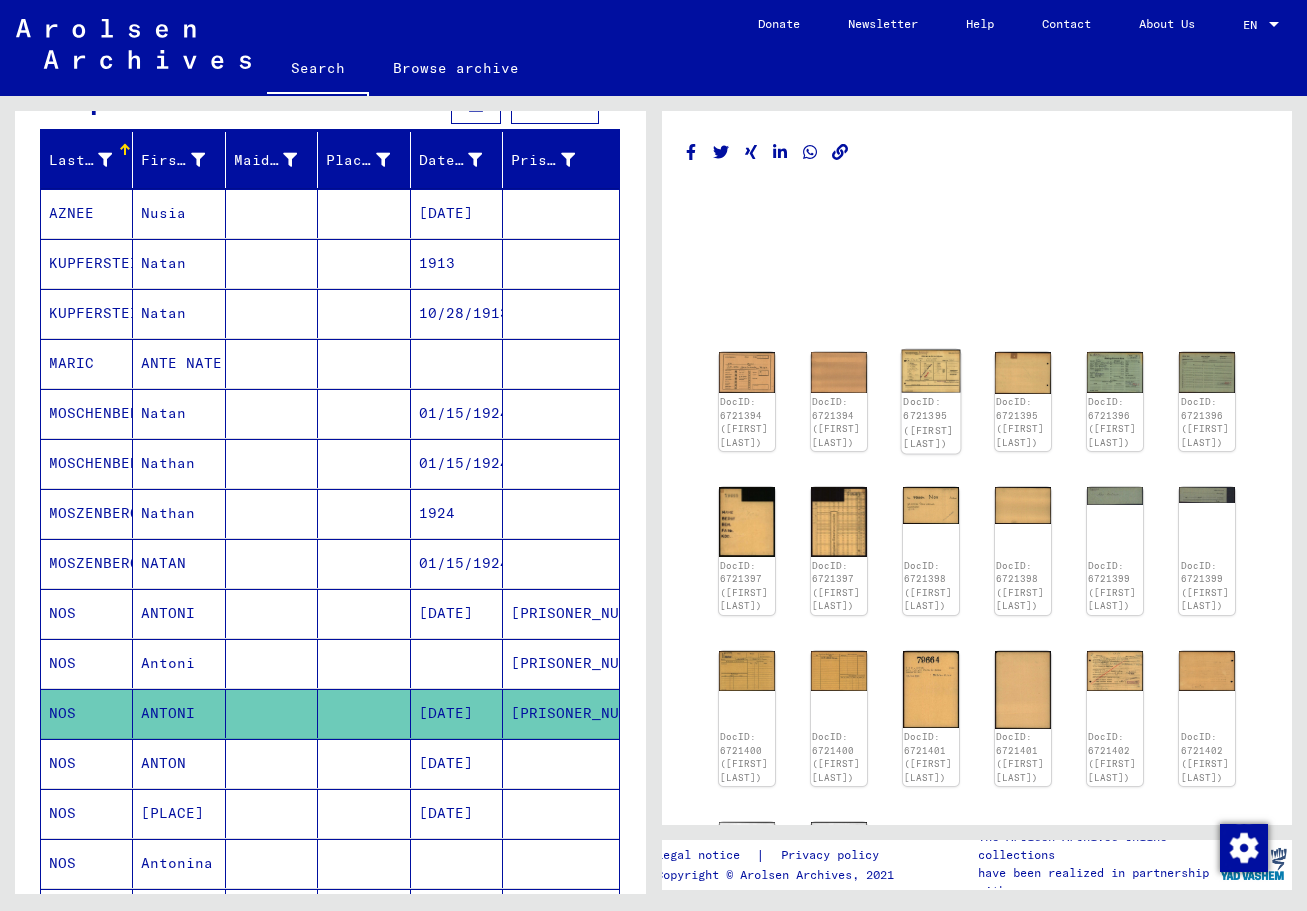 click 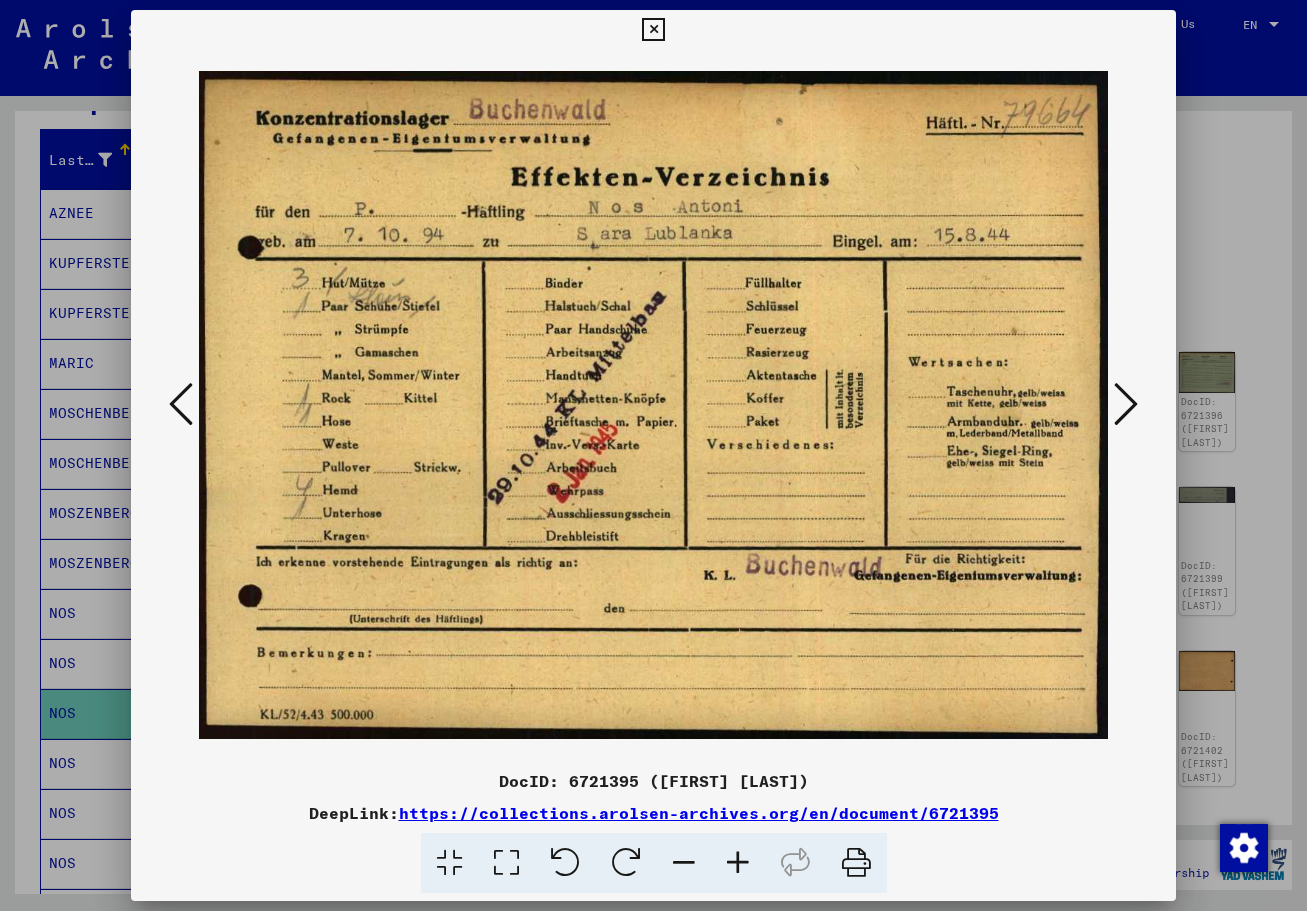 click at bounding box center [1126, 404] 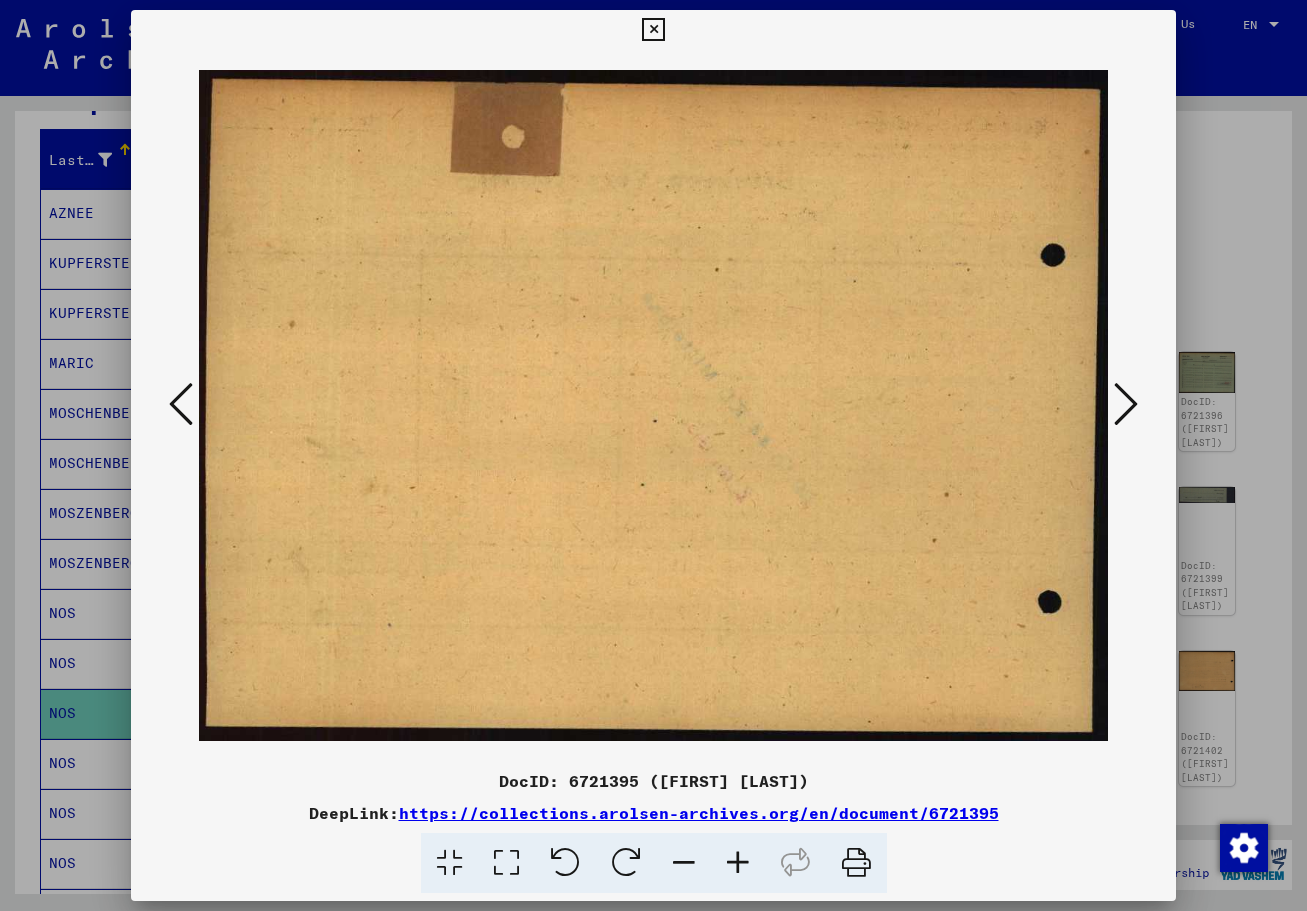 click at bounding box center [1126, 404] 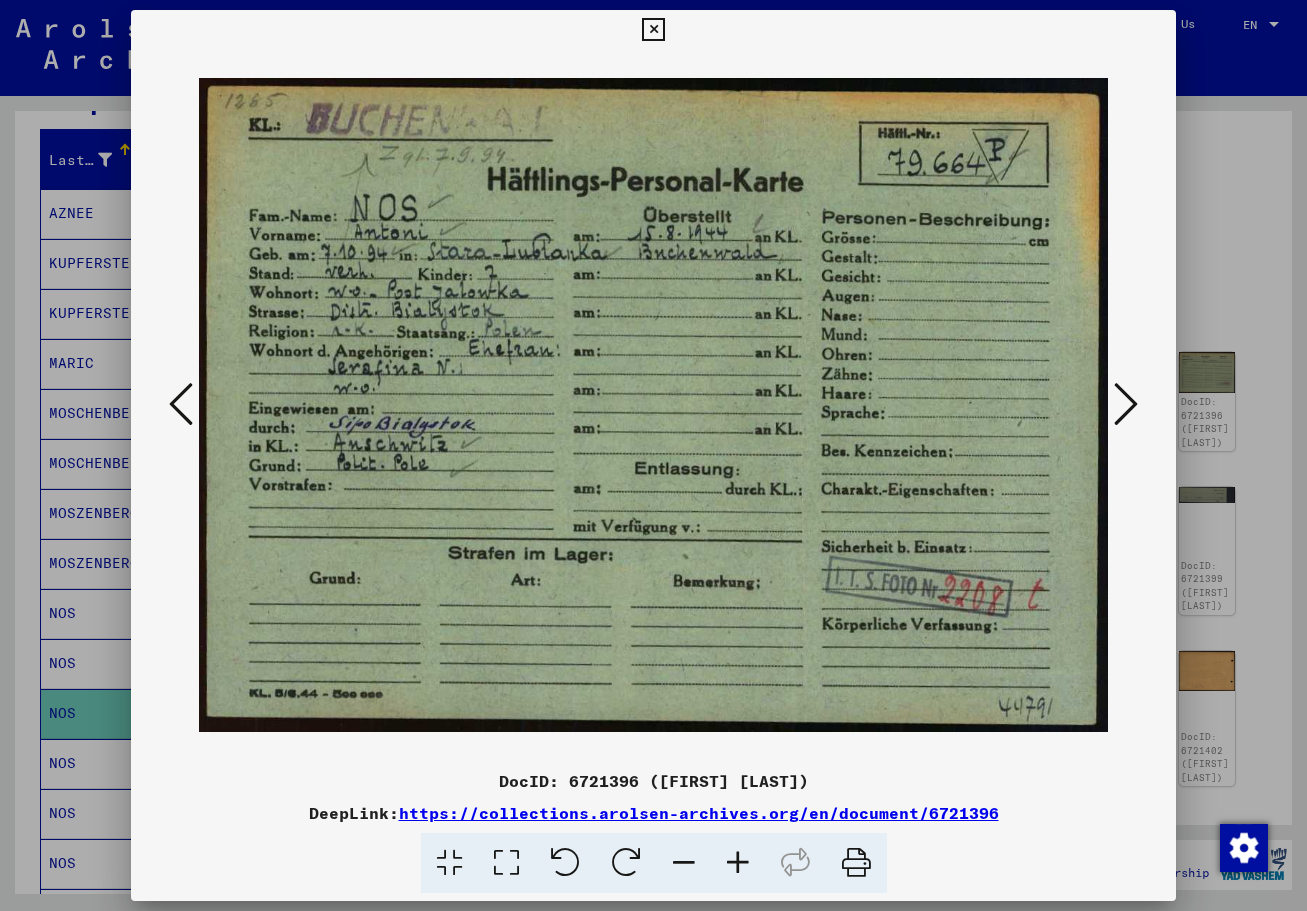 click at bounding box center [1126, 404] 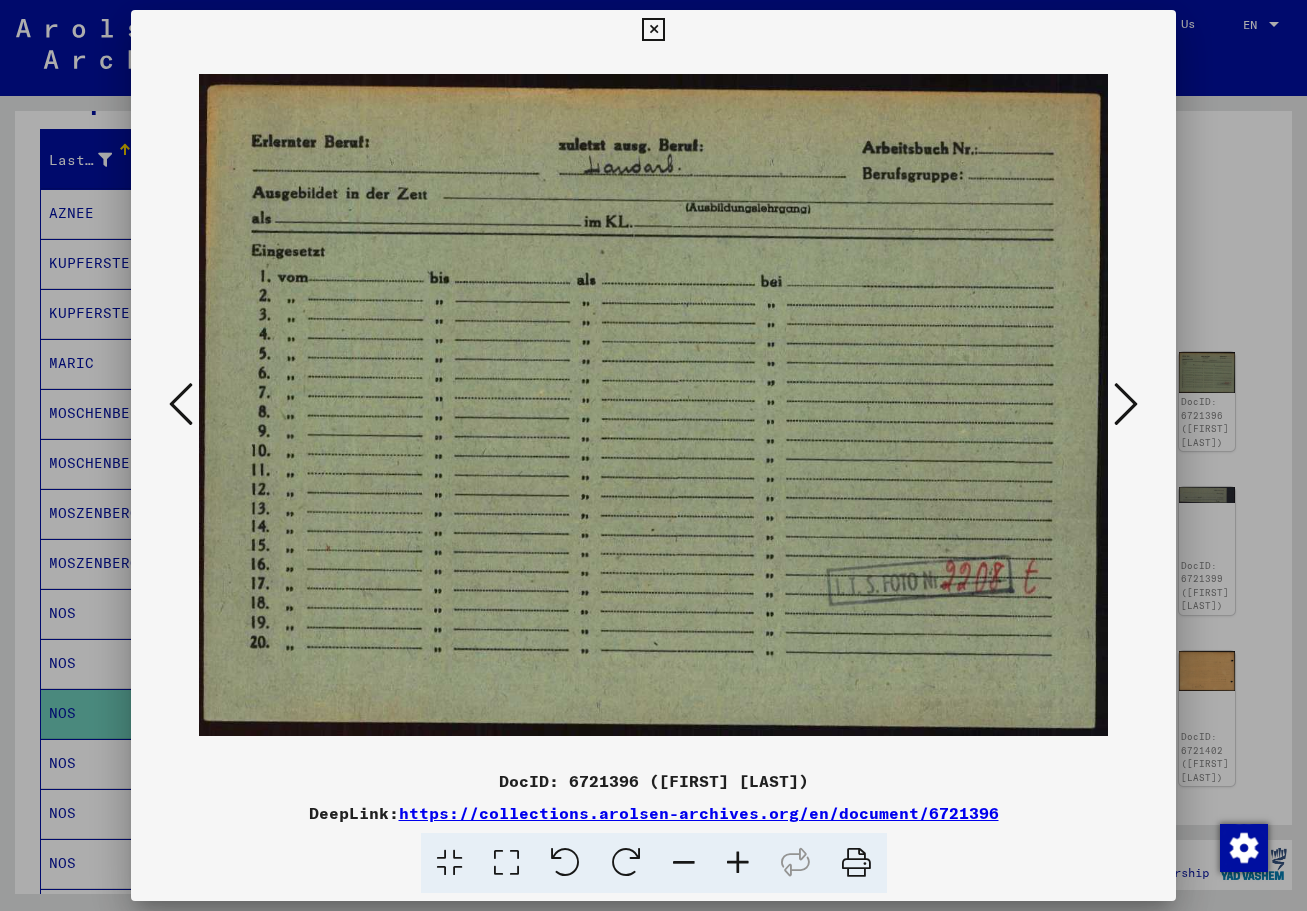 click at bounding box center (1126, 404) 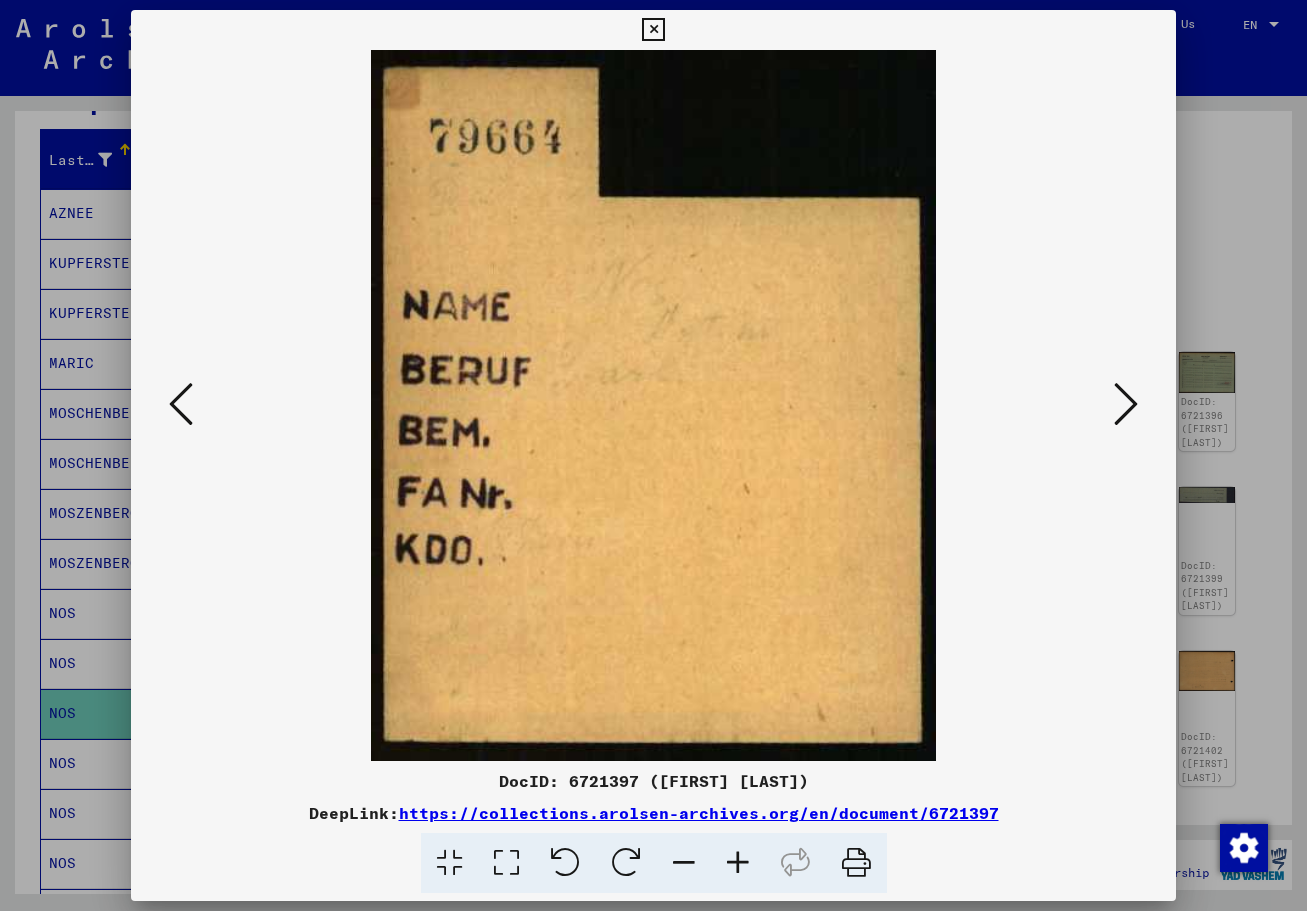 click at bounding box center [1126, 404] 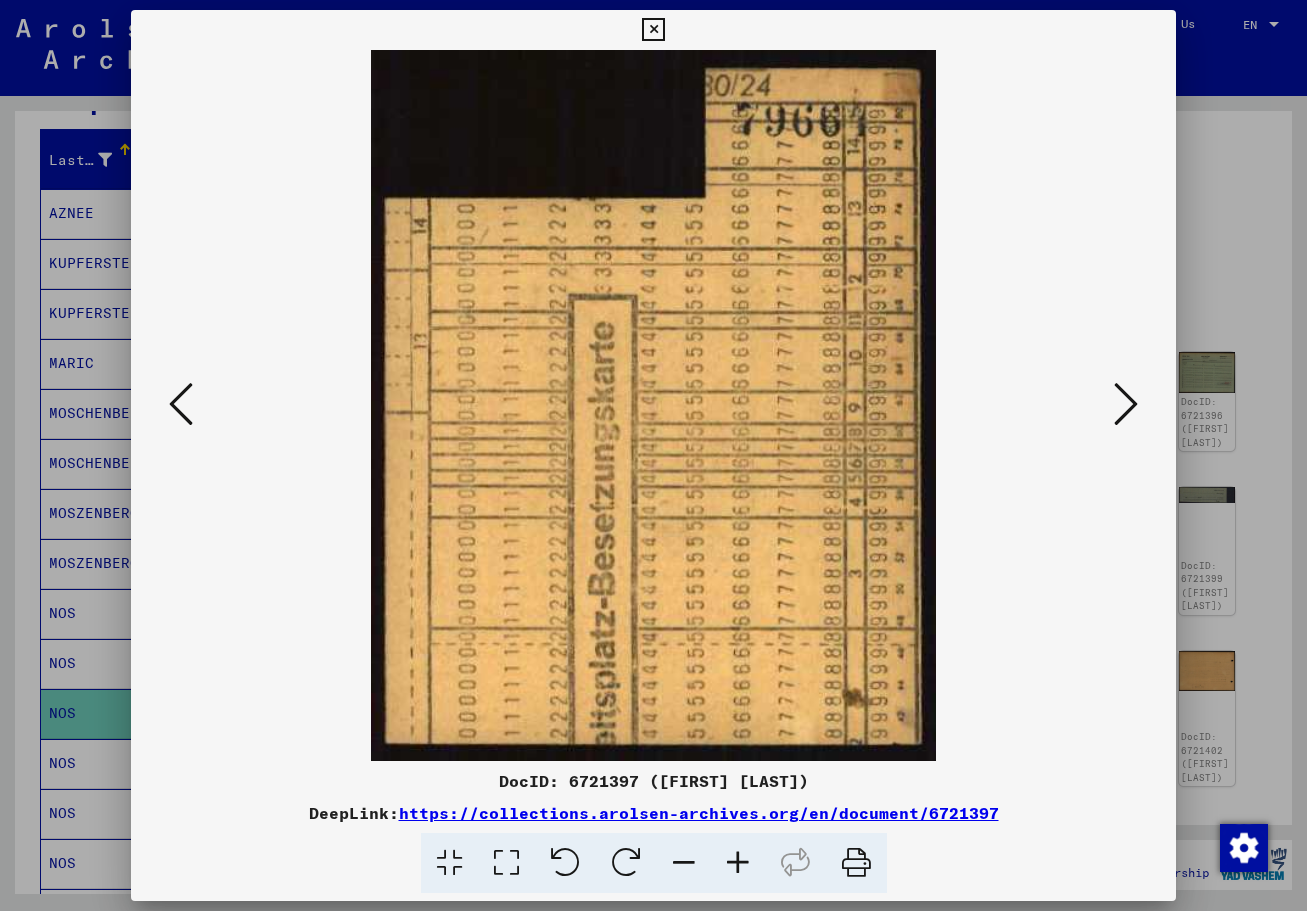 click at bounding box center [1126, 404] 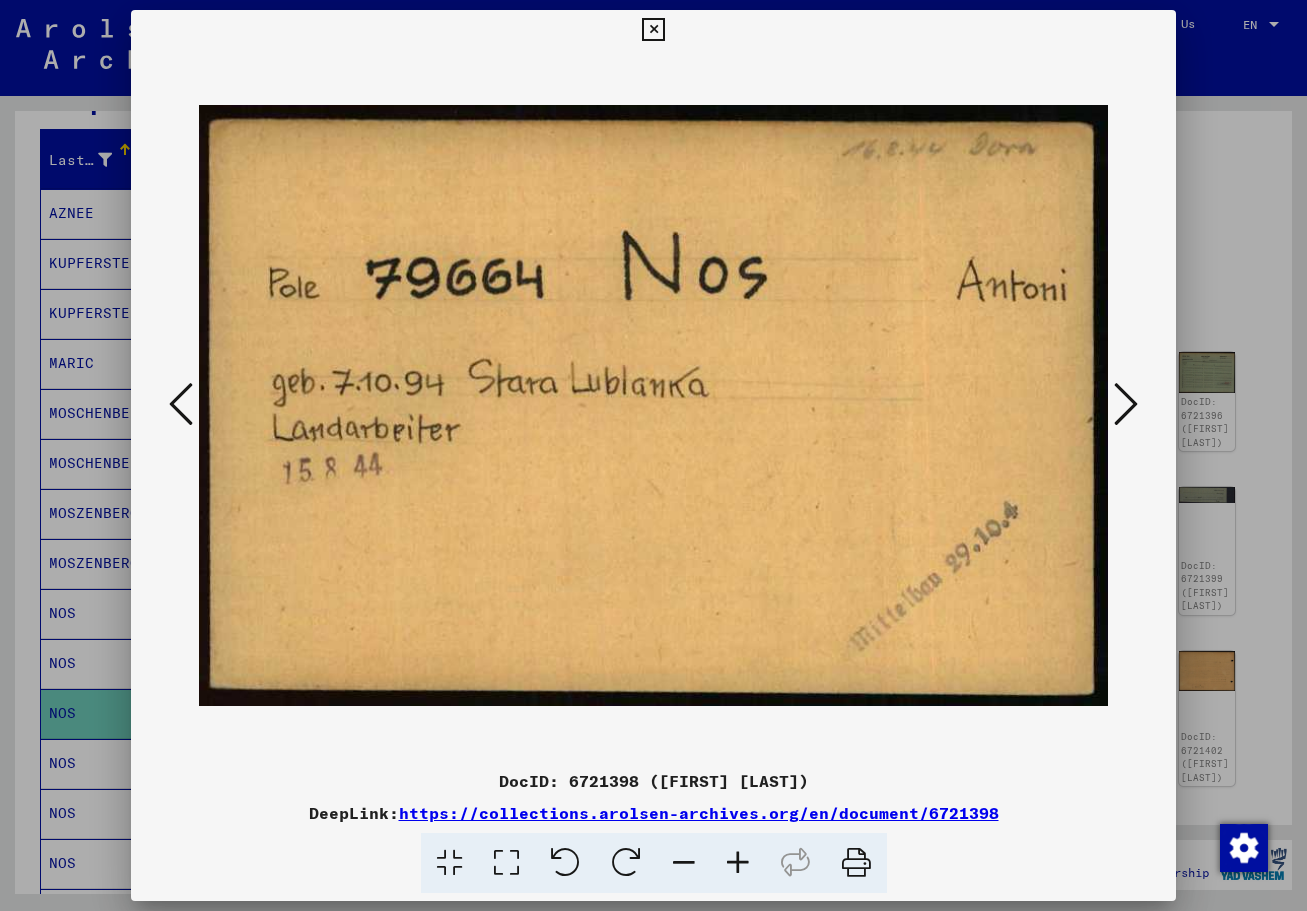 click at bounding box center [1126, 404] 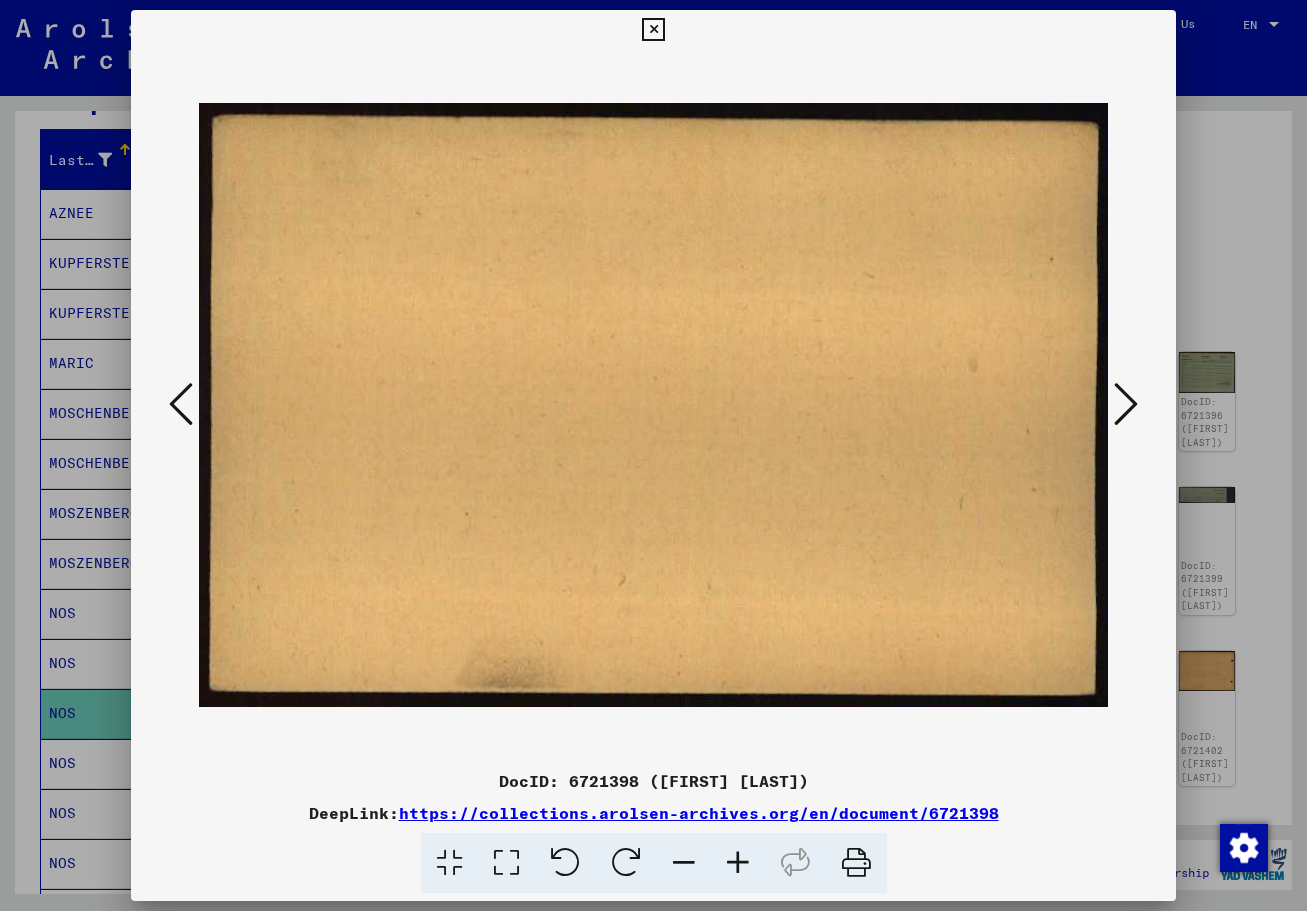click at bounding box center [1126, 404] 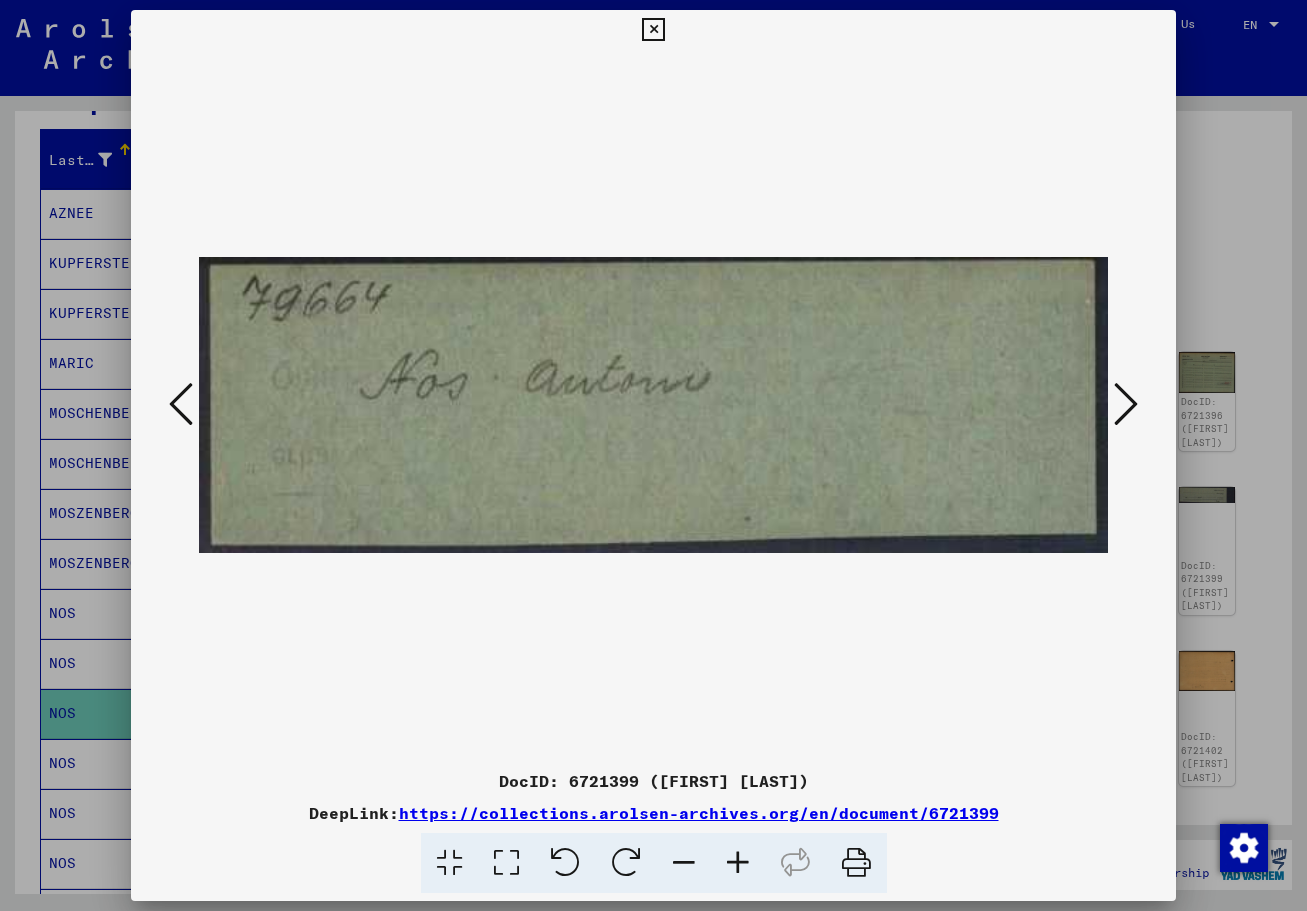 click at bounding box center [1126, 404] 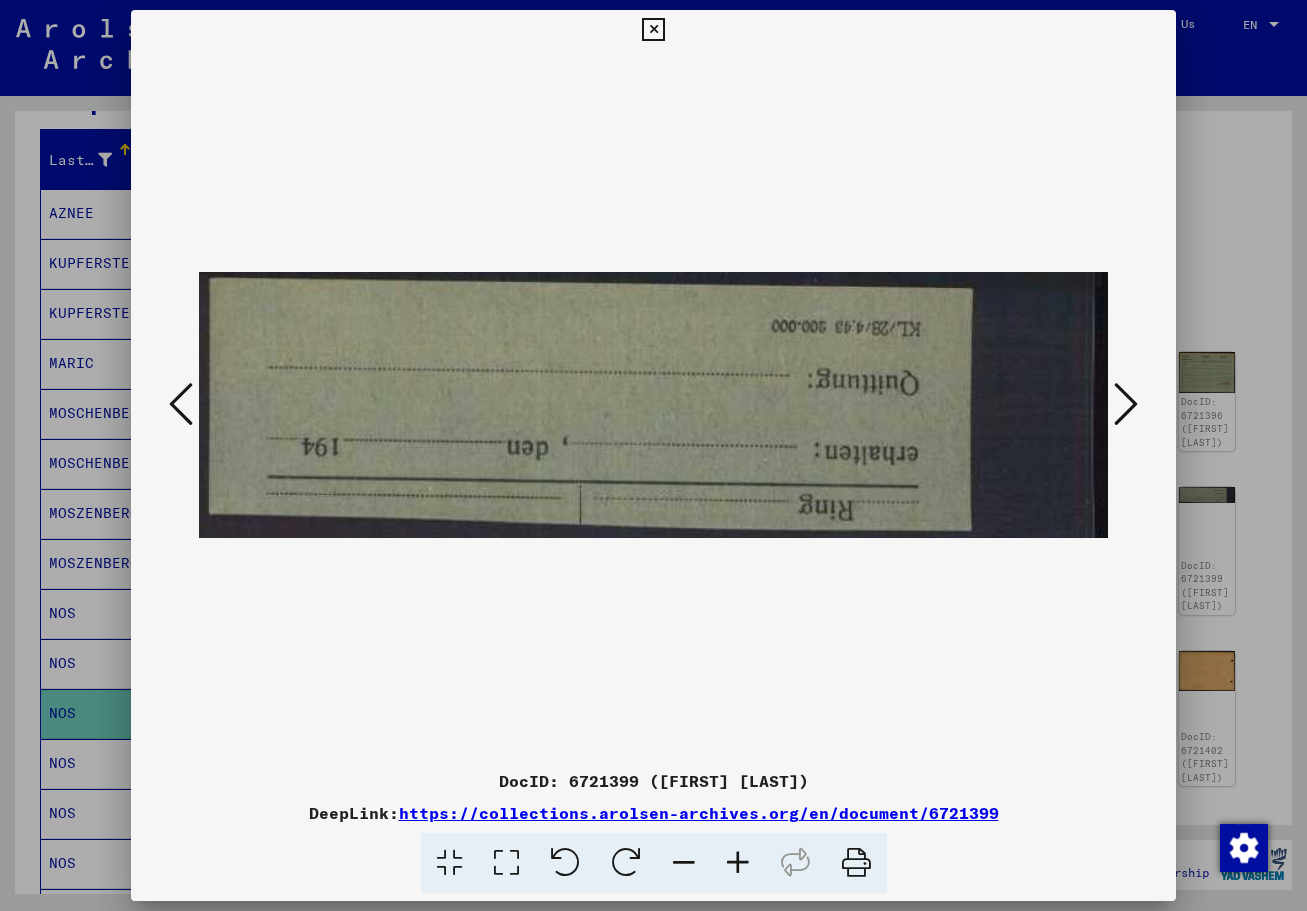 click at bounding box center [1126, 404] 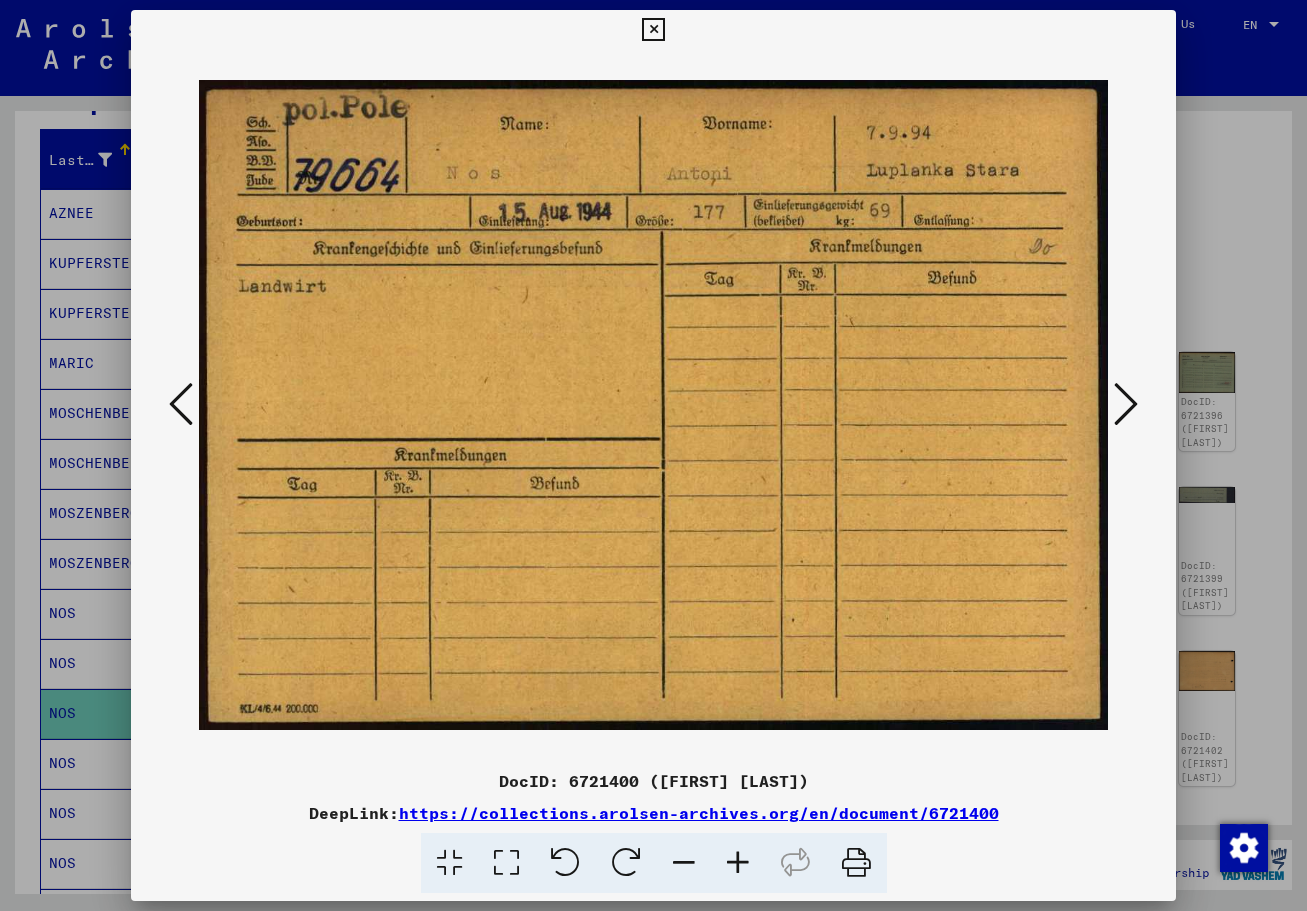 click at bounding box center [1126, 404] 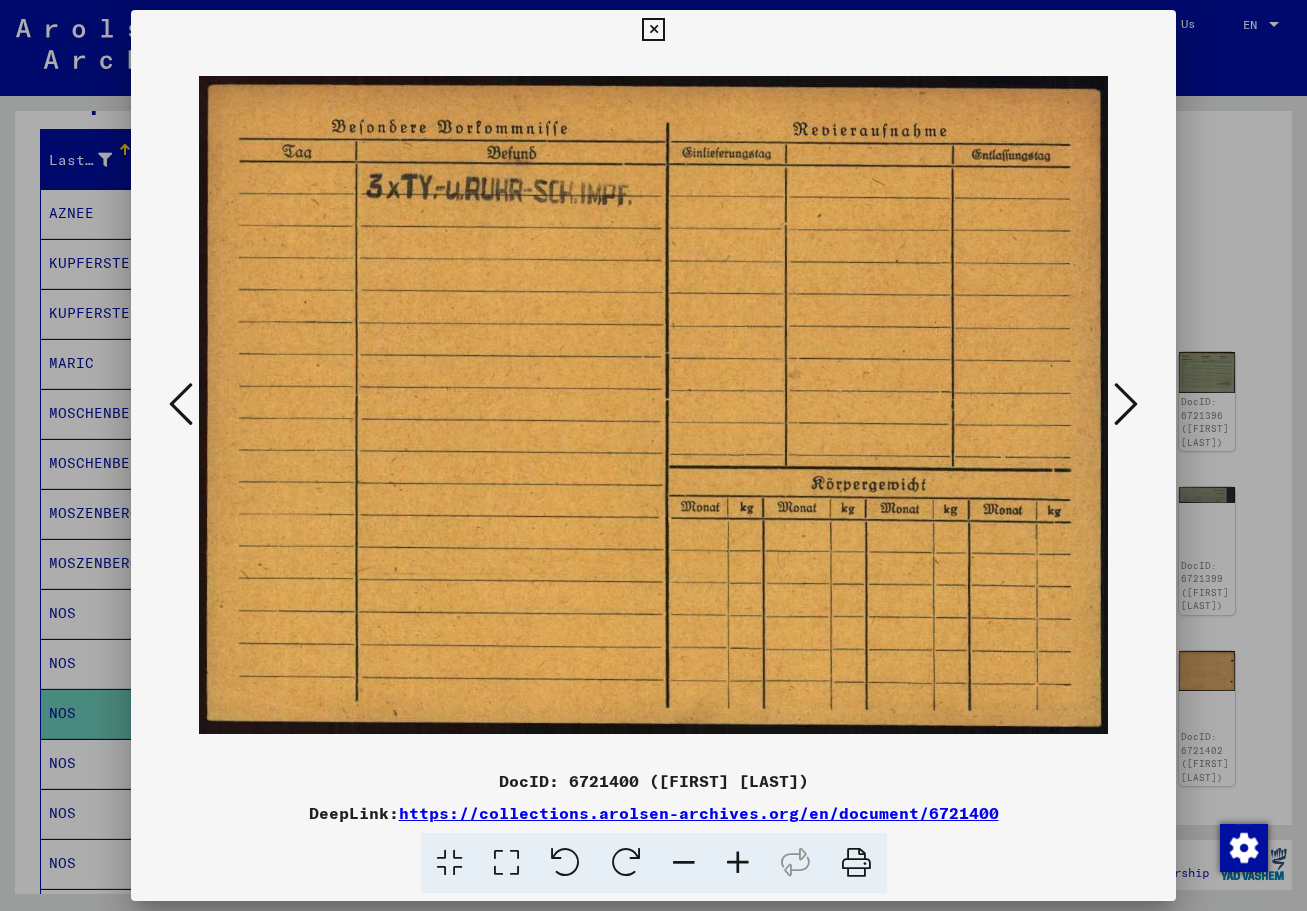 click at bounding box center (1126, 404) 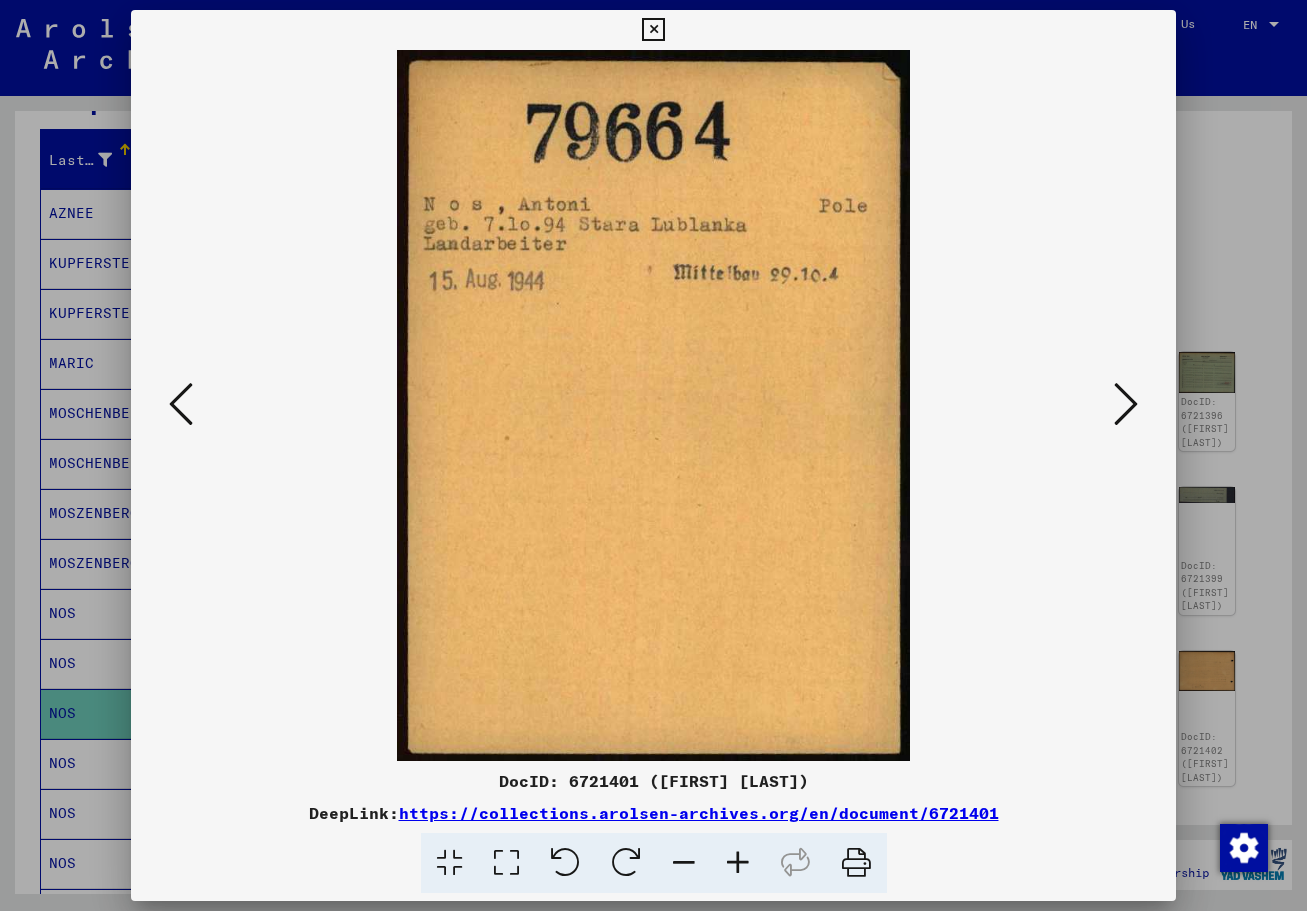 click at bounding box center [1126, 404] 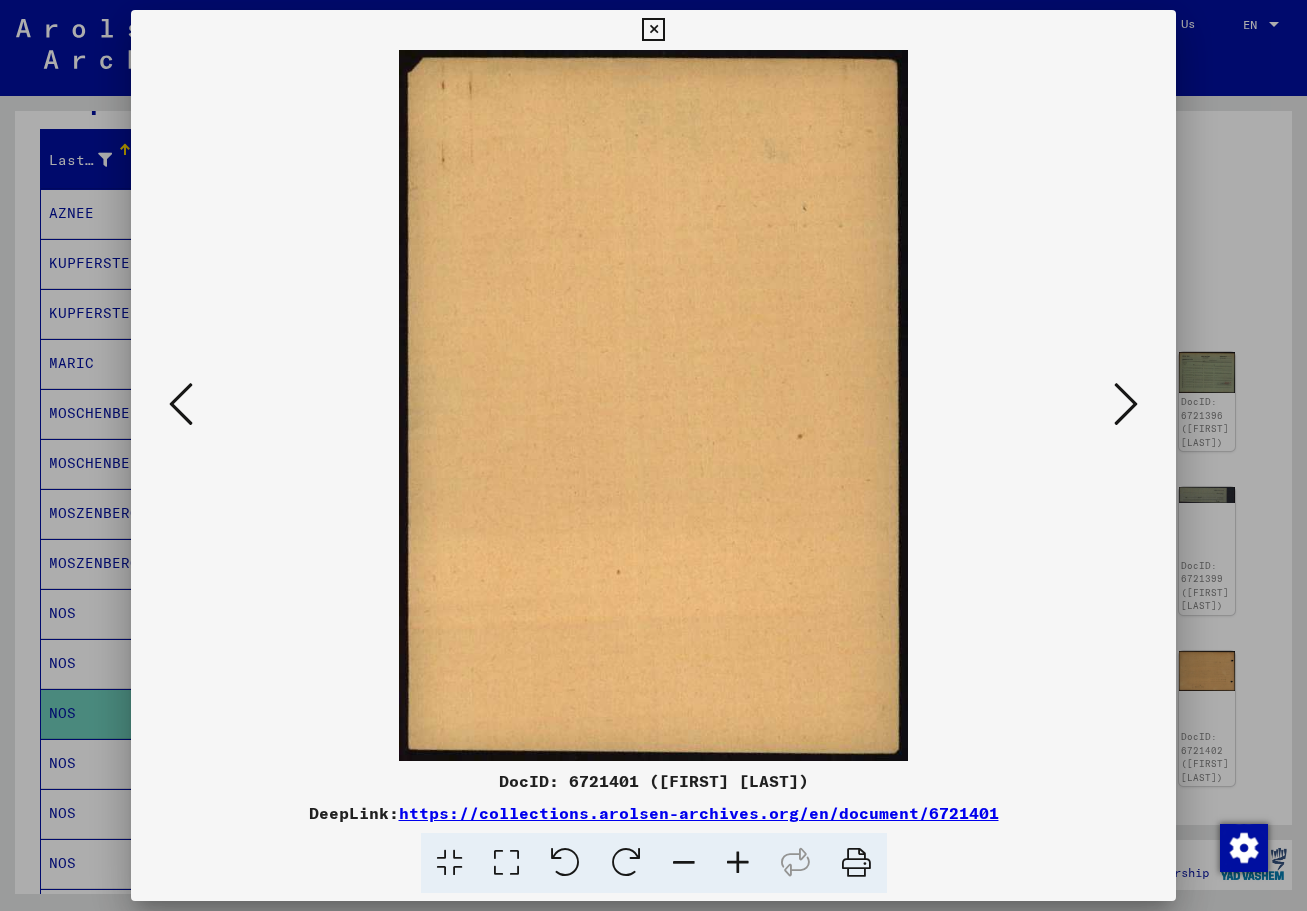 click at bounding box center [1126, 404] 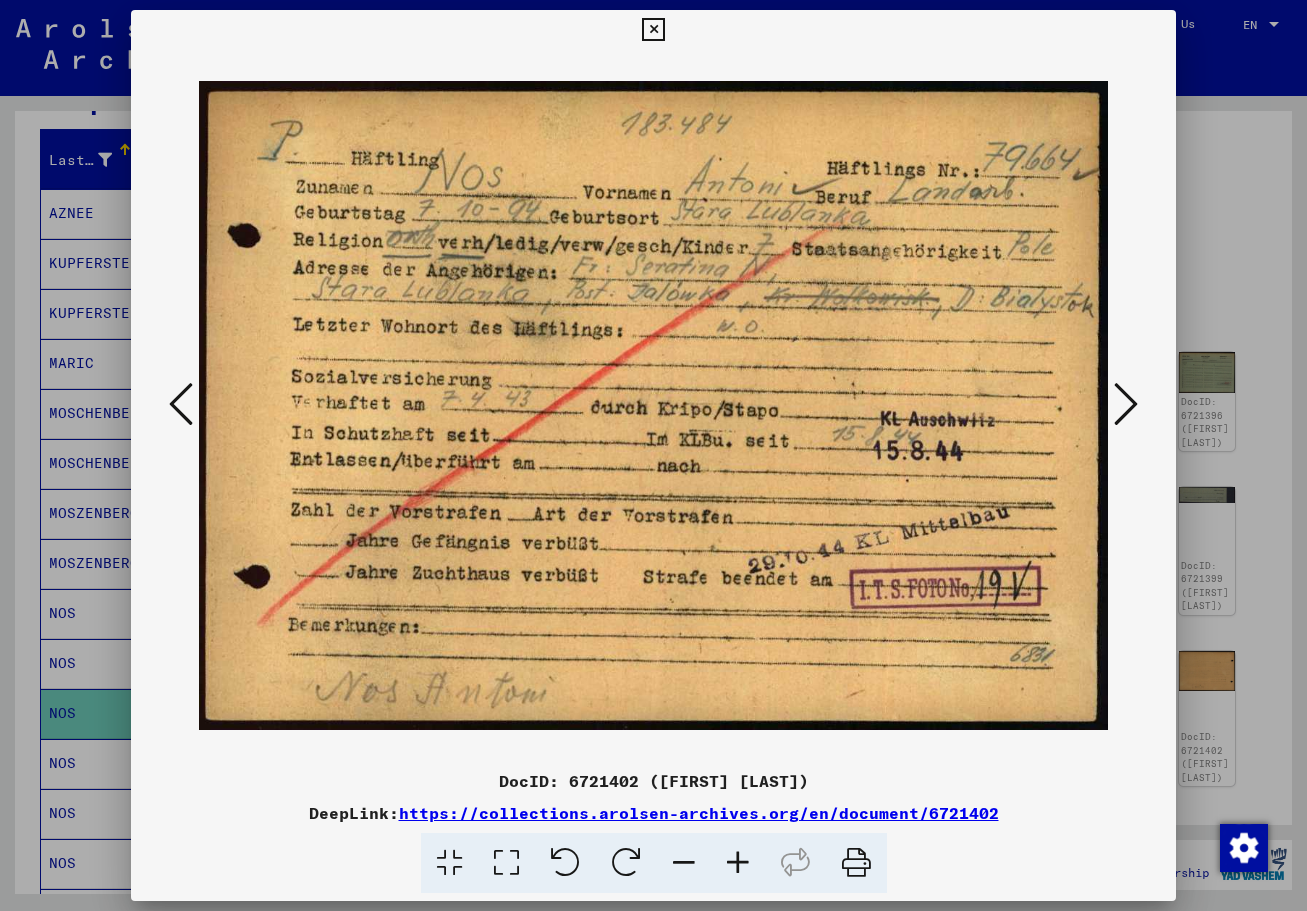 click at bounding box center (653, 30) 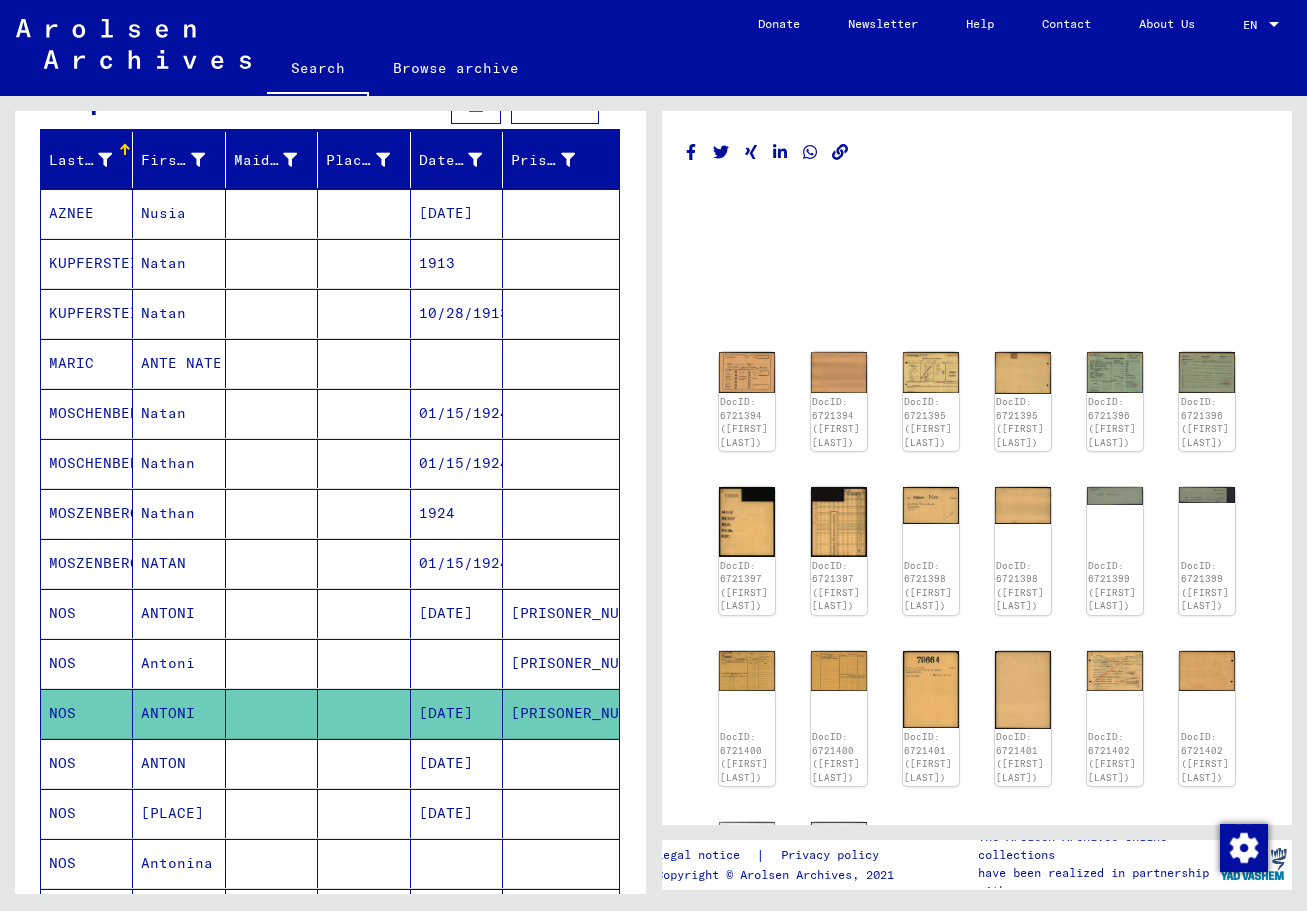 scroll, scrollTop: 0, scrollLeft: 0, axis: both 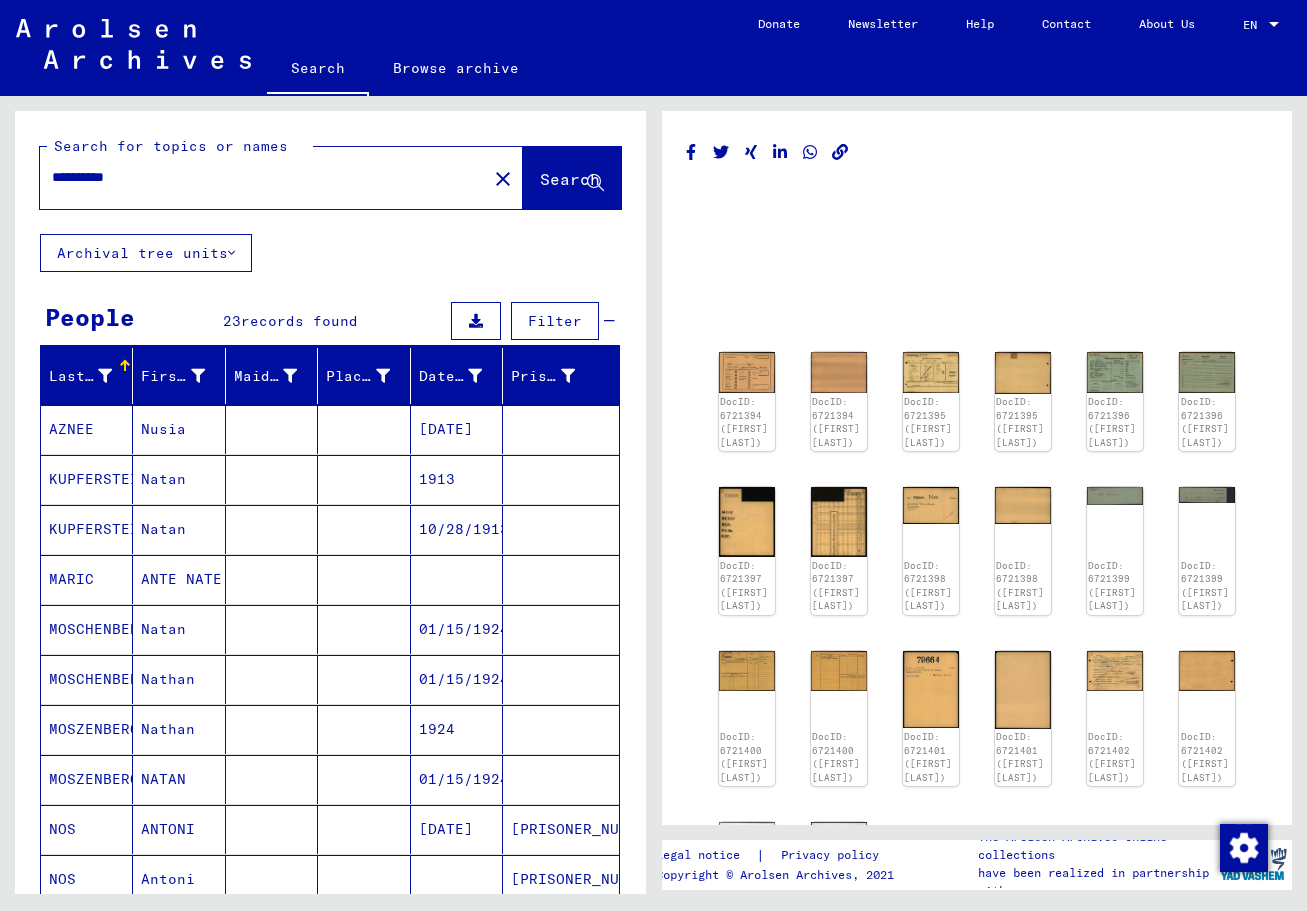 drag, startPoint x: 165, startPoint y: 178, endPoint x: -1, endPoint y: 155, distance: 167.5858 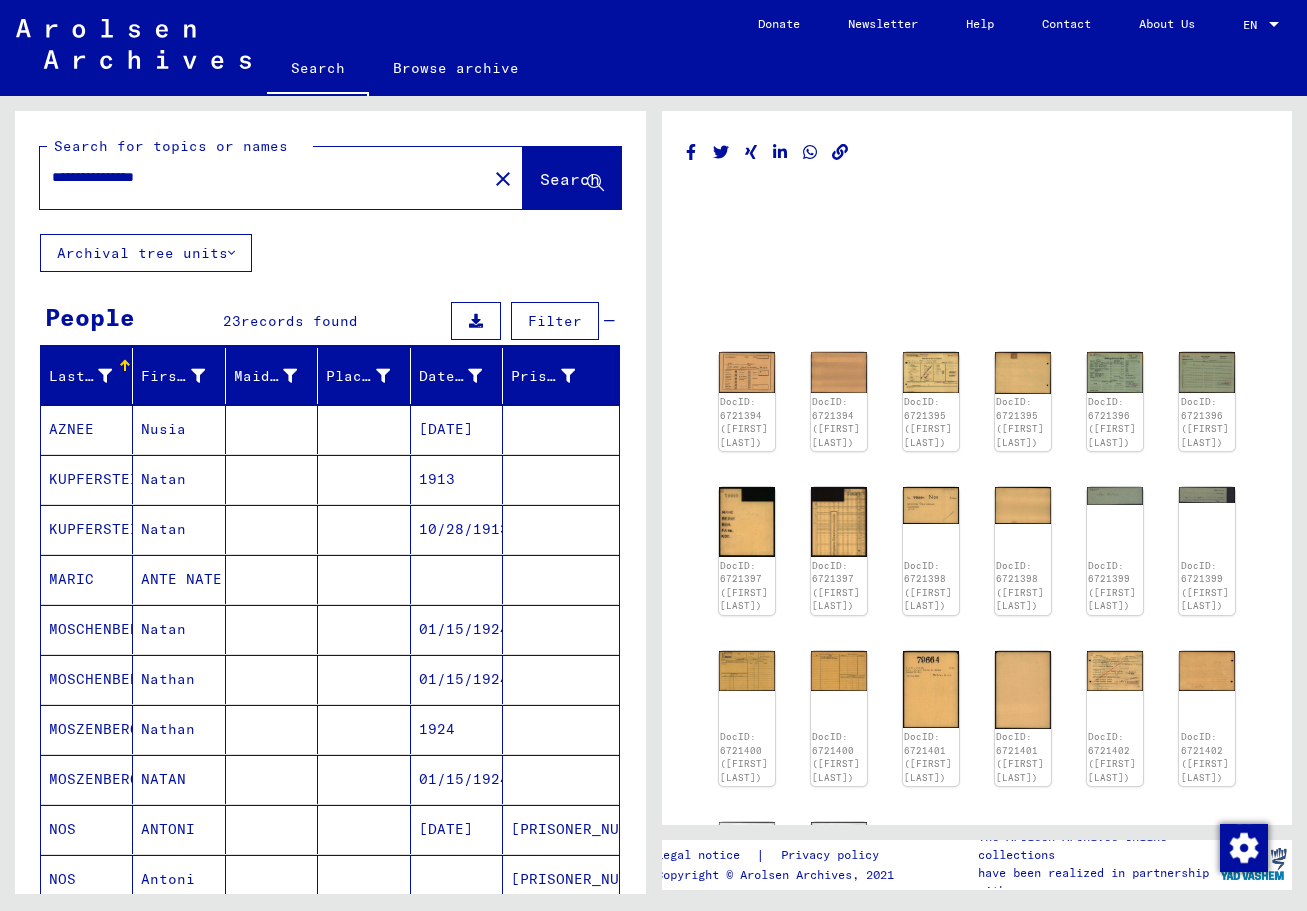 type on "**********" 